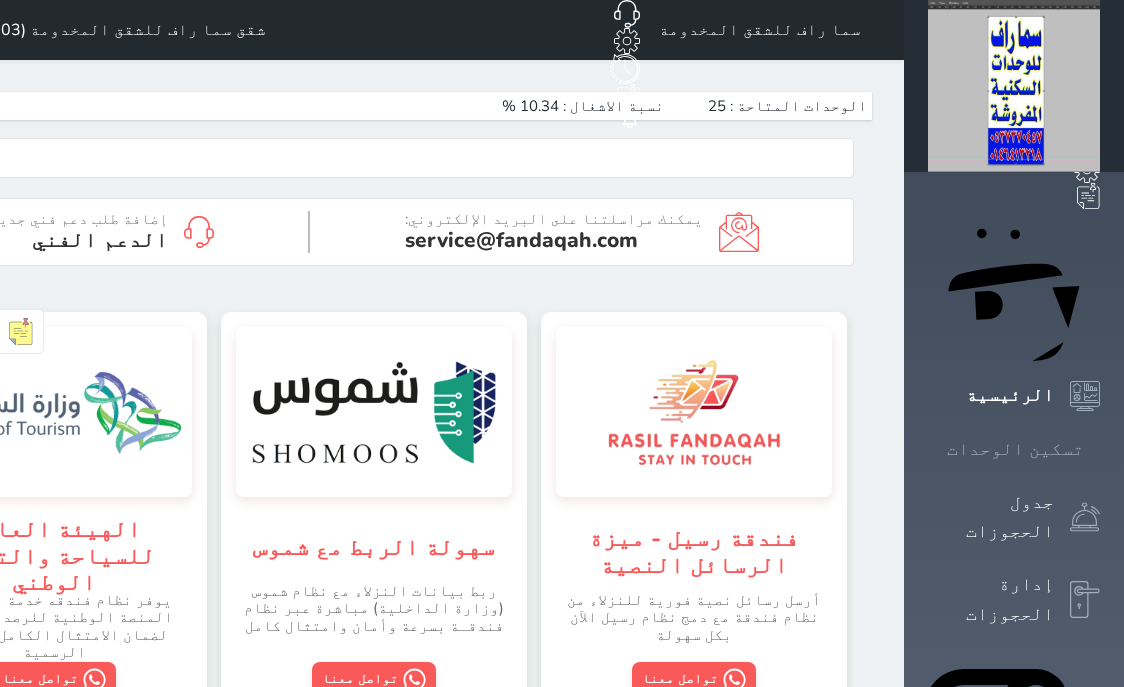 scroll, scrollTop: 0, scrollLeft: 0, axis: both 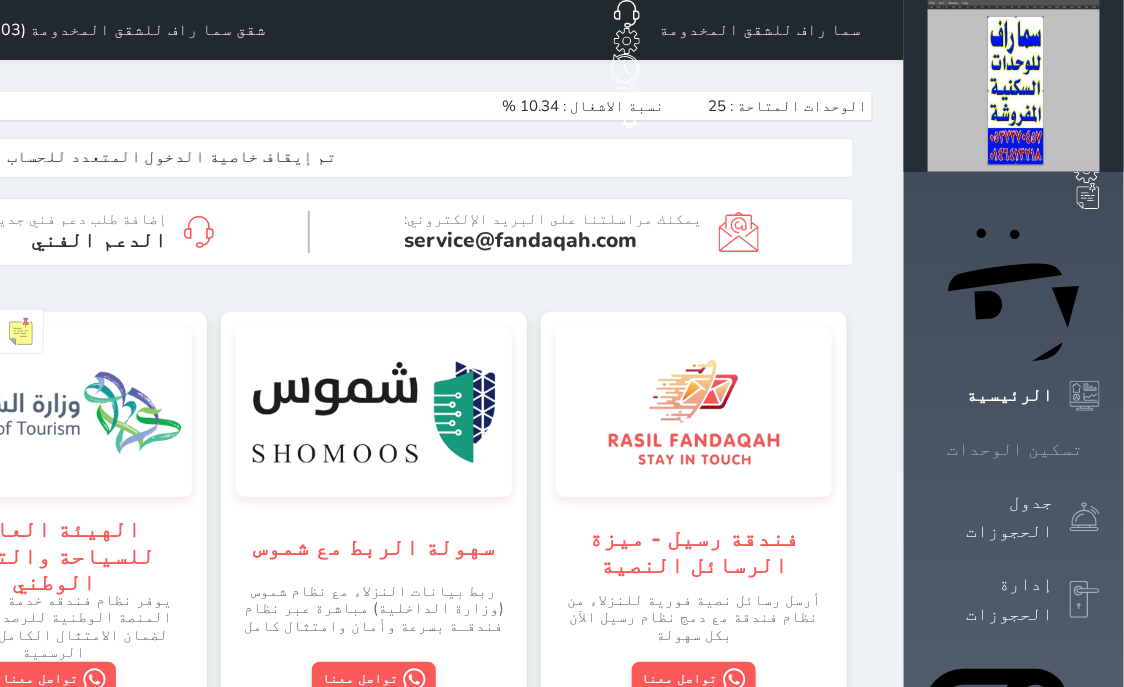 click on "تسكين الوحدات" at bounding box center (1015, 449) 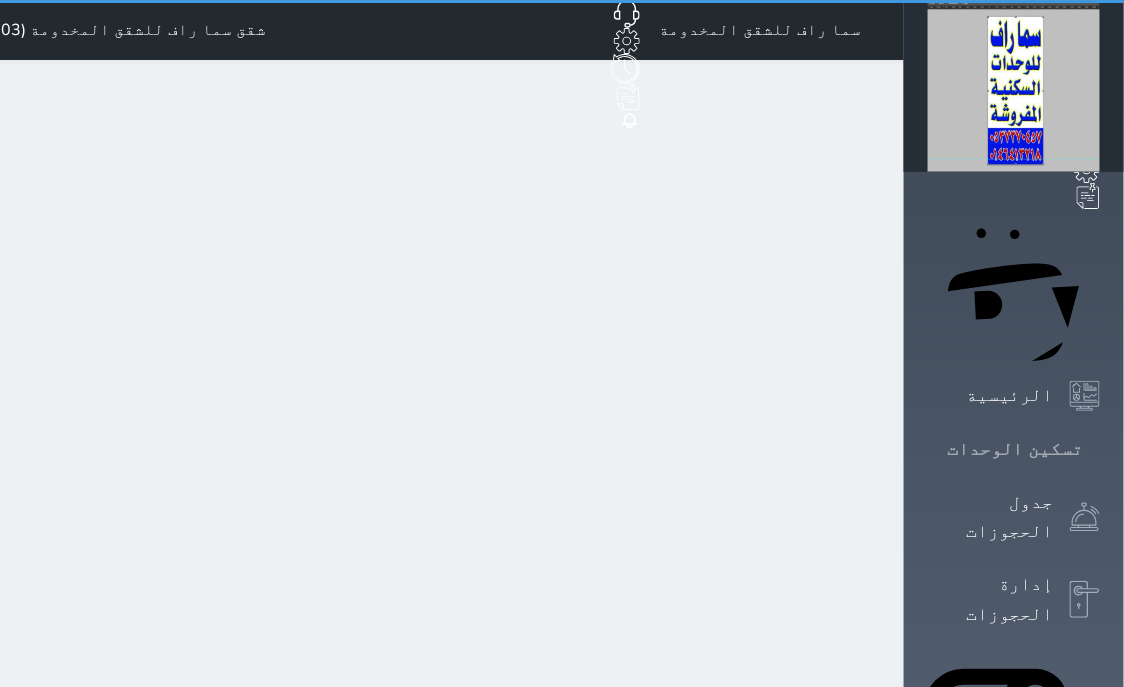 click on "تسكين الوحدات" at bounding box center [1014, 449] 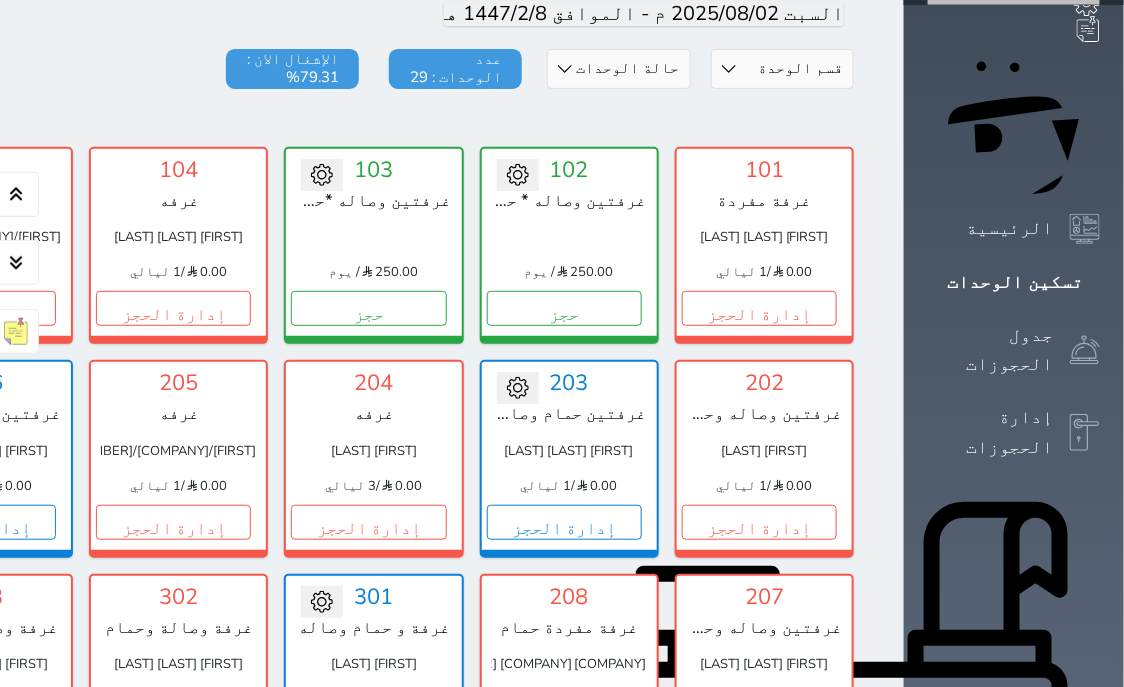 scroll, scrollTop: 205, scrollLeft: 0, axis: vertical 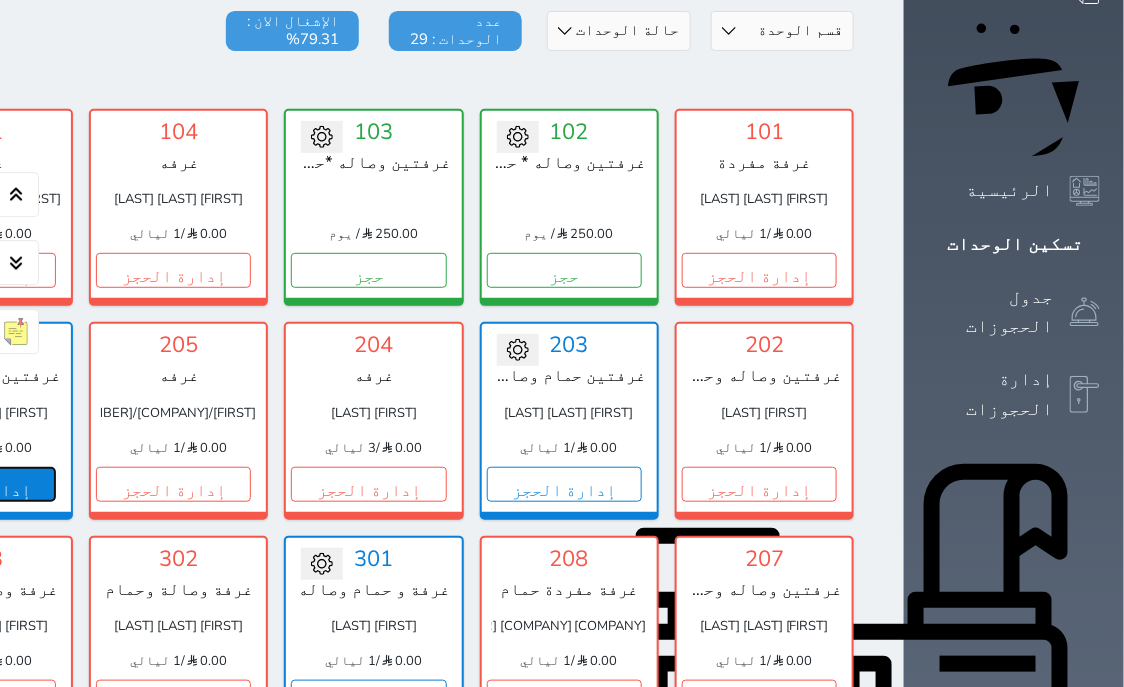 click on "إدارة الحجز" at bounding box center [-22, 484] 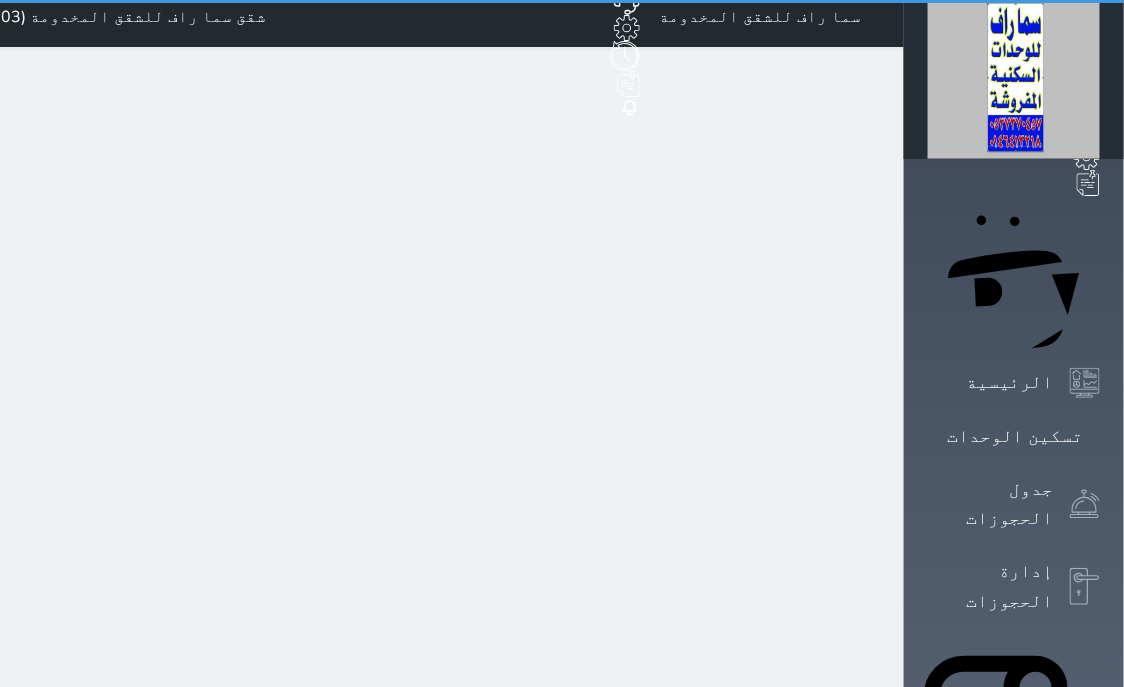 scroll, scrollTop: 0, scrollLeft: 0, axis: both 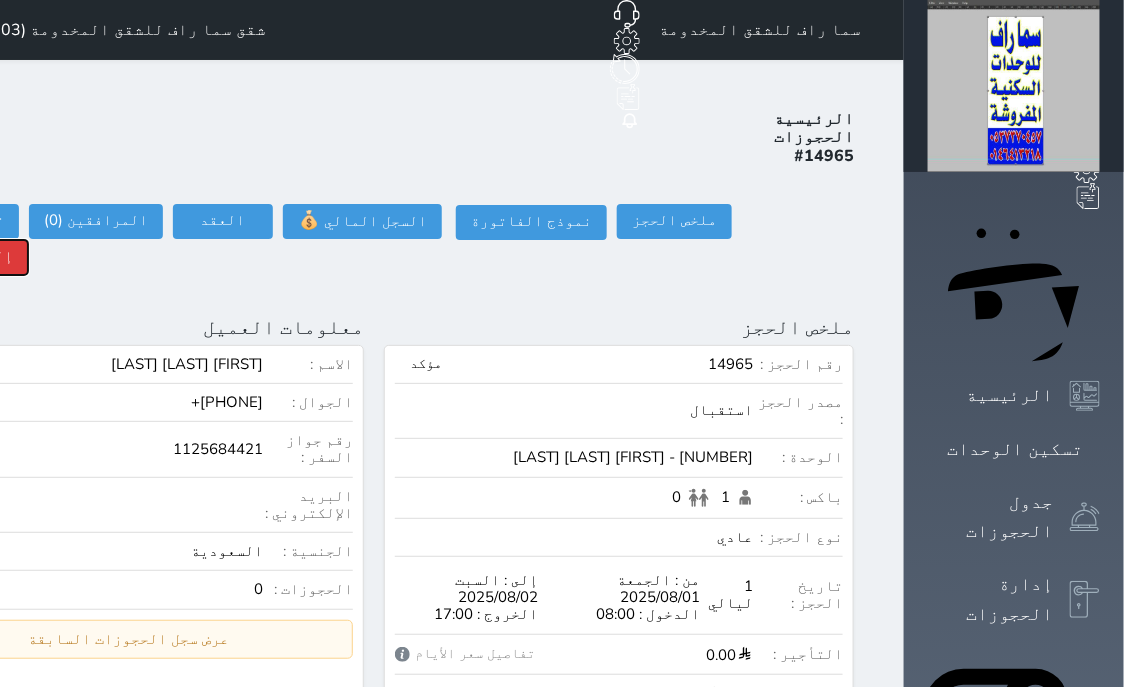 click on "إلغاء الحجز" at bounding box center [-34, 257] 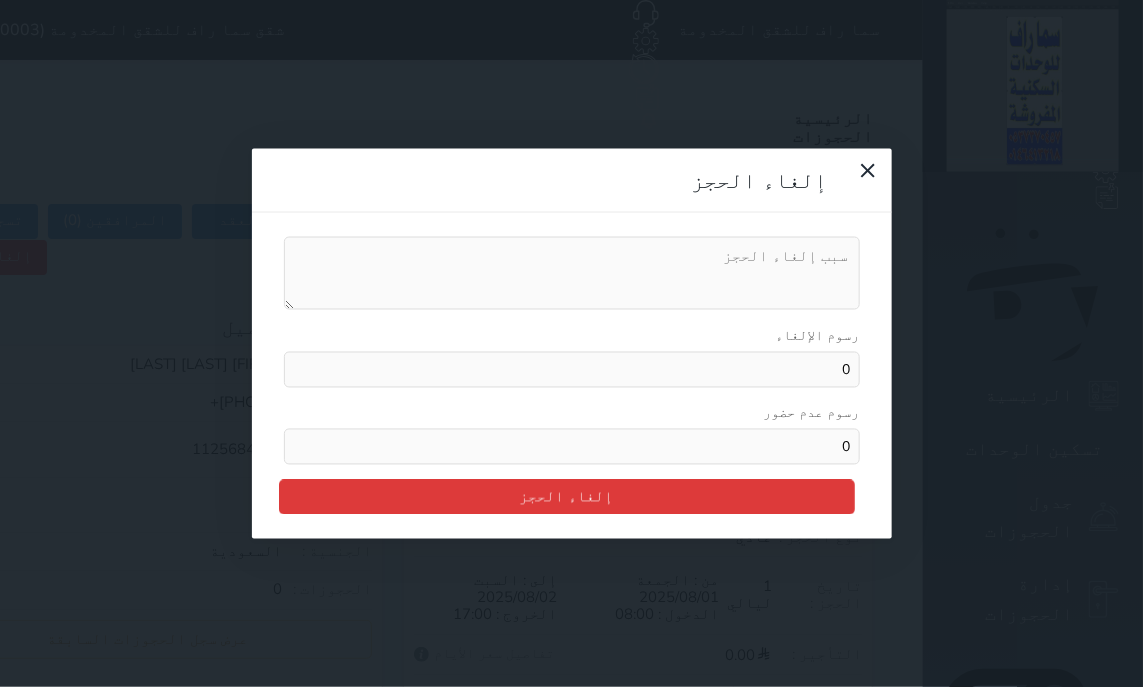 drag, startPoint x: 640, startPoint y: 316, endPoint x: 650, endPoint y: 328, distance: 15.6205 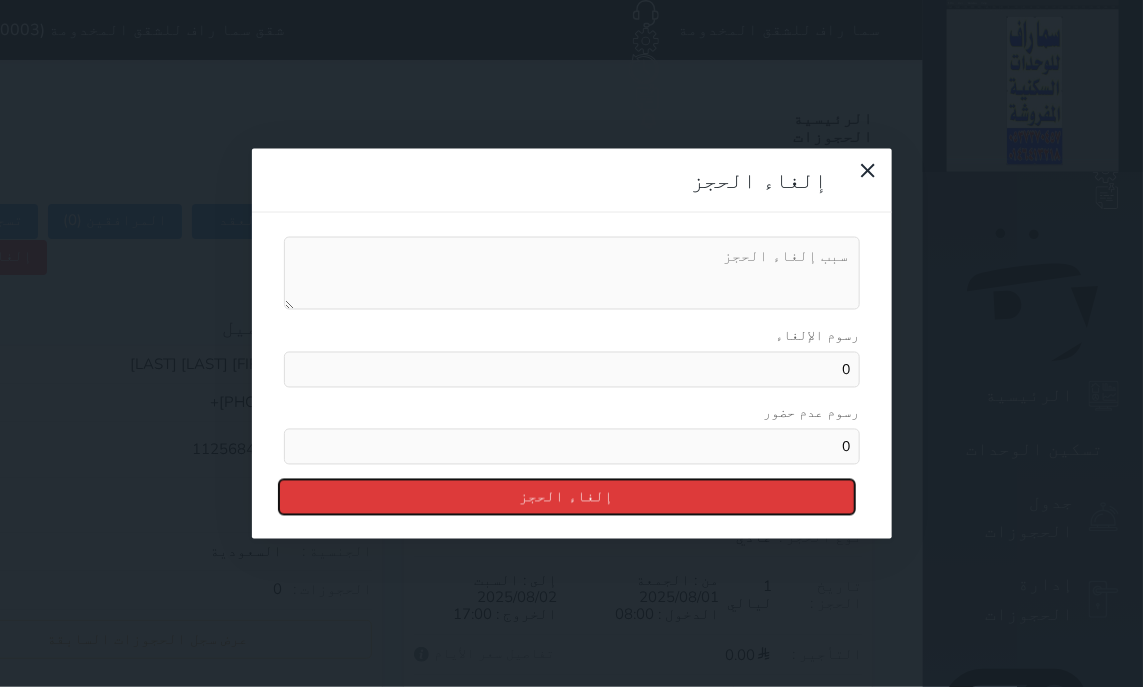 click on "إلغاء الحجز" at bounding box center (567, 497) 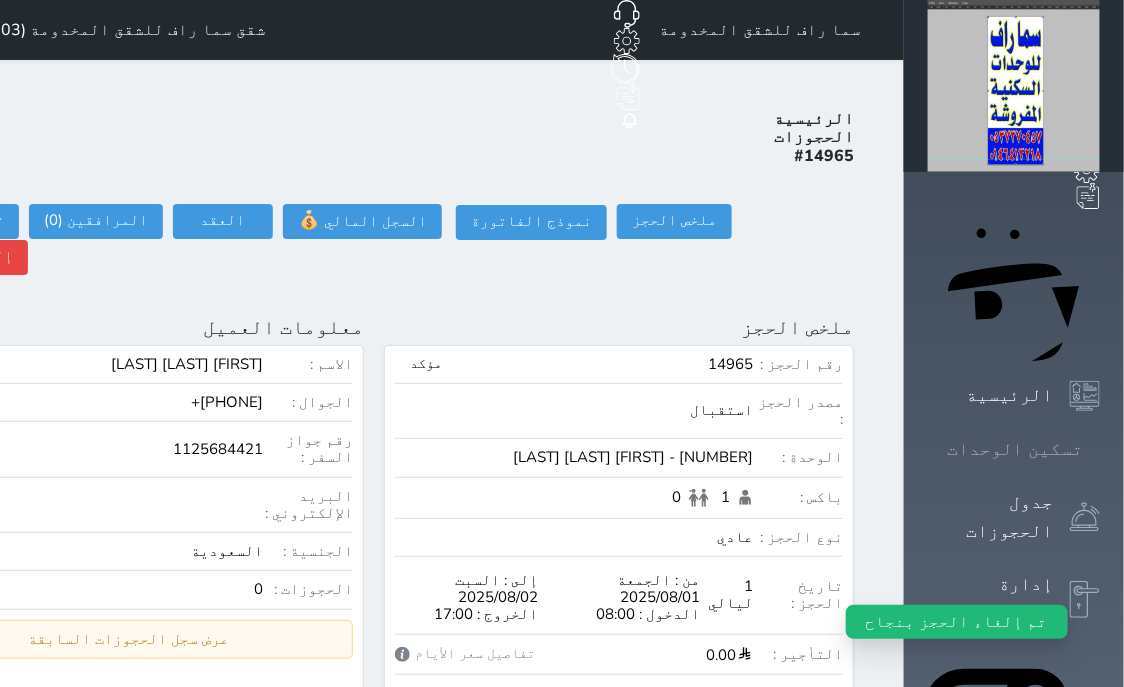 click on "تسكين الوحدات" at bounding box center [1015, 449] 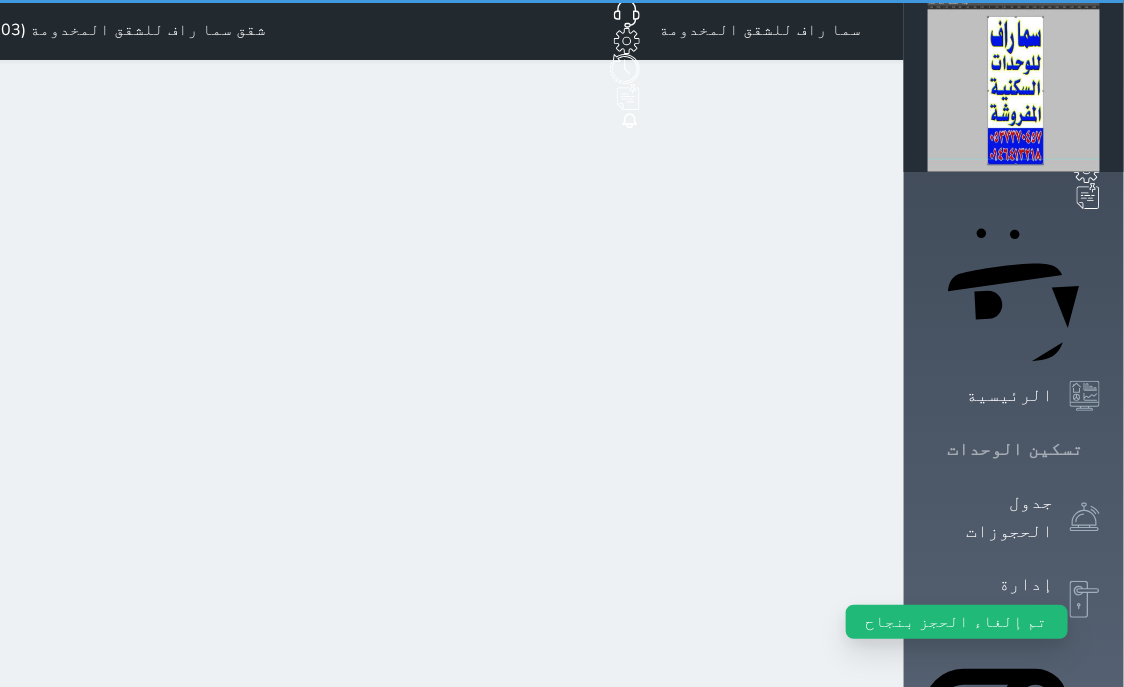click on "تسكين الوحدات" at bounding box center [1015, 449] 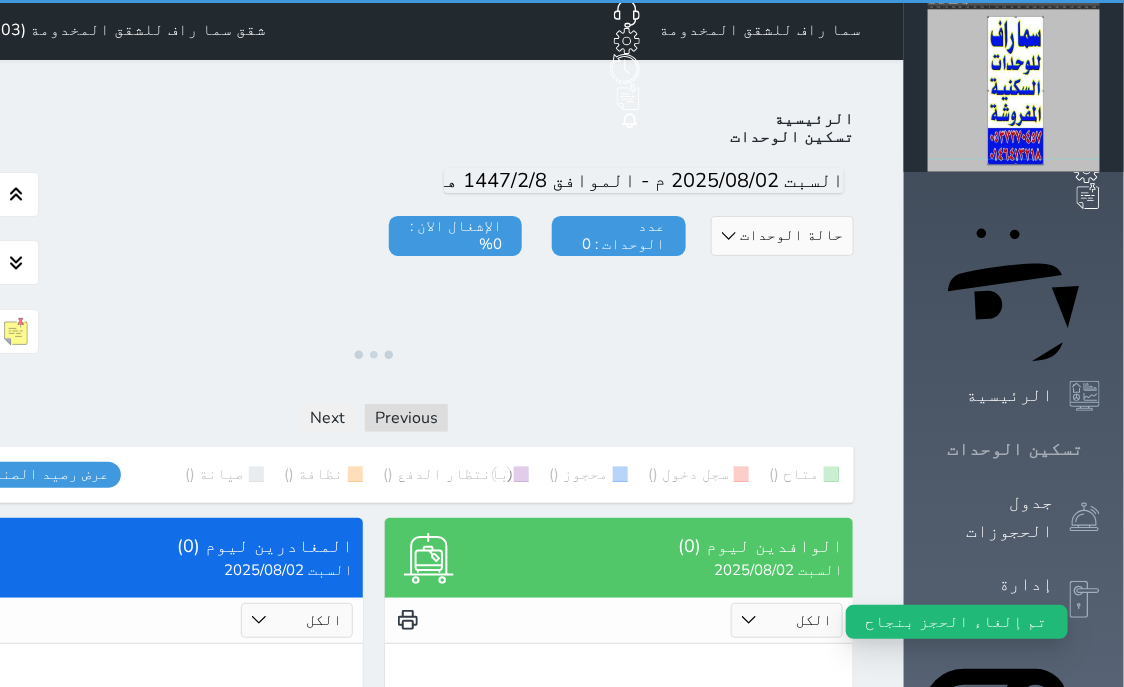 click on "تسكين الوحدات" at bounding box center [1015, 449] 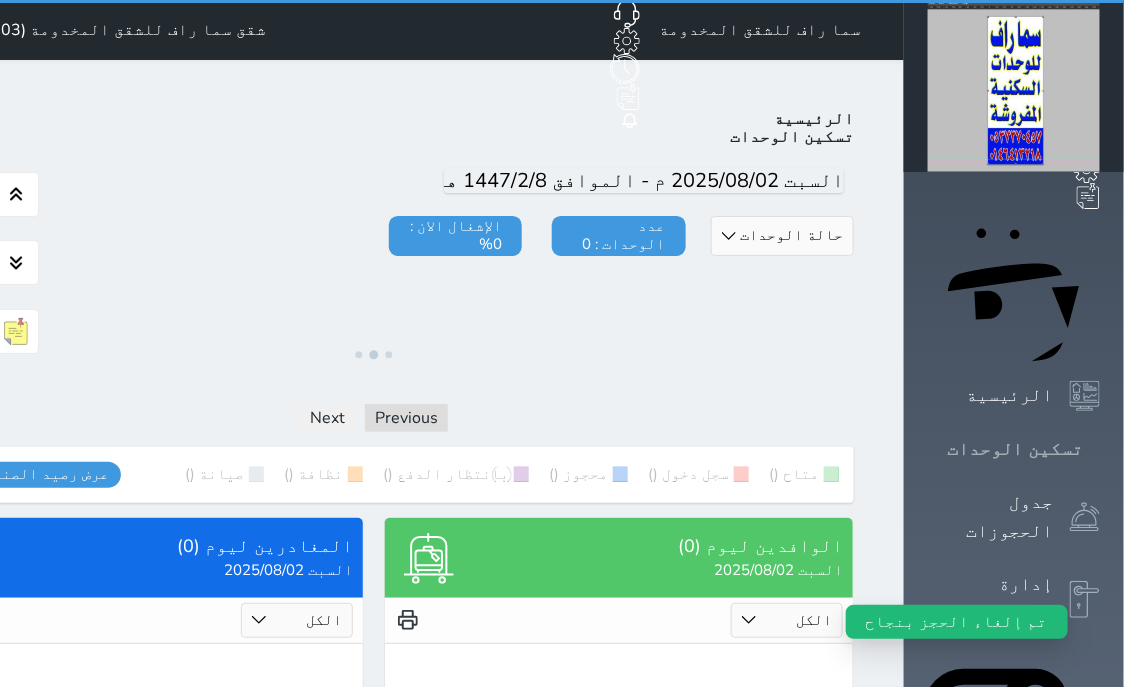 click on "تسكين الوحدات" at bounding box center (1015, 449) 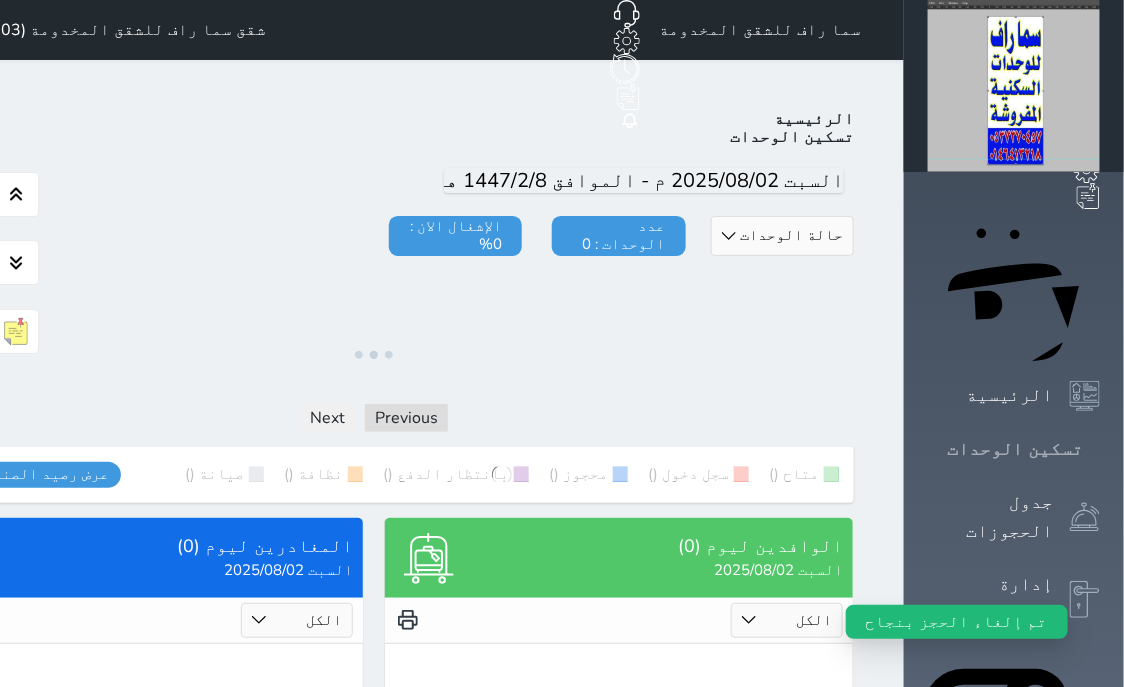click on "تسكين الوحدات" at bounding box center [1015, 449] 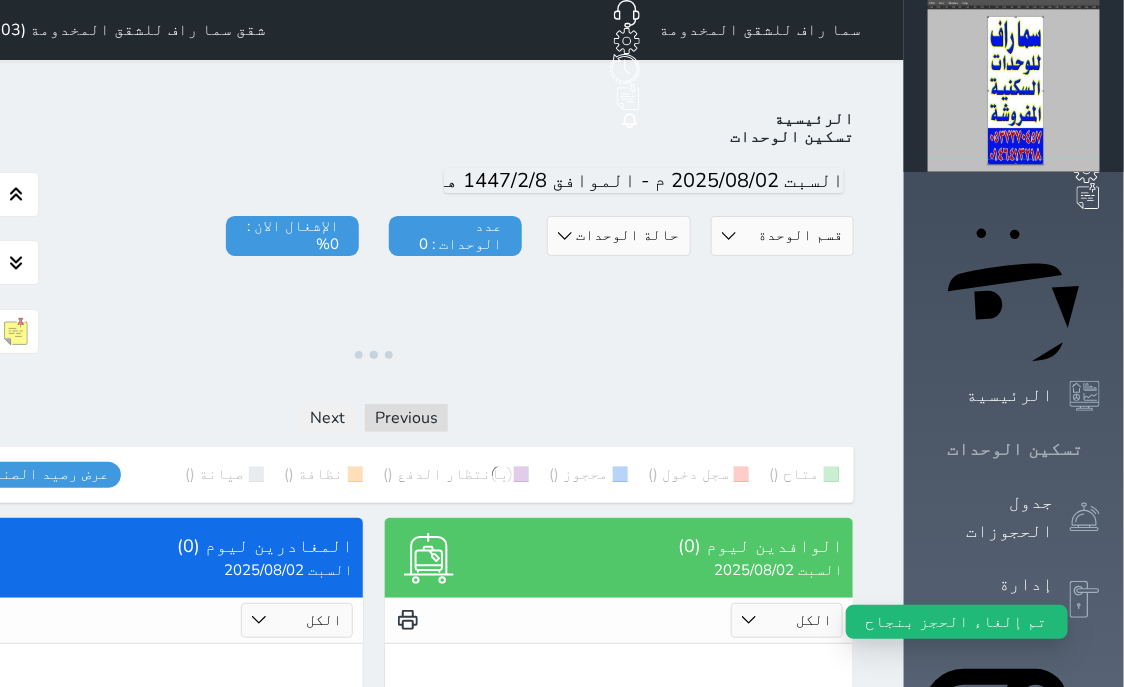 click on "تسكين الوحدات" at bounding box center (1015, 449) 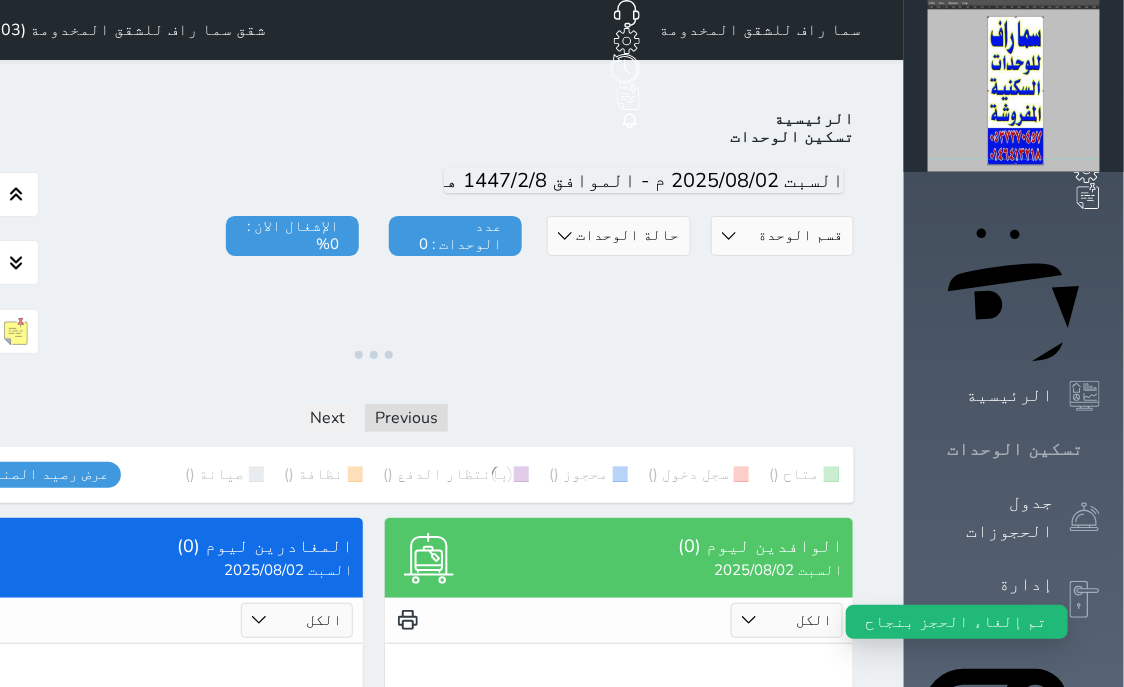 click on "تسكين الوحدات" at bounding box center [1015, 449] 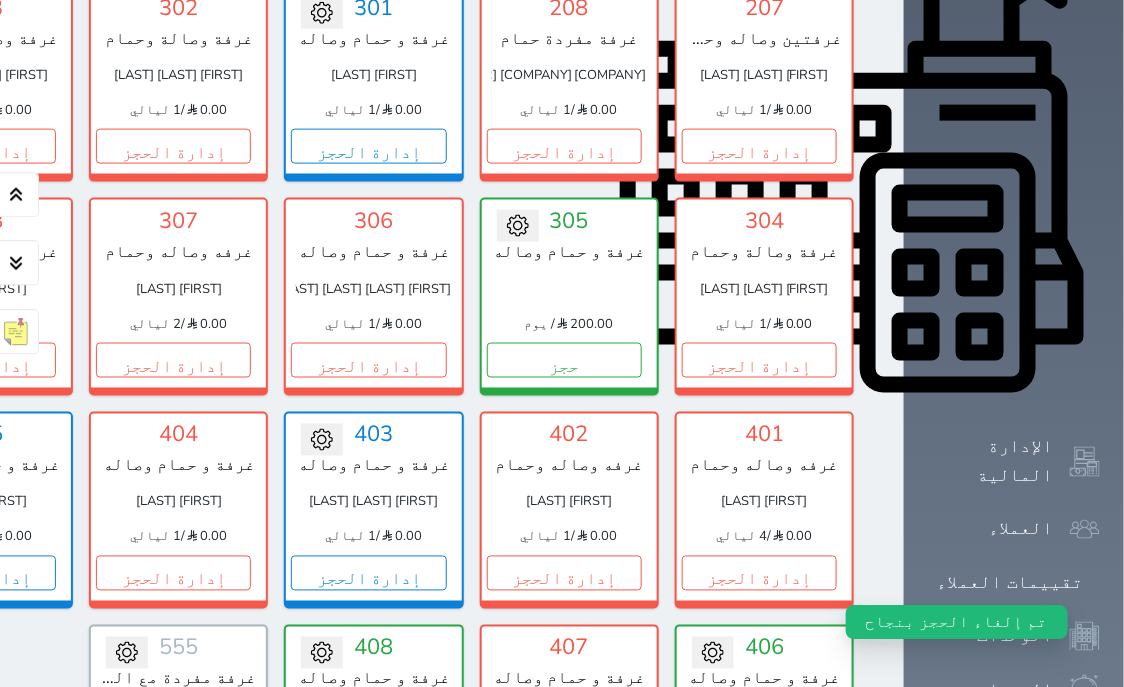 scroll, scrollTop: 894, scrollLeft: 0, axis: vertical 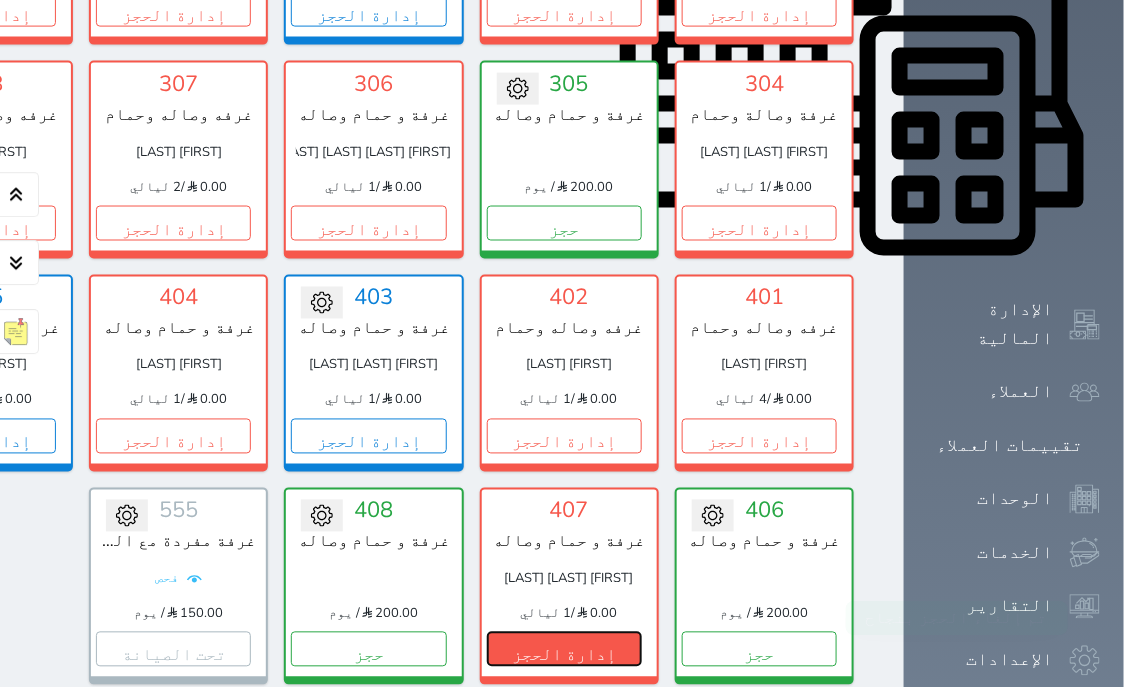 click on "إدارة الحجز" at bounding box center (564, 648) 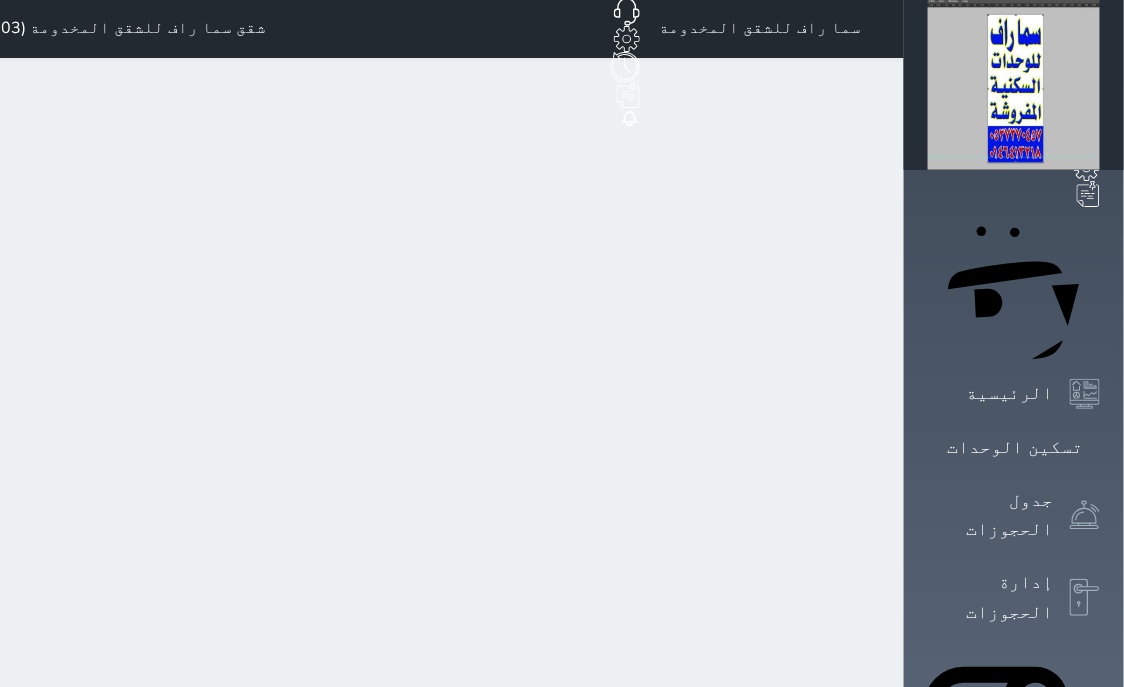 scroll, scrollTop: 0, scrollLeft: 0, axis: both 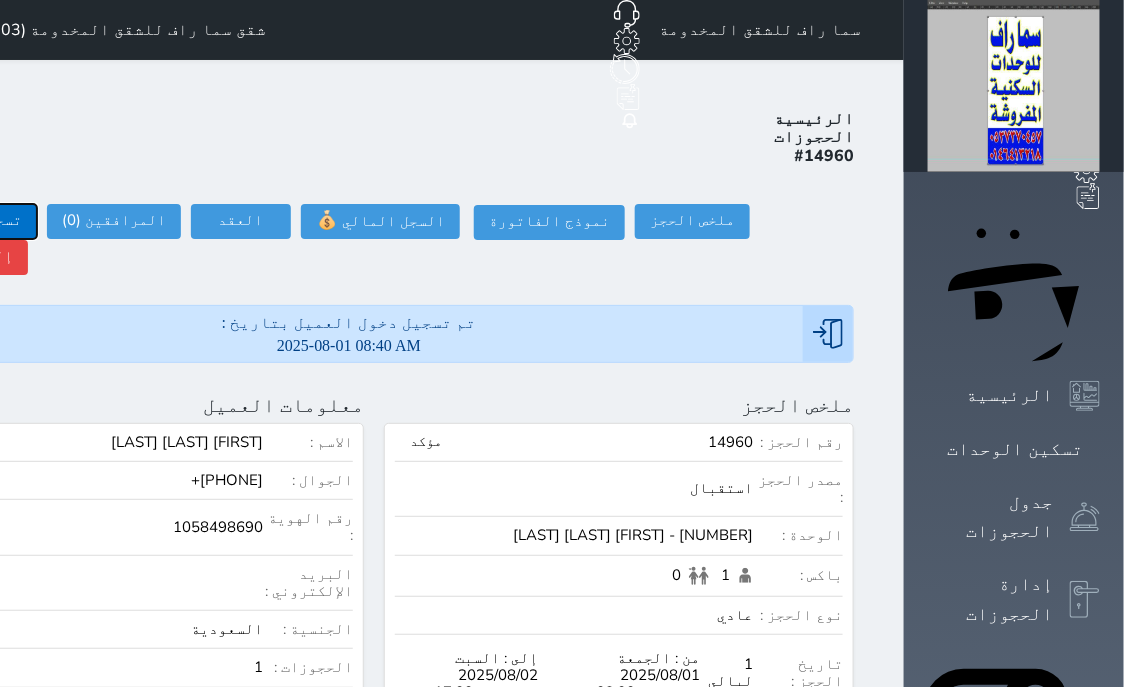 click on "تسجيل مغادرة" at bounding box center (-30, 221) 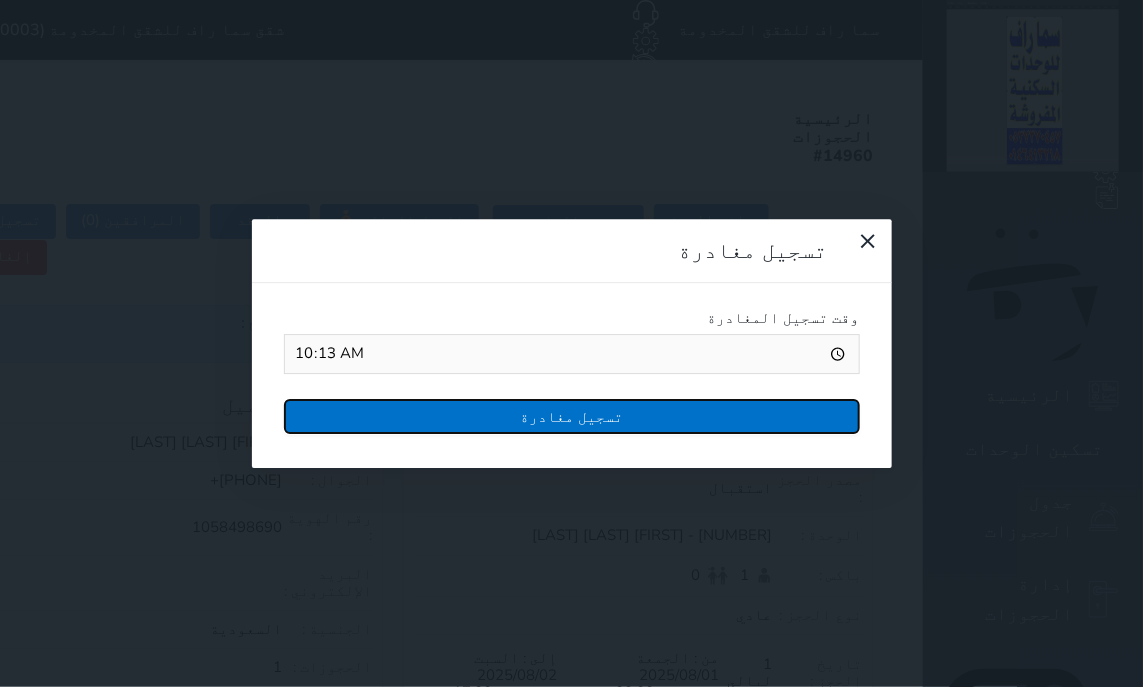 click on "تسجيل مغادرة" at bounding box center (572, 416) 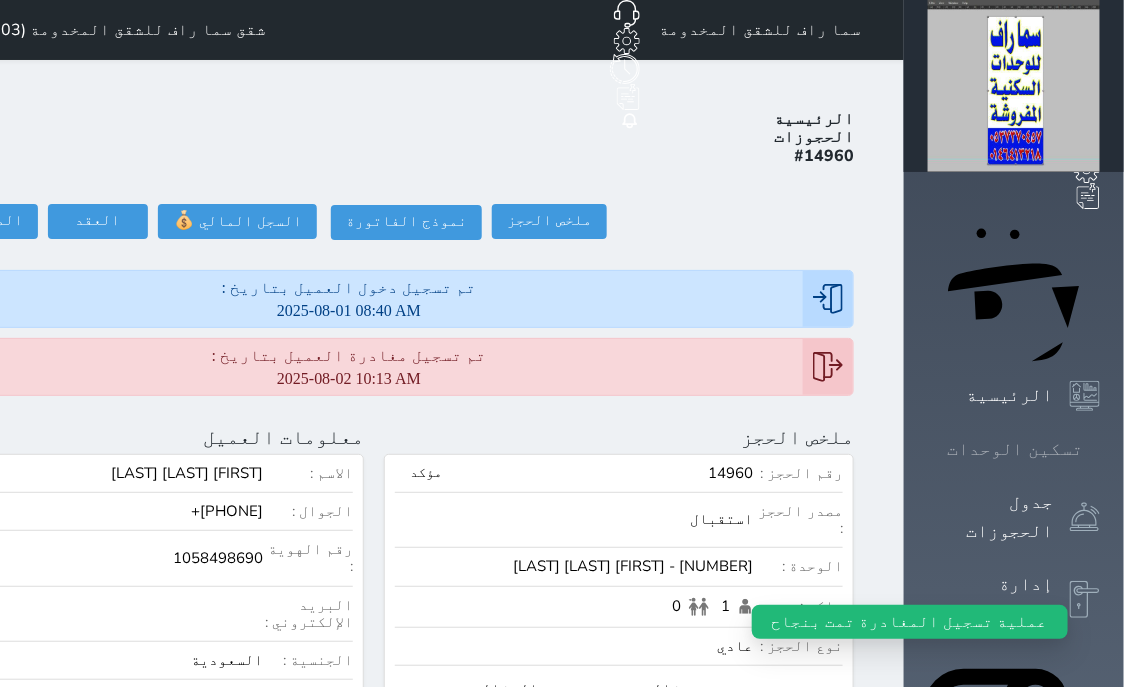 click on "تسكين الوحدات" at bounding box center (1015, 449) 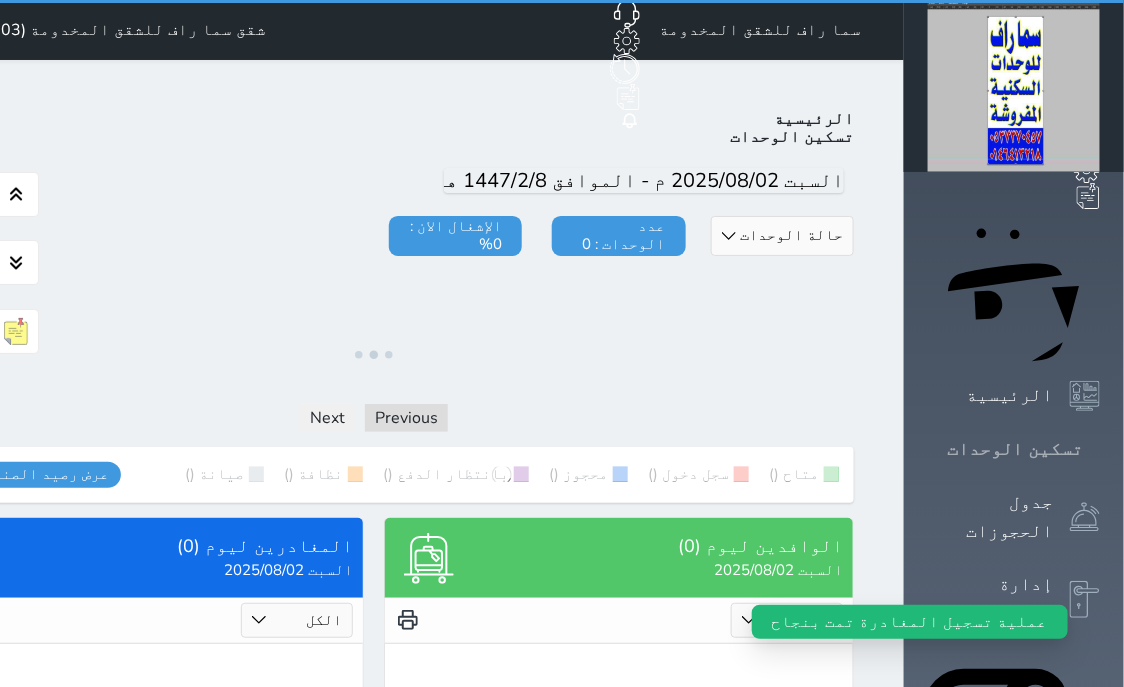 click on "تسكين الوحدات" at bounding box center [1015, 449] 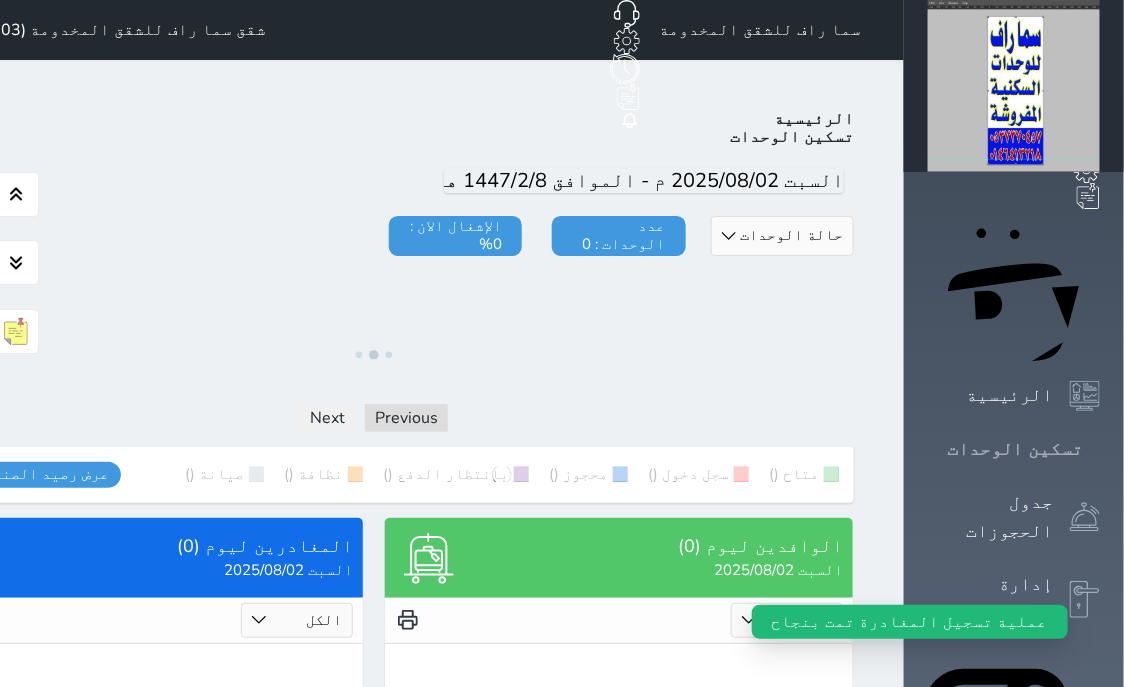 click on "تسكين الوحدات" at bounding box center (1015, 449) 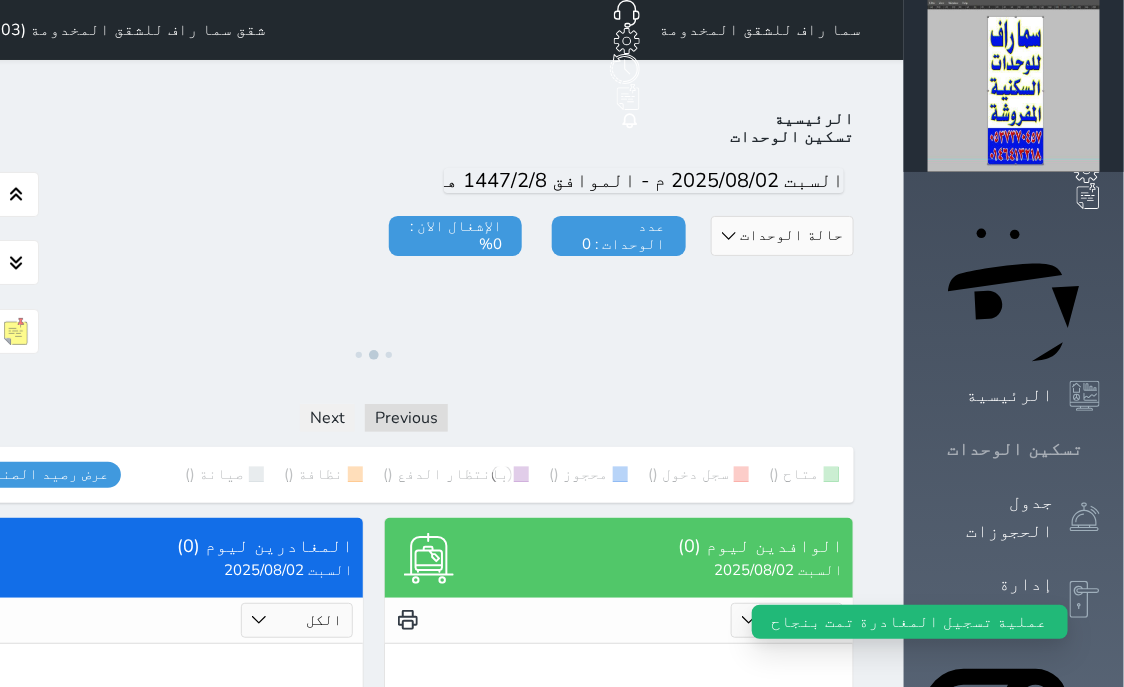 click on "تسكين الوحدات" at bounding box center (1015, 449) 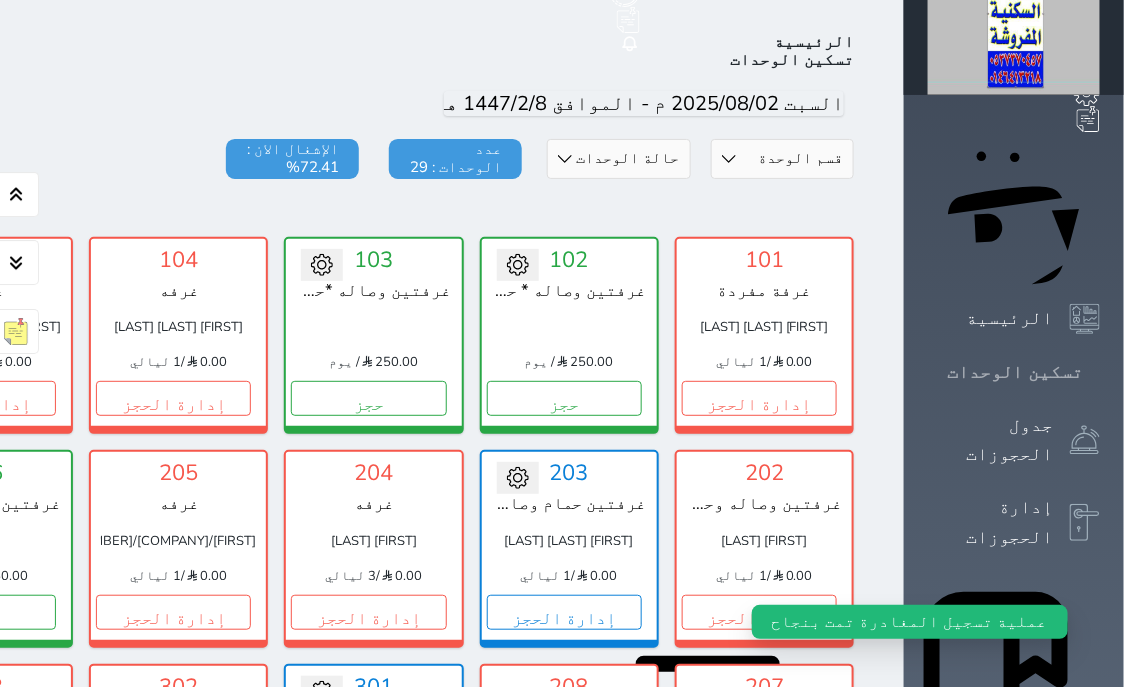 scroll, scrollTop: 78, scrollLeft: 0, axis: vertical 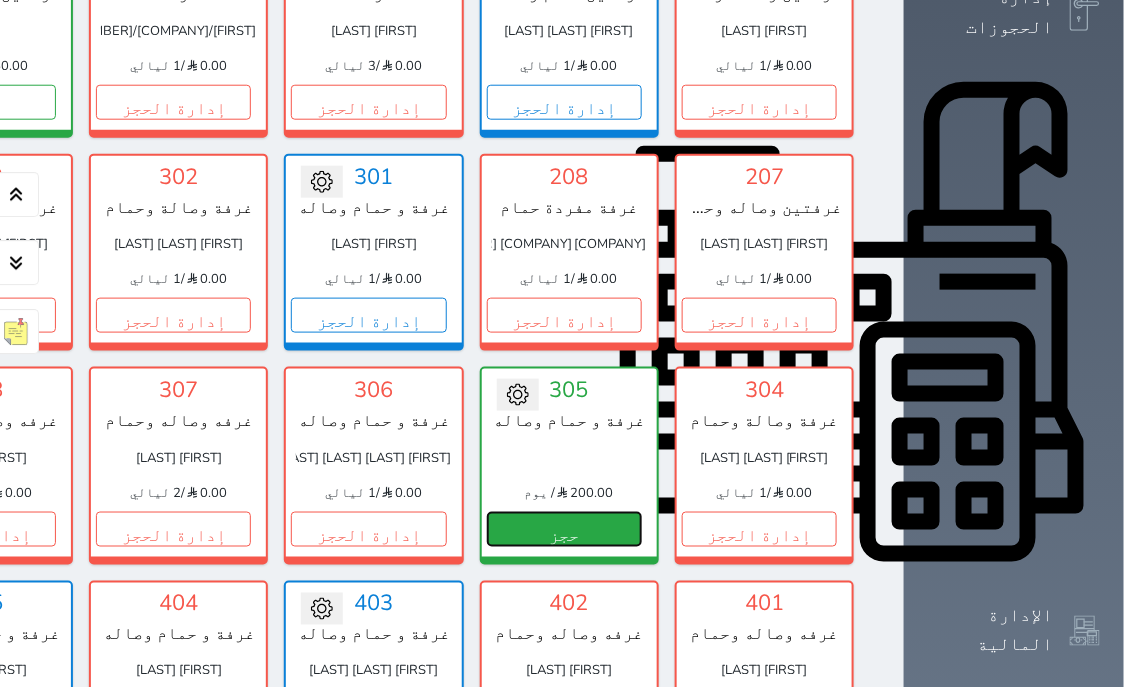 click on "حجز" at bounding box center (564, 529) 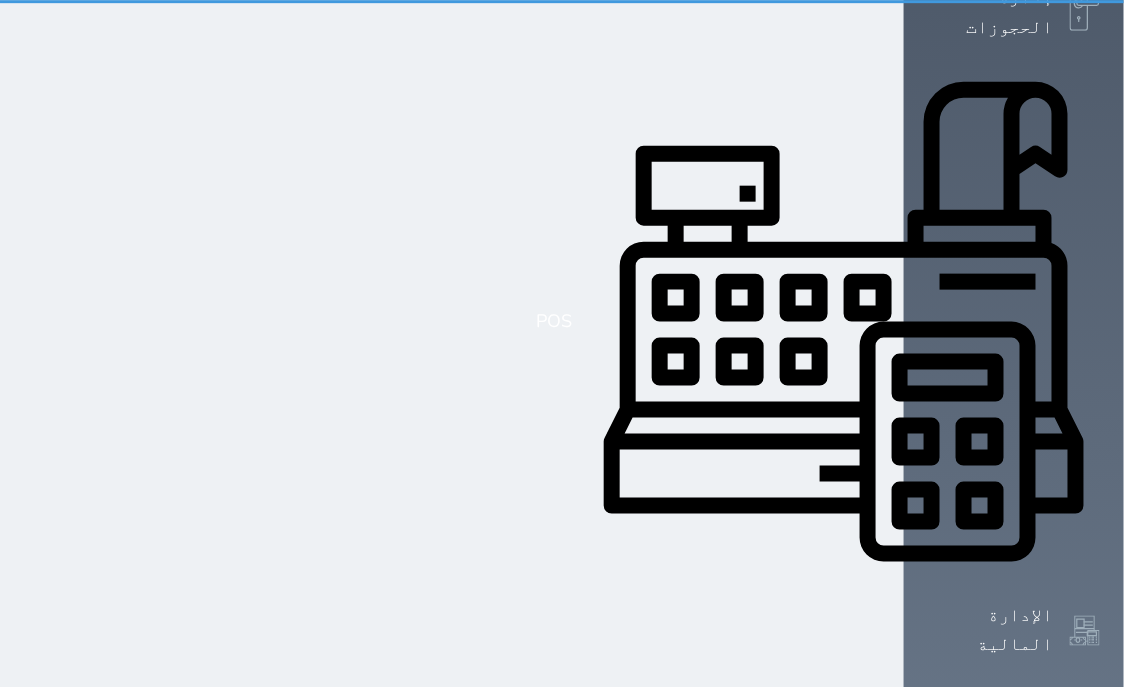 scroll, scrollTop: 91, scrollLeft: 0, axis: vertical 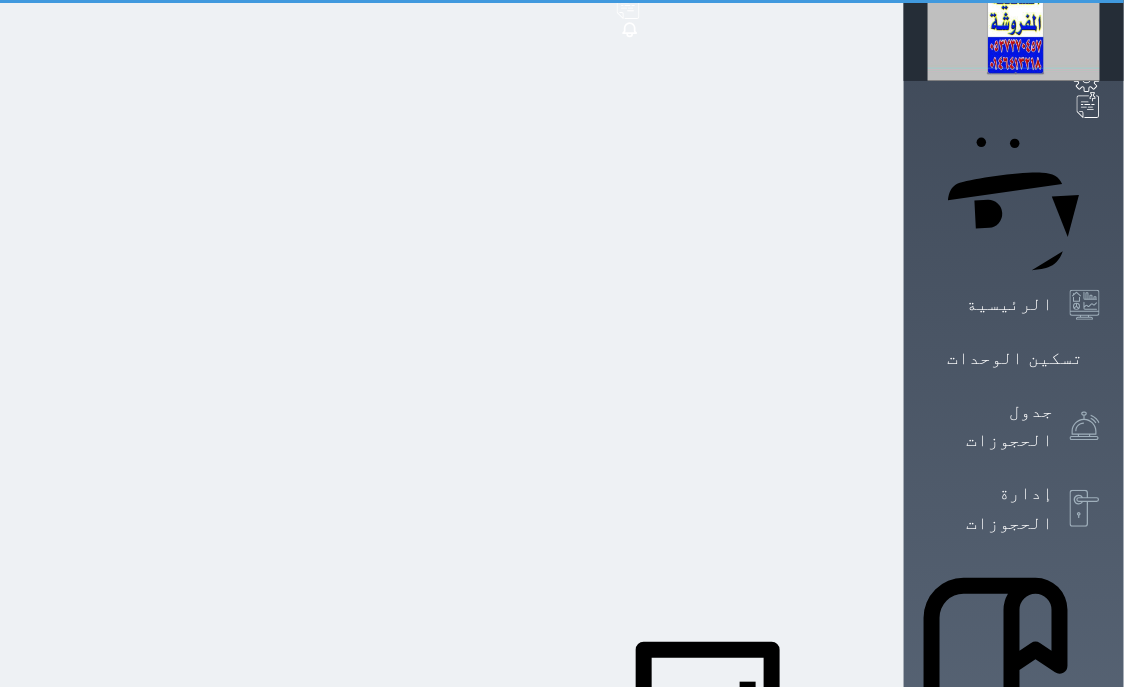 select on "1" 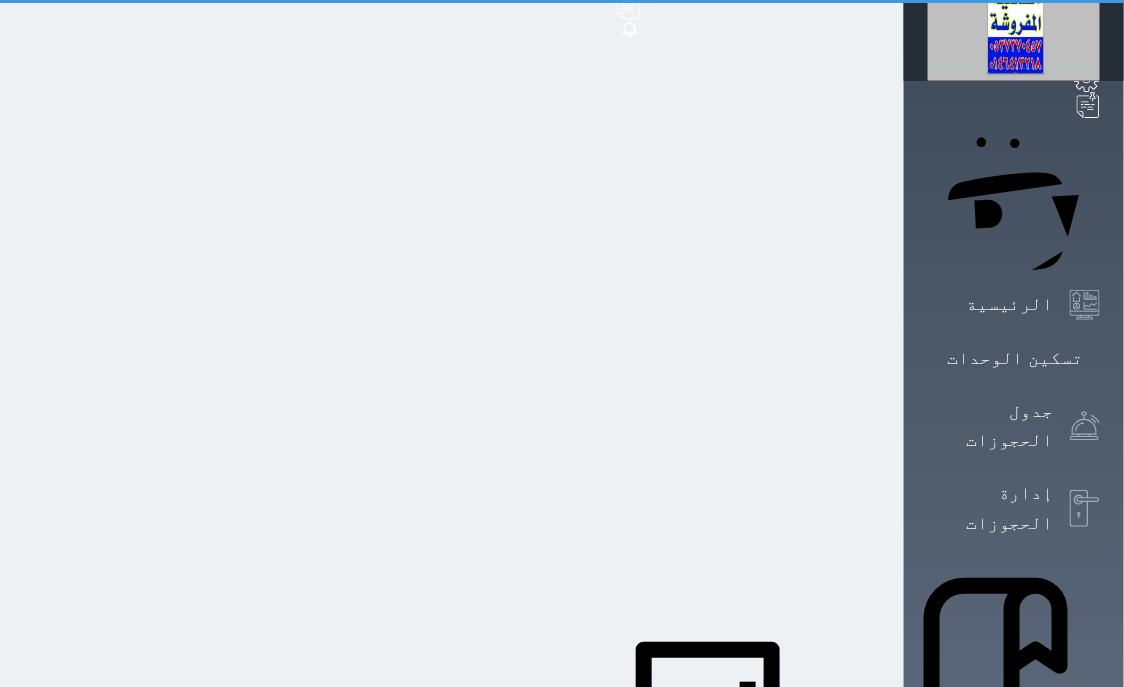 scroll, scrollTop: 0, scrollLeft: 0, axis: both 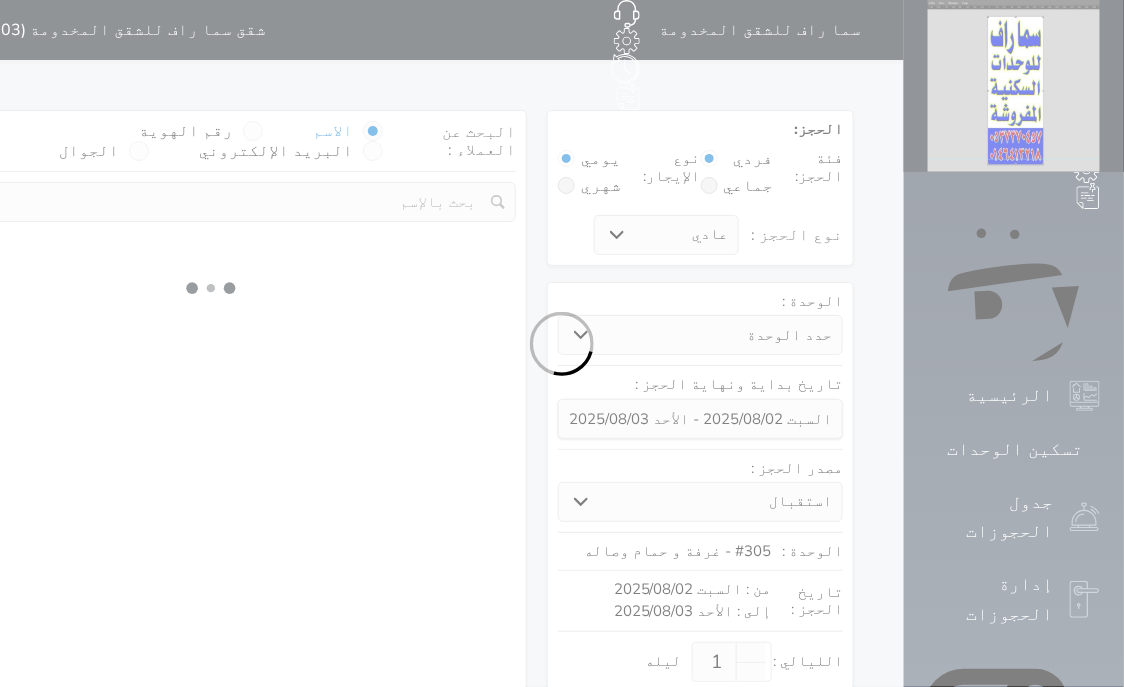 select 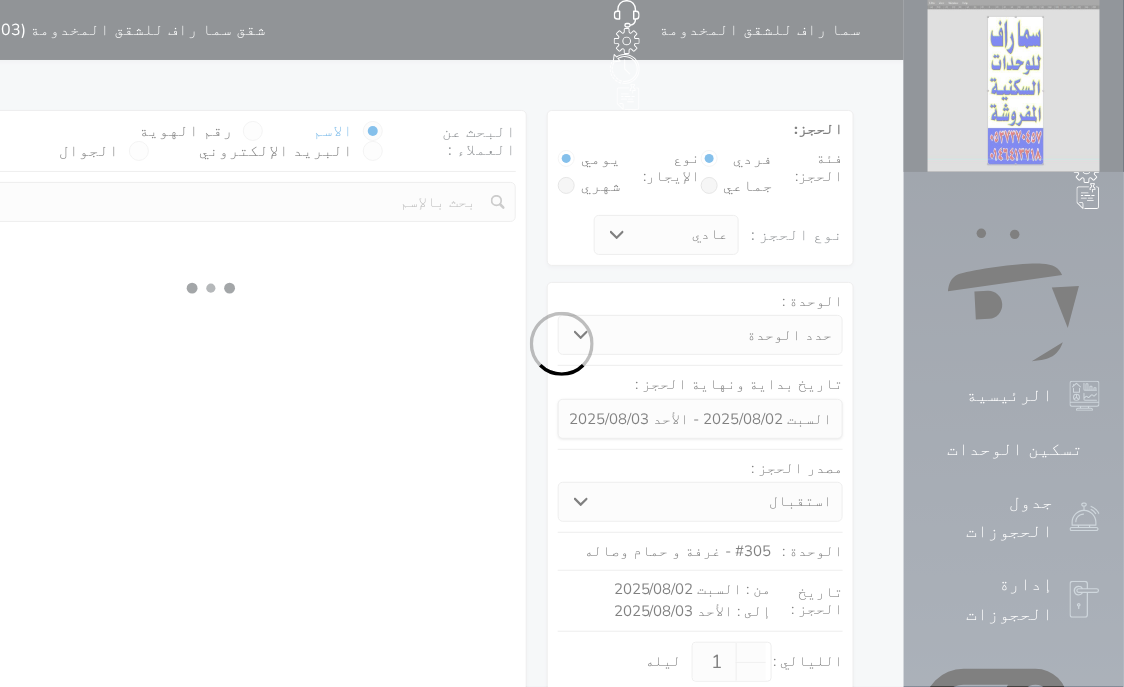 select on "113" 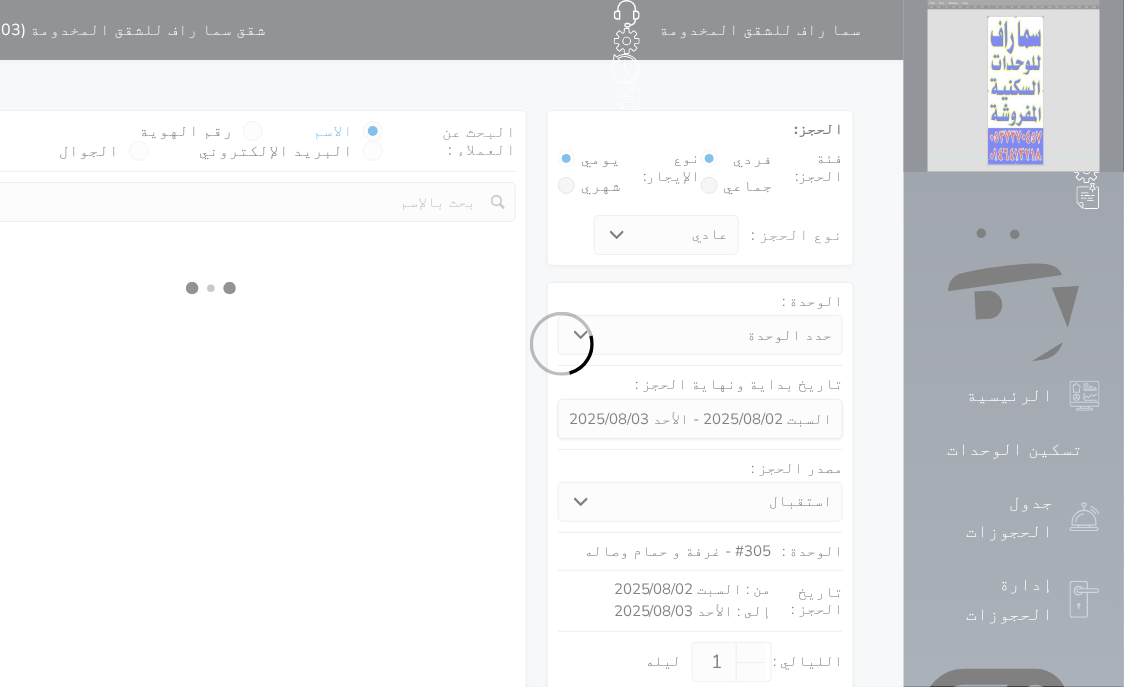 select on "1" 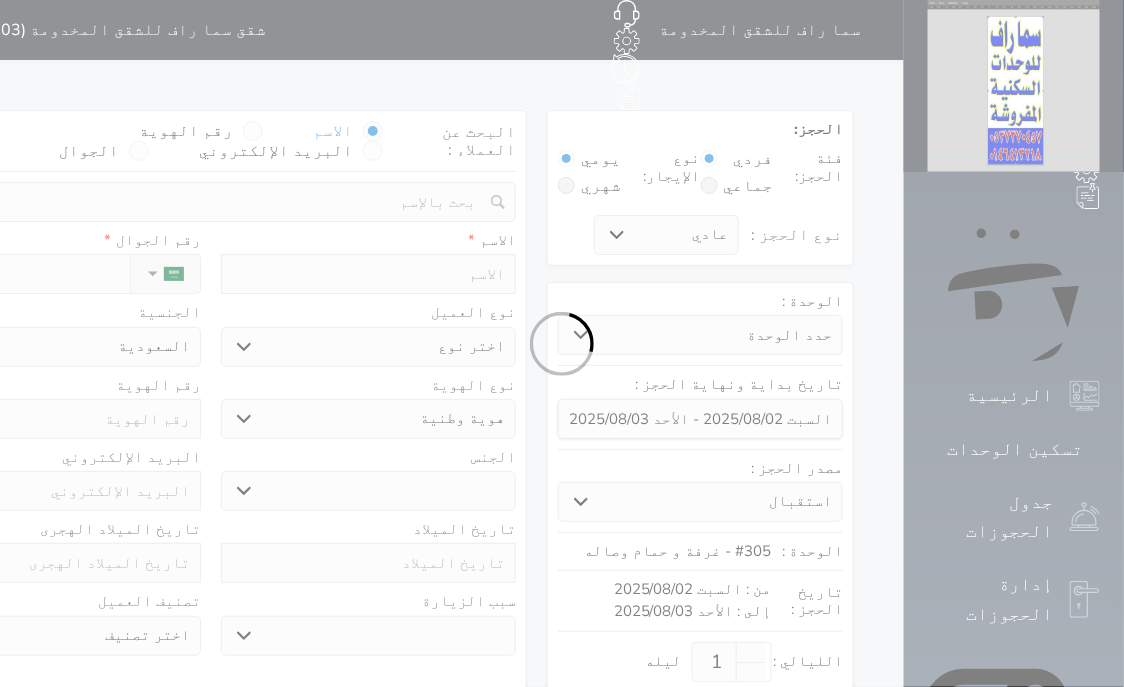 click at bounding box center [253, 131] 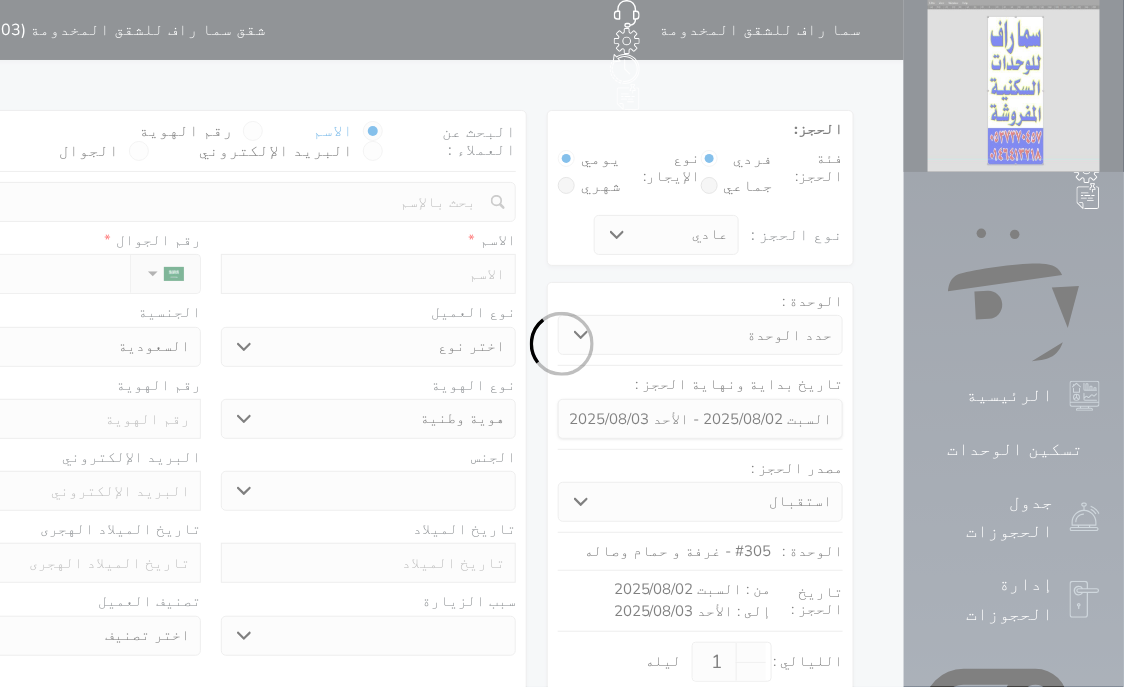 click on "رقم الهوية" at bounding box center (233, 141) 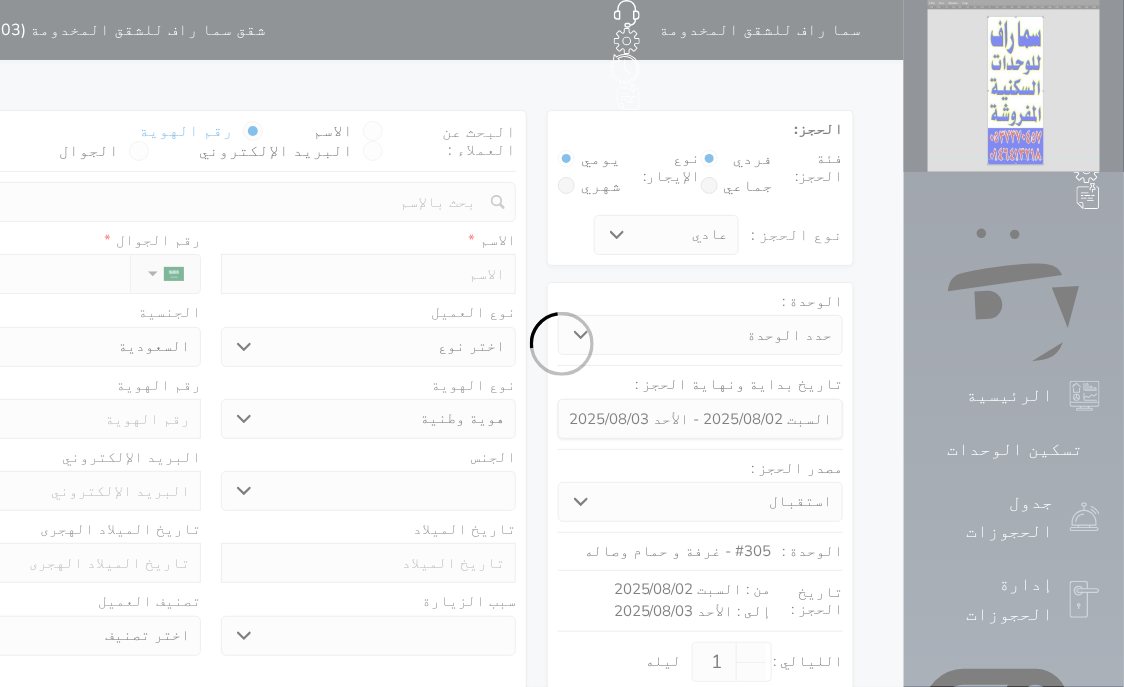 select 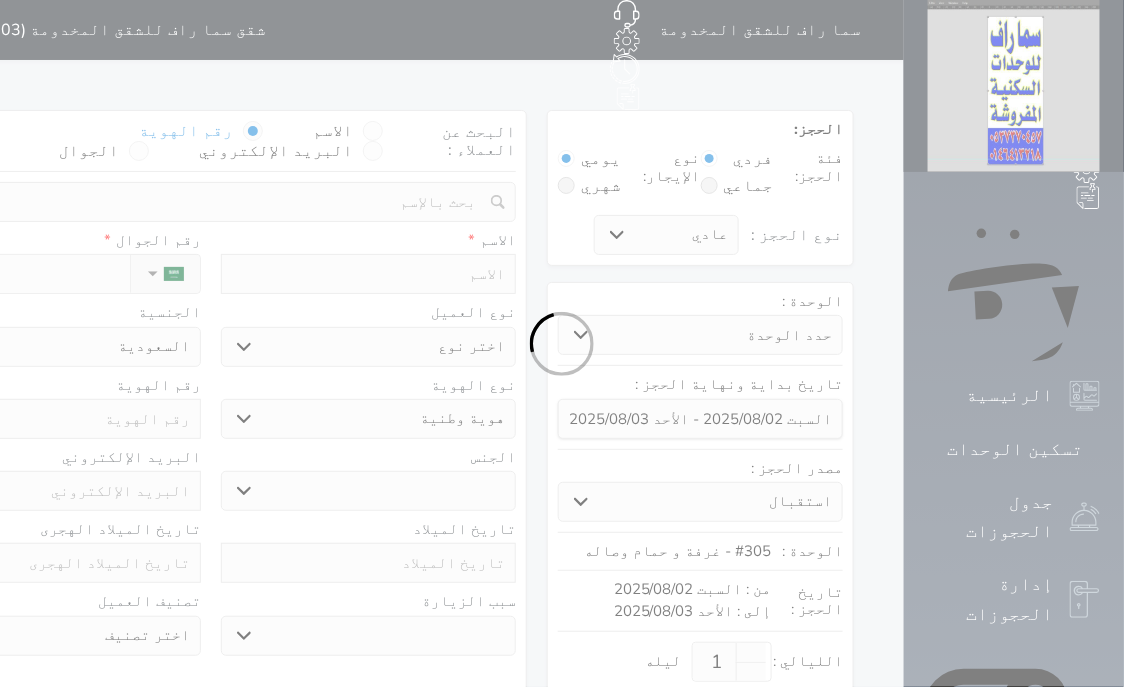 select on "1" 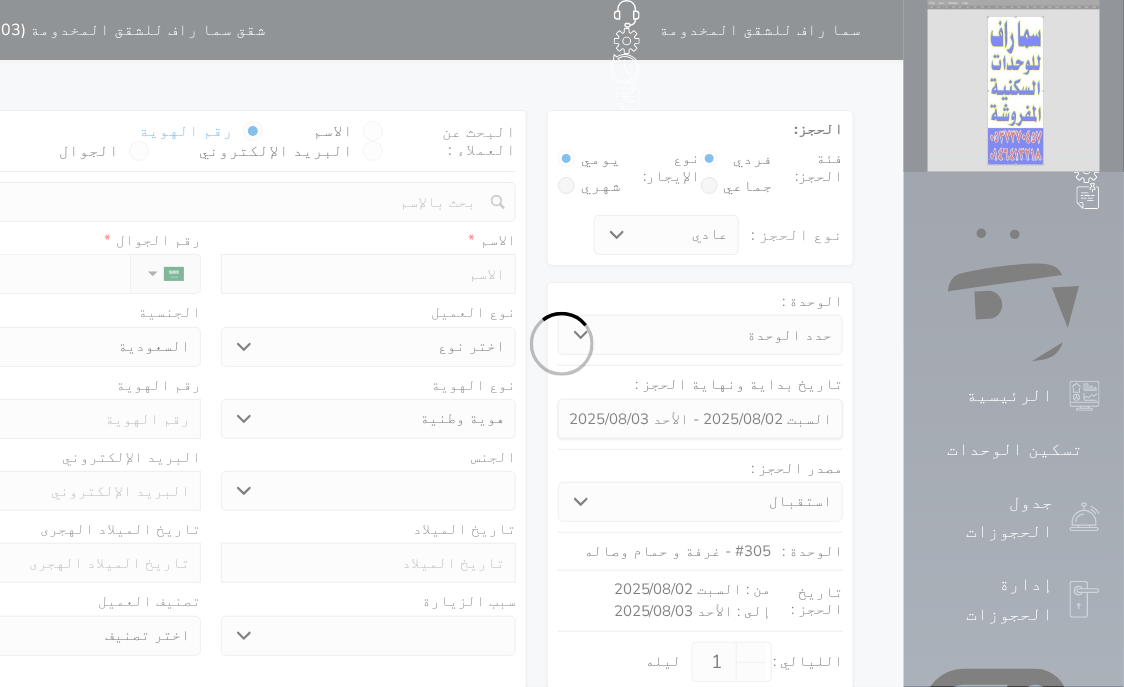select on "7" 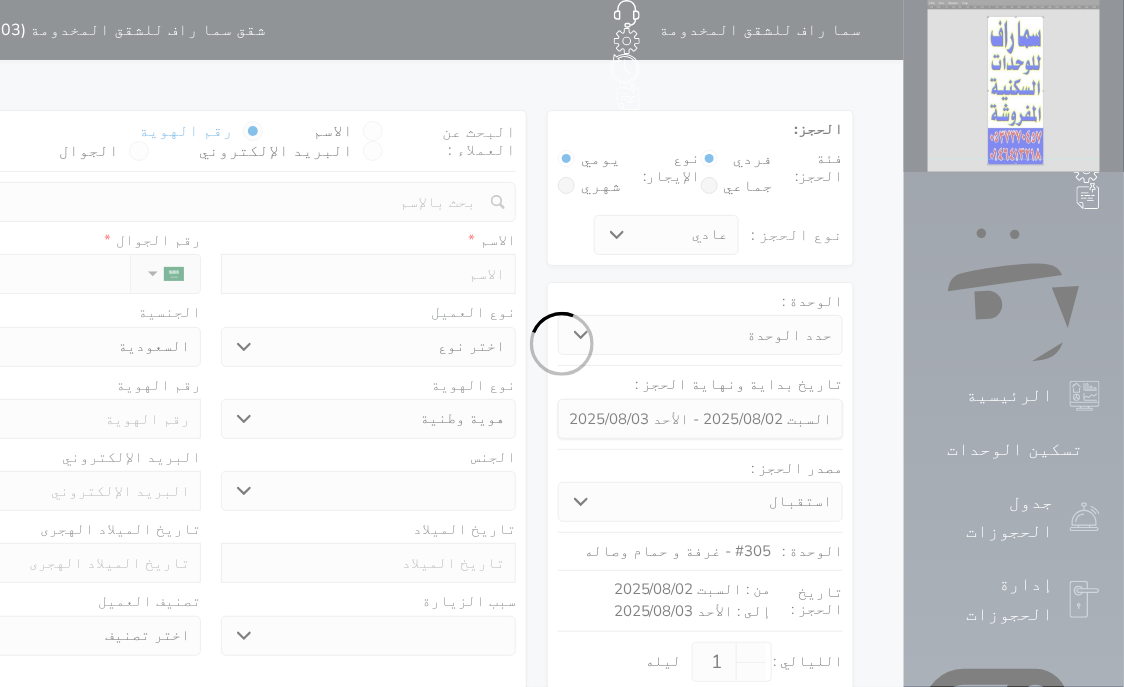 select 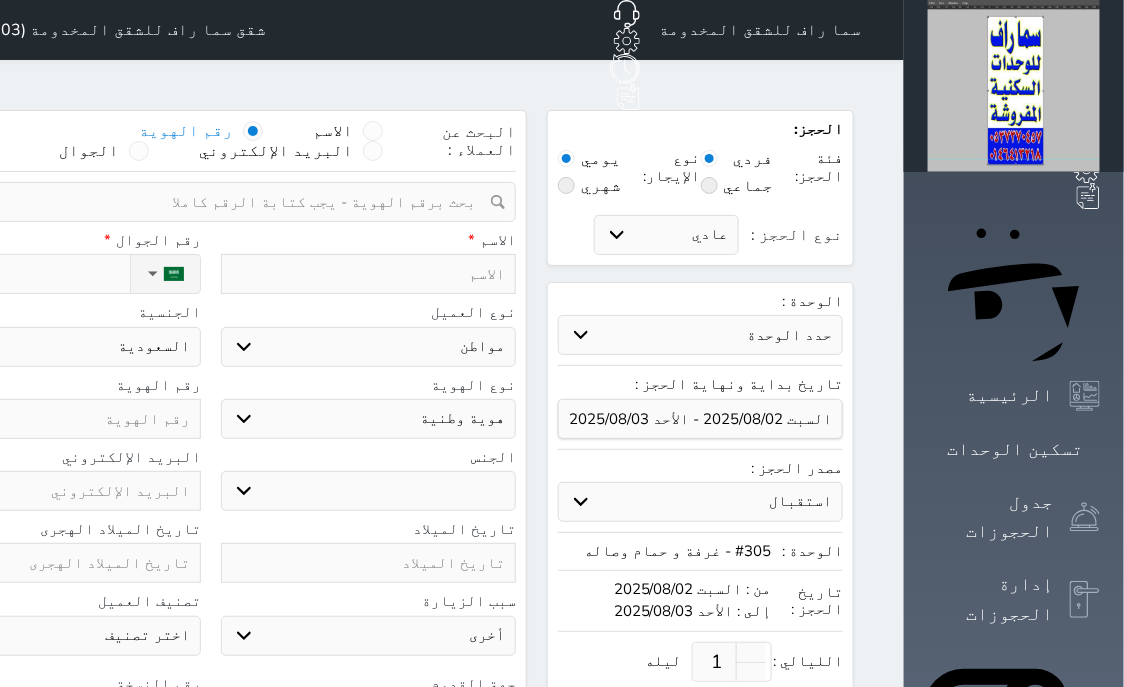 click at bounding box center [253, 131] 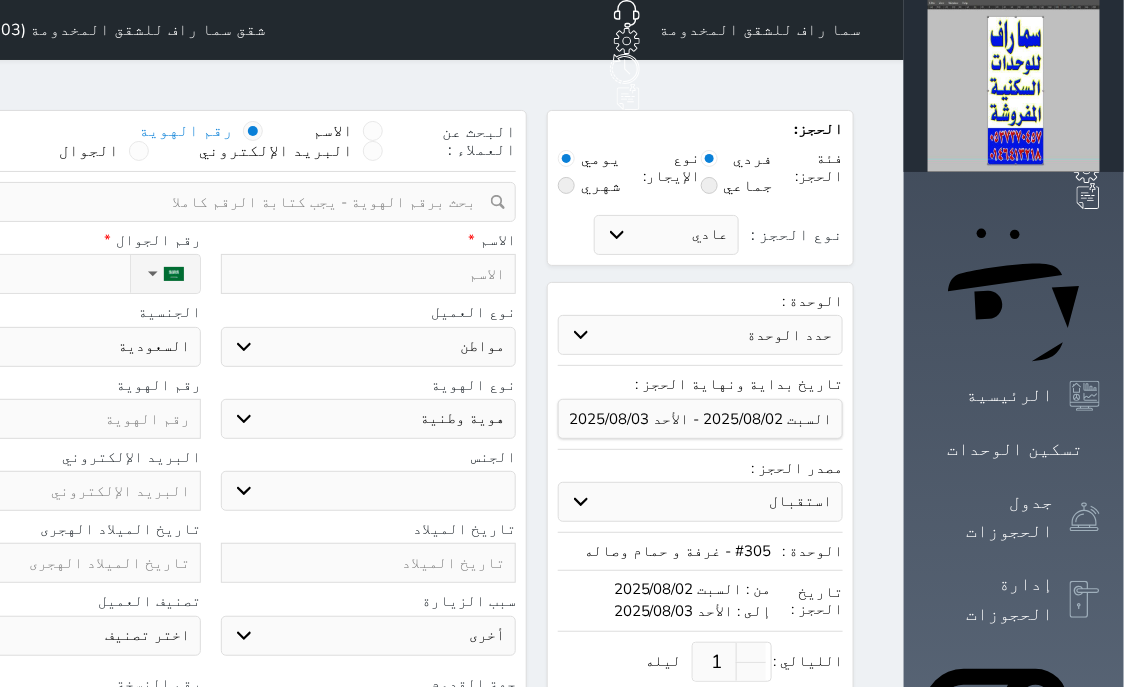click at bounding box center (203, 202) 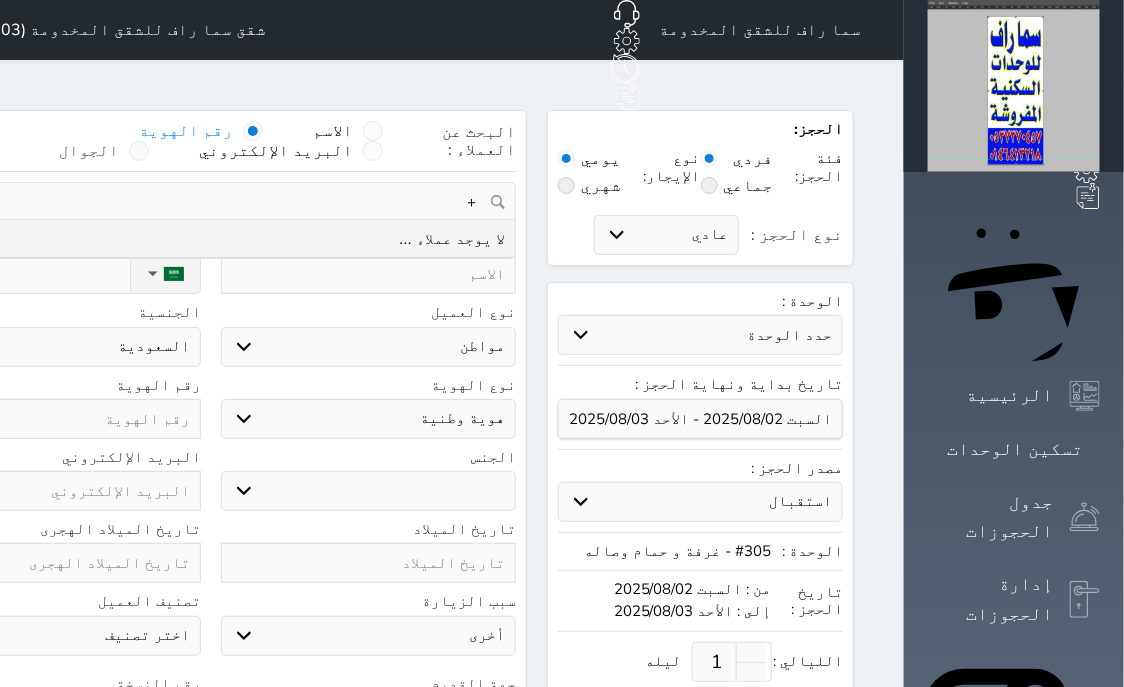 type on "+" 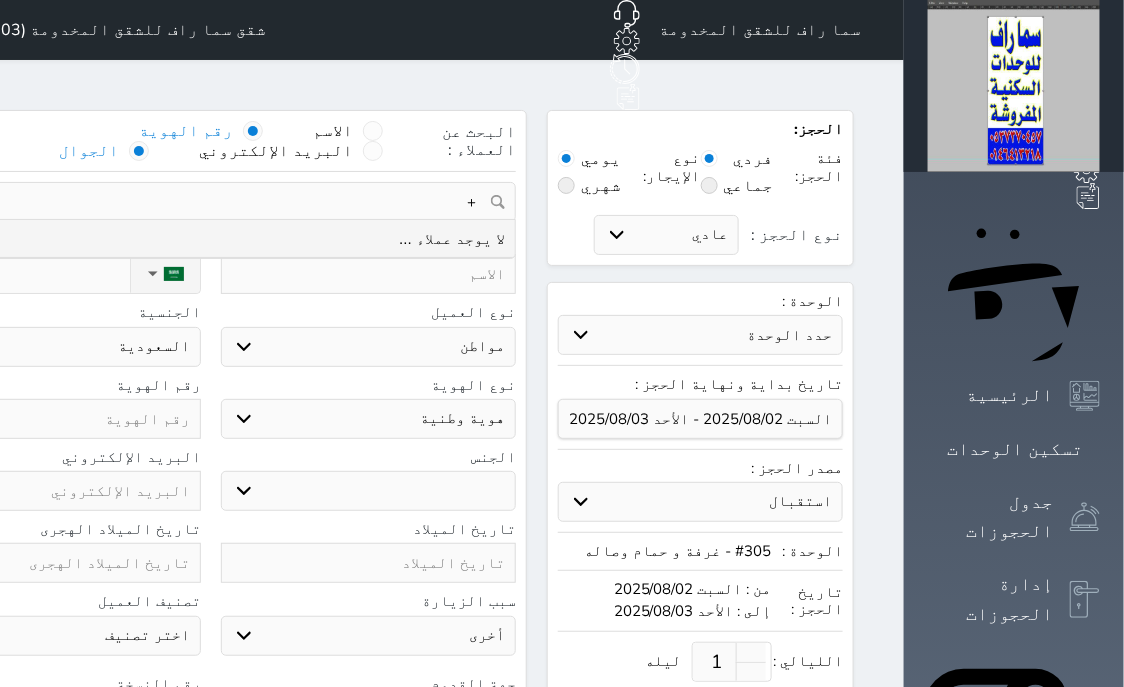 type 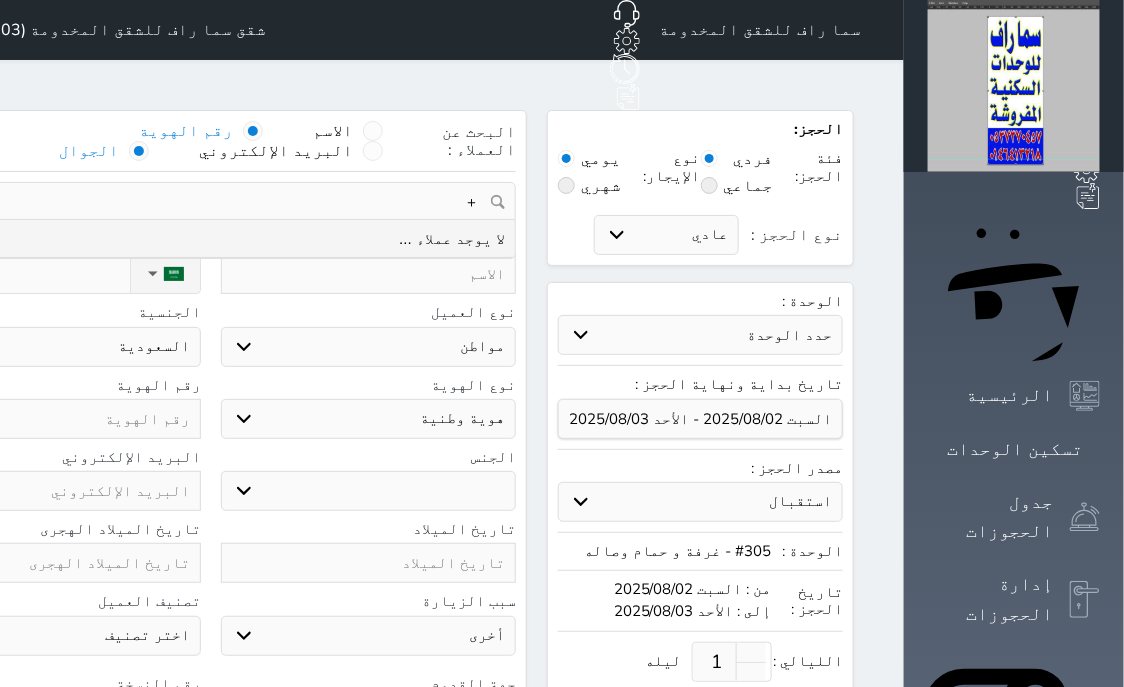 select 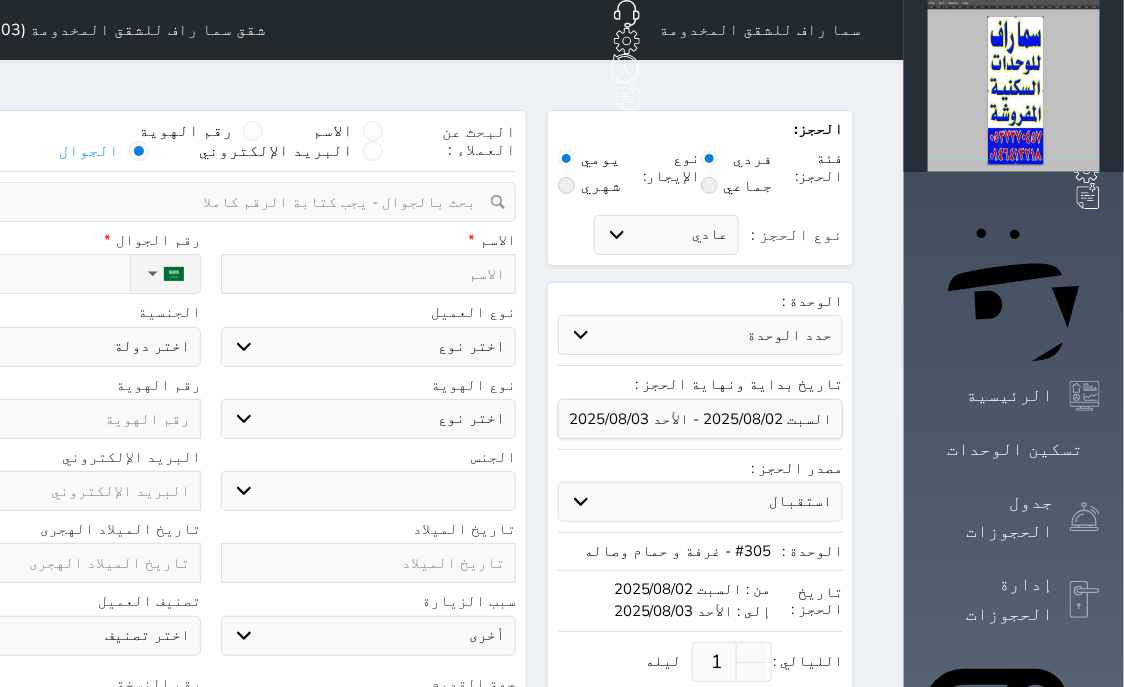 click at bounding box center [203, 202] 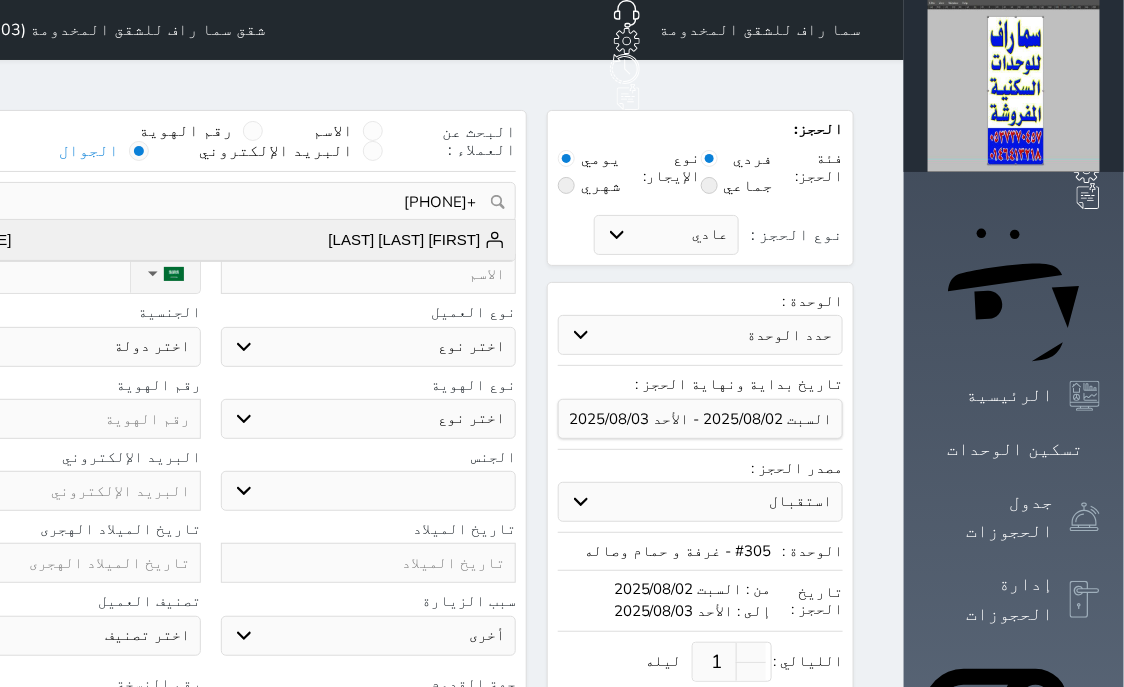 click on "[FIRST] [LAST] [LAST]" at bounding box center [417, 240] 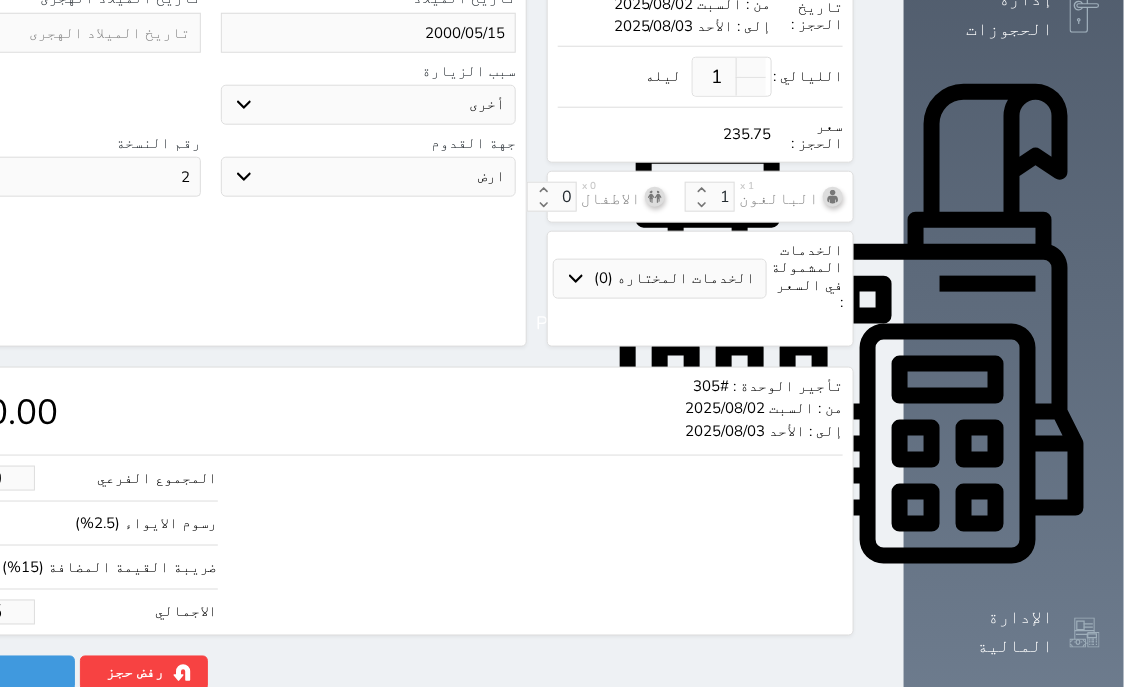 scroll, scrollTop: 621, scrollLeft: 0, axis: vertical 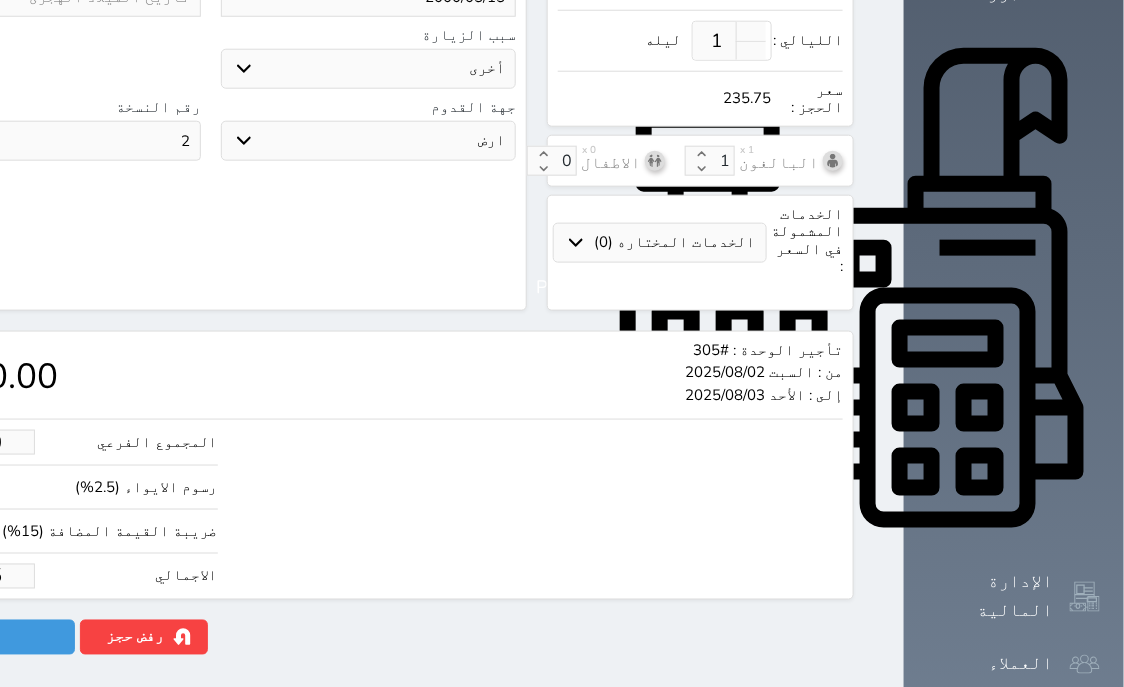 drag, startPoint x: 132, startPoint y: 534, endPoint x: 0, endPoint y: 559, distance: 134.34657 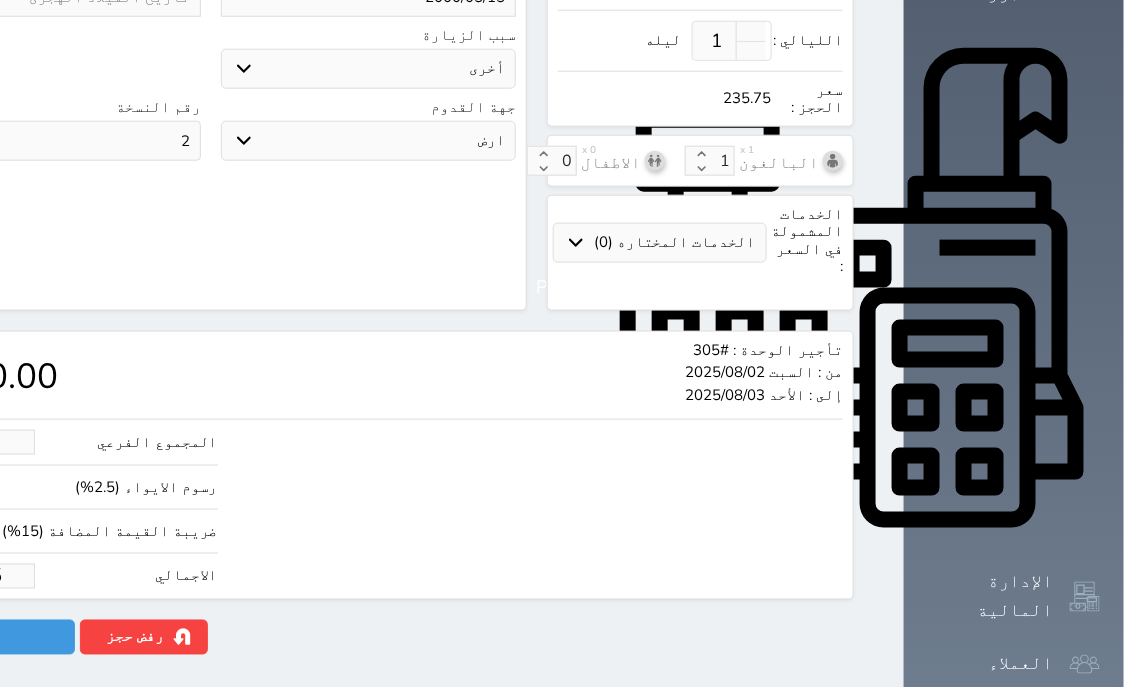 type on "8" 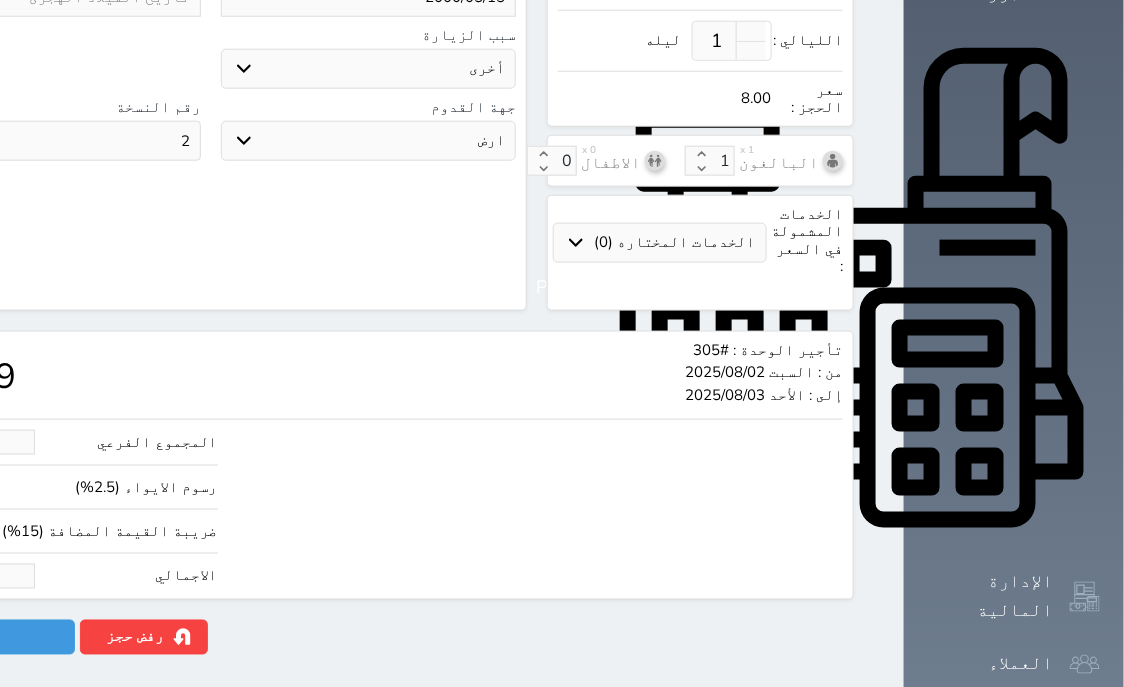 type on "67.87" 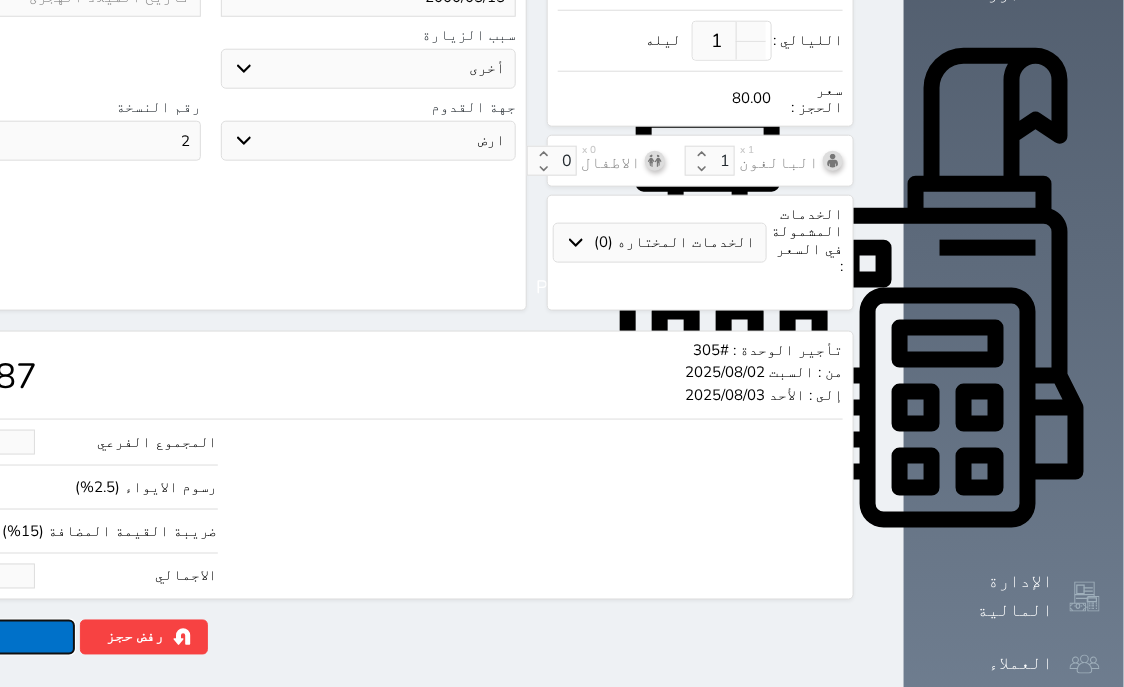 type on "80.00" 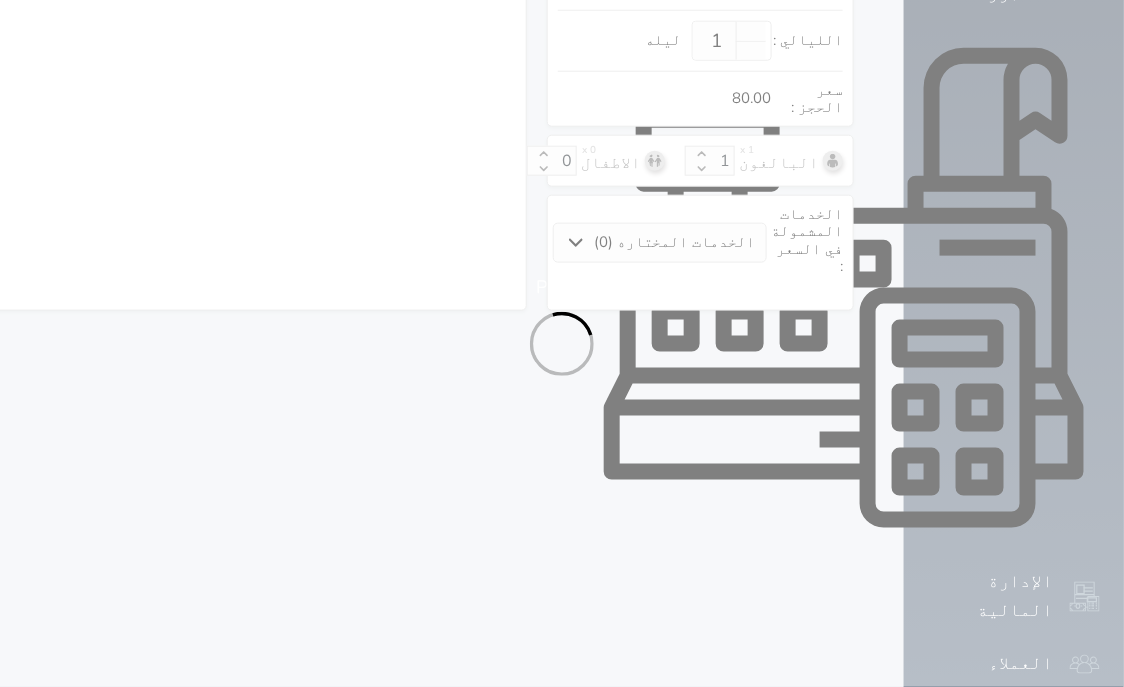 select on "1" 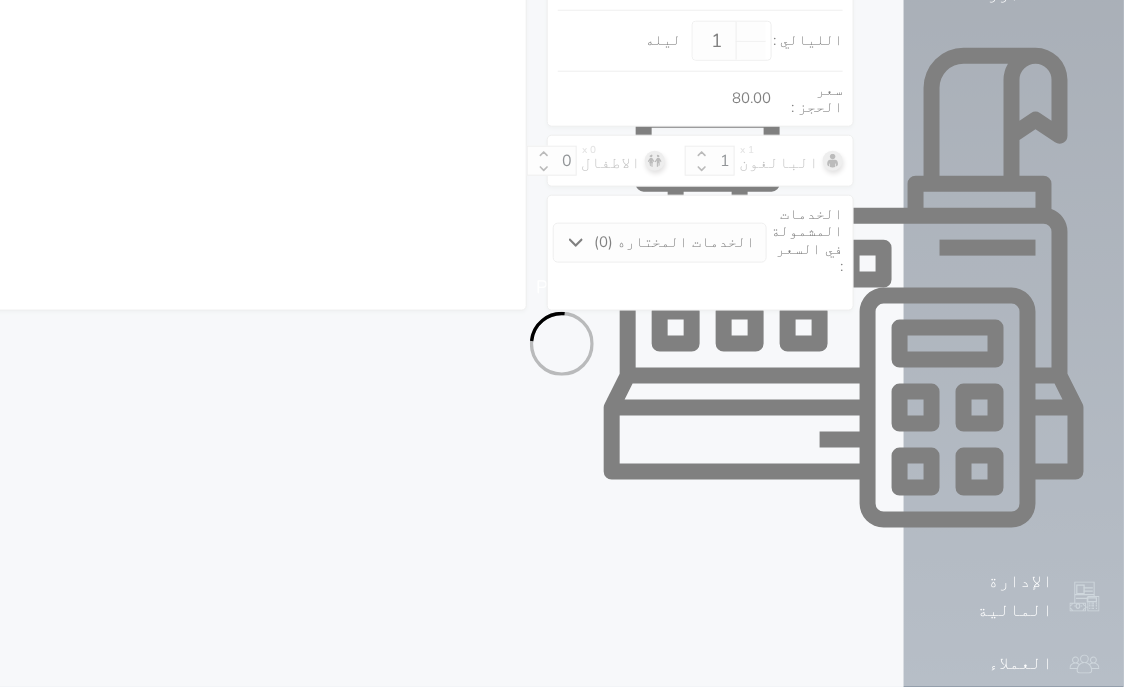 select on "113" 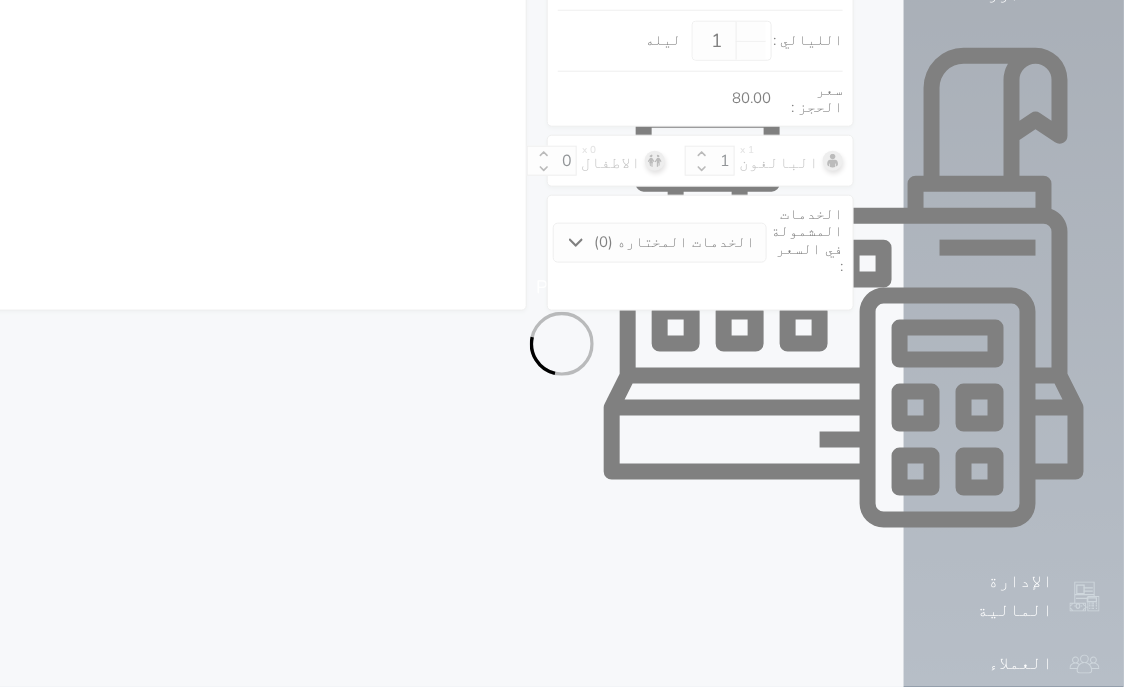 select on "1" 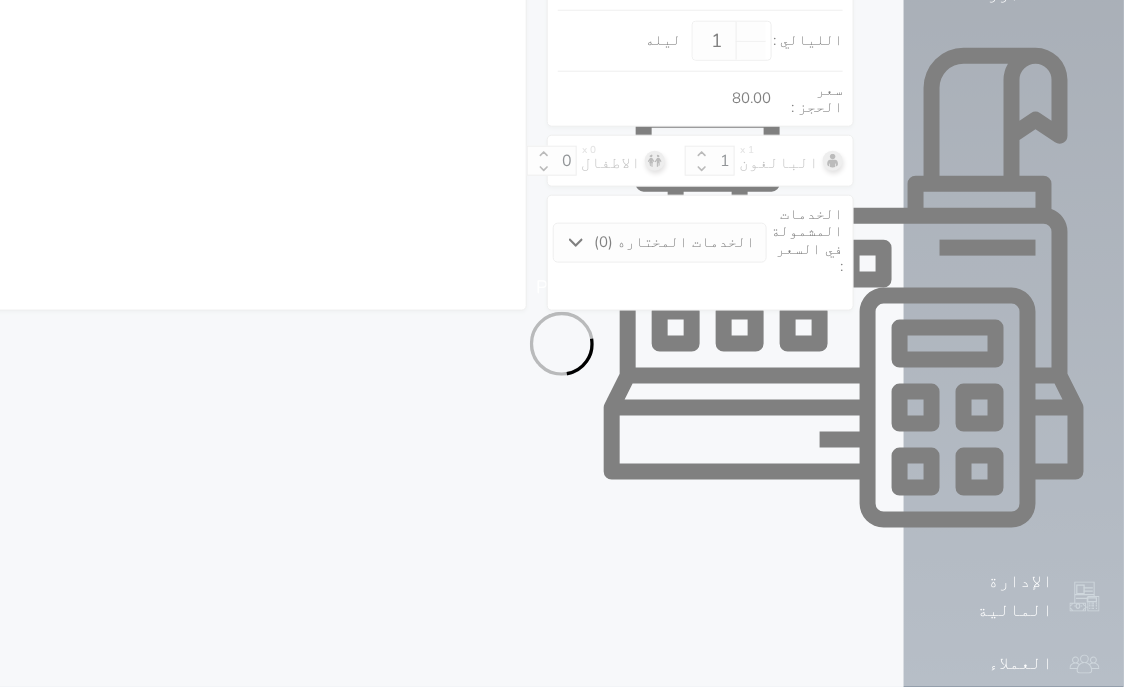 select on "7" 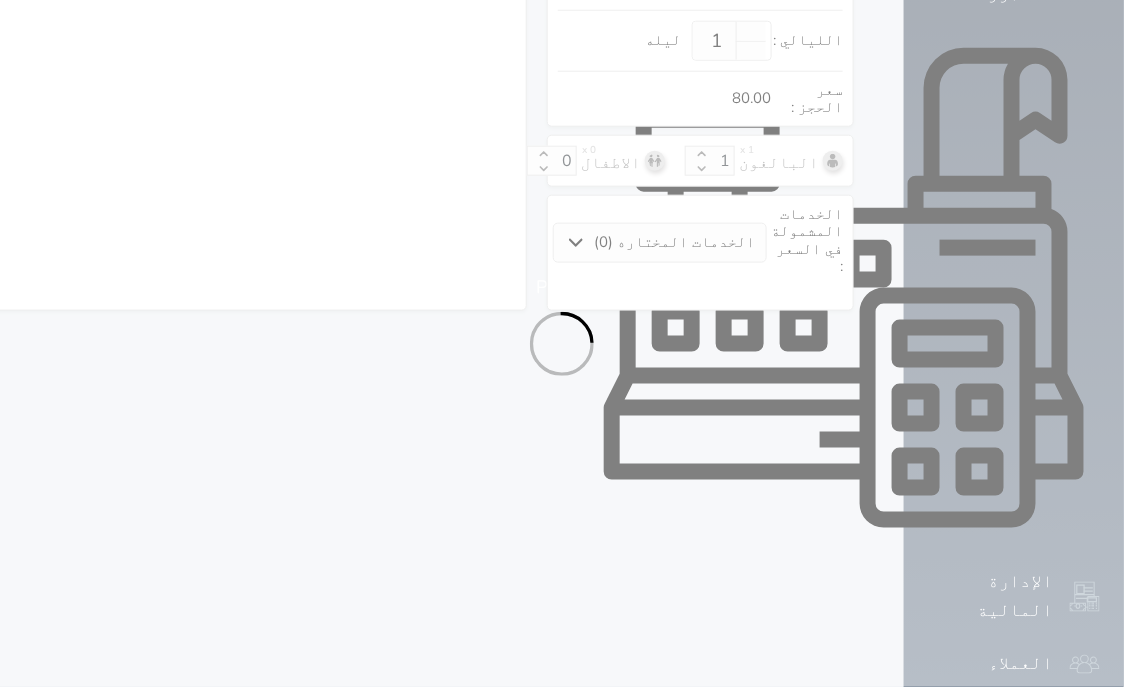 select on "9" 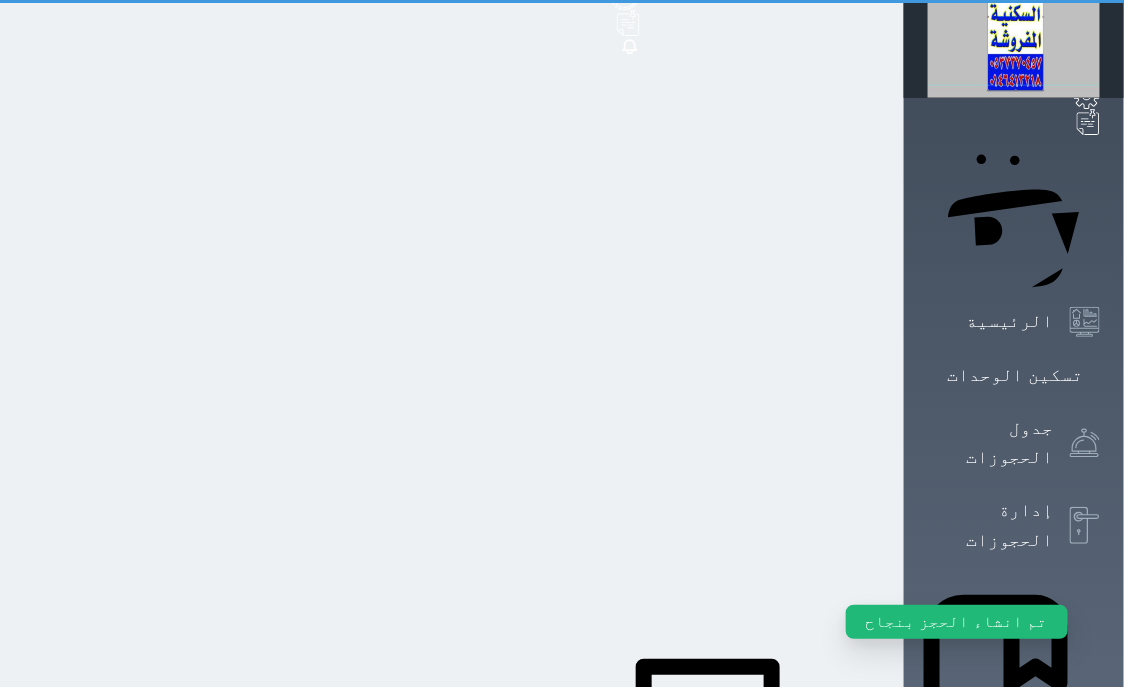 scroll, scrollTop: 0, scrollLeft: 0, axis: both 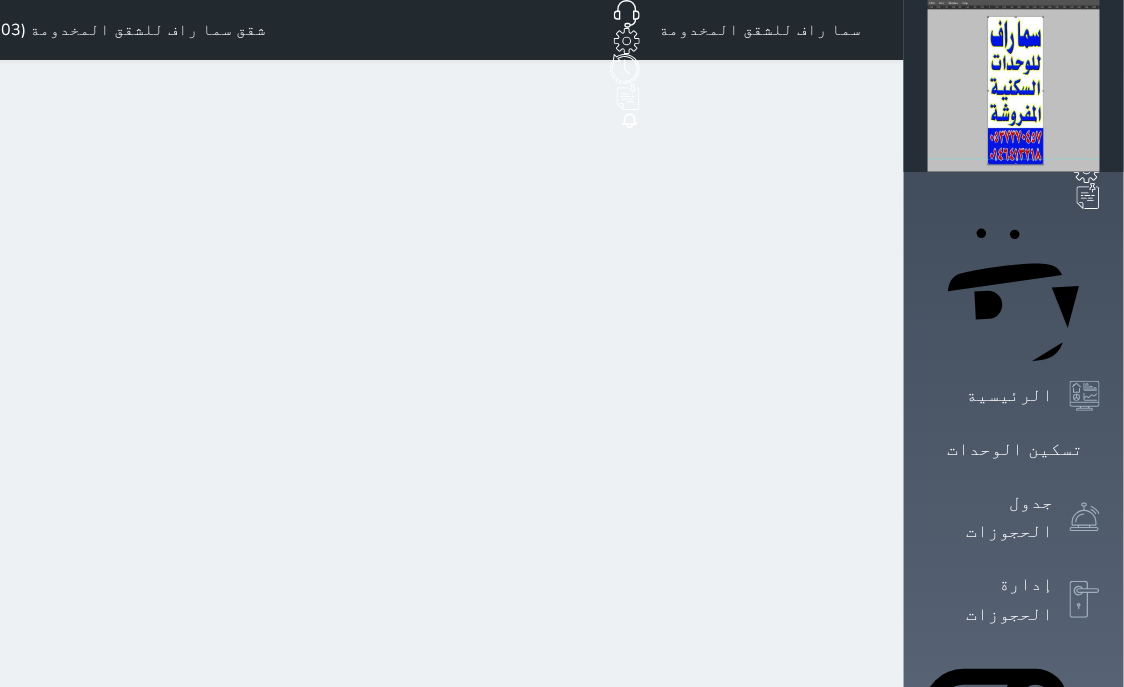 click on "سما راف للشقق المخدومة
حجز جماعي جديد   حجز جديد   غير مرتبط مع منصة زاتكا المرحلة الثانية   مرتبط مع شموس   مرتبط مع المنصة الوطنية للرصد السياحي             إشعار   الغرفة   النزيل   المصدر
شقق سما راف للشقق المخدومة (310305793800003)" at bounding box center (374, 865) 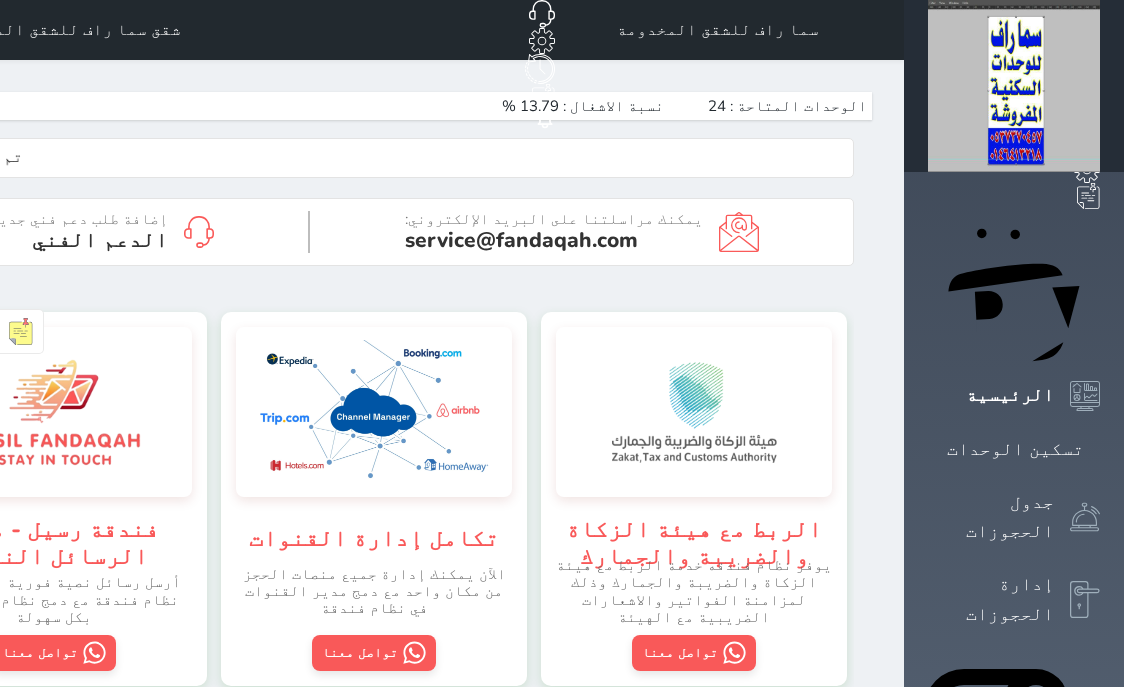 click on "تسكين الوحدات" at bounding box center (1015, 449) 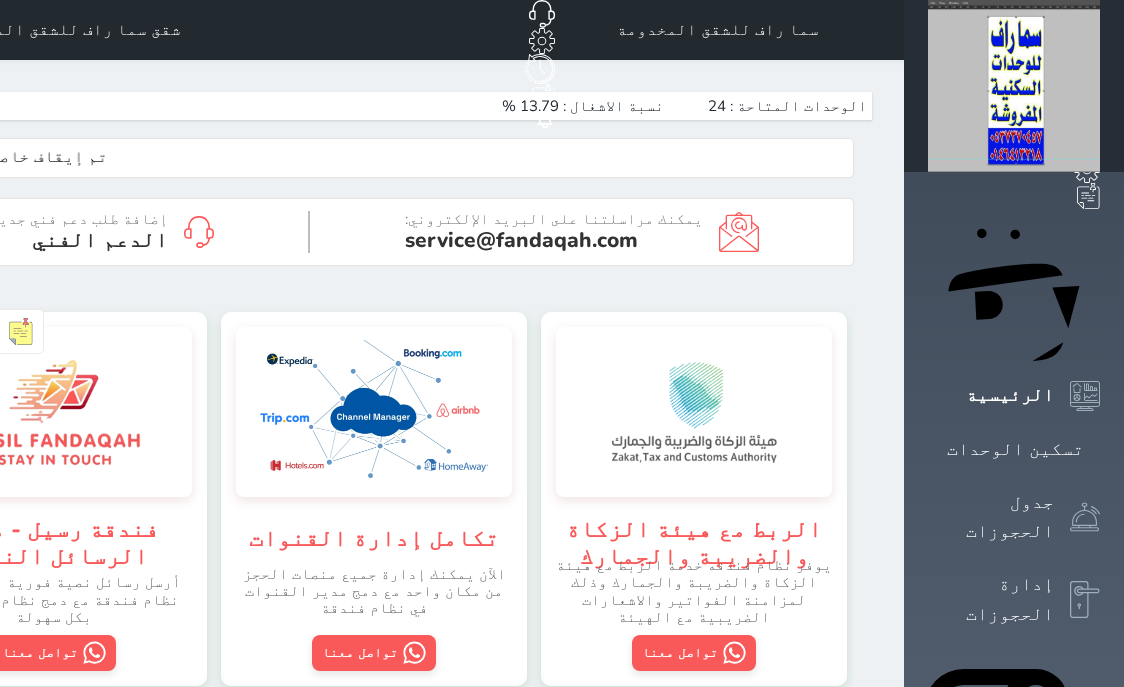 scroll, scrollTop: 0, scrollLeft: 0, axis: both 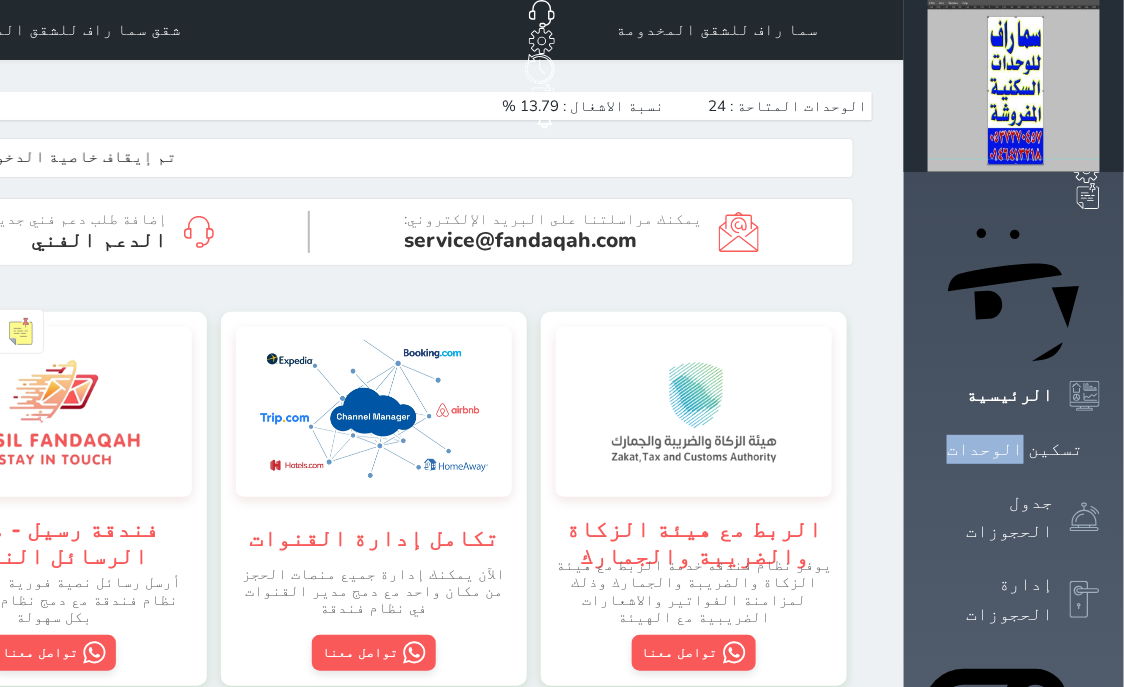 click on "تسكين الوحدات" at bounding box center [1015, 449] 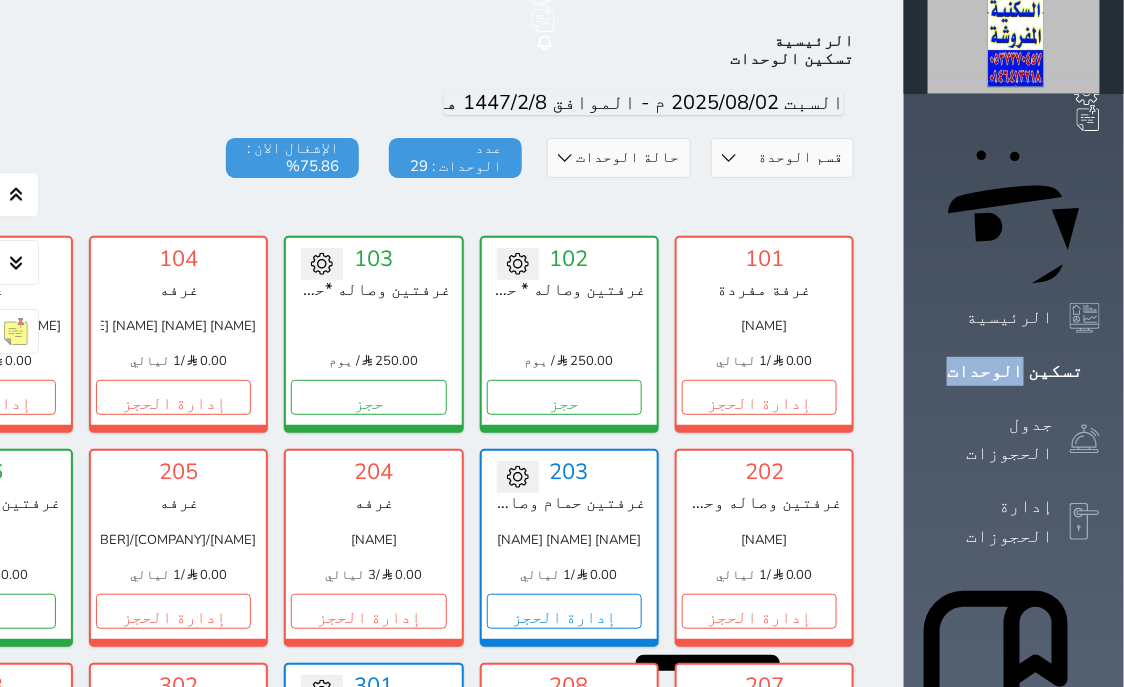 scroll, scrollTop: 460, scrollLeft: 0, axis: vertical 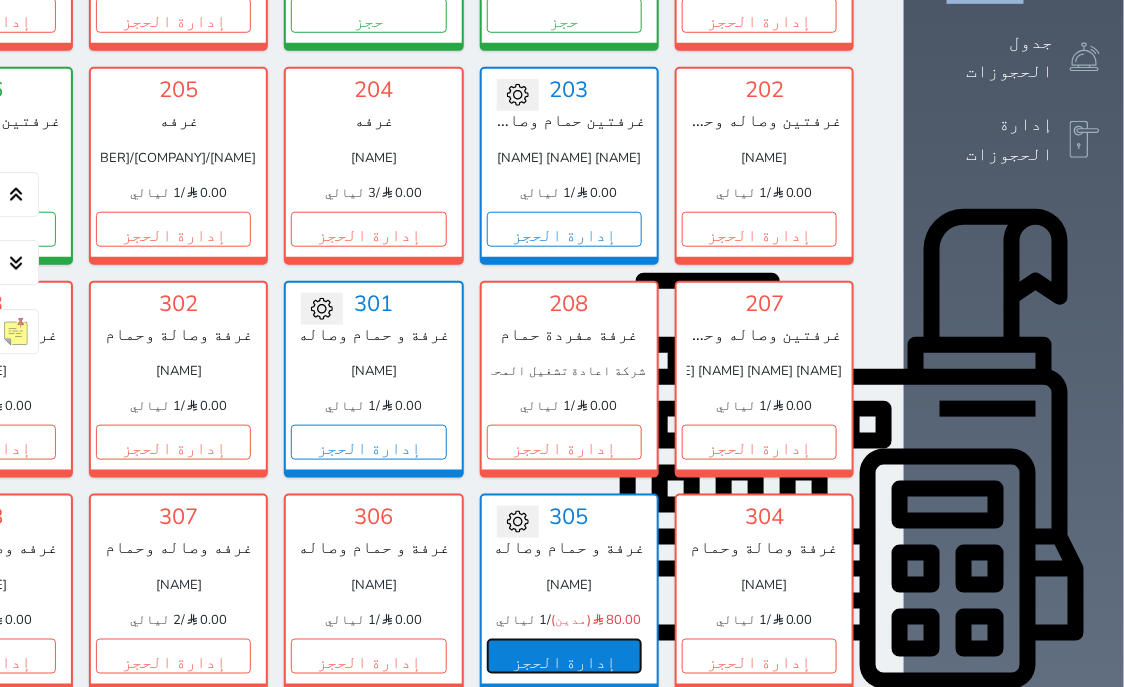 click on "إدارة الحجز" at bounding box center (564, 656) 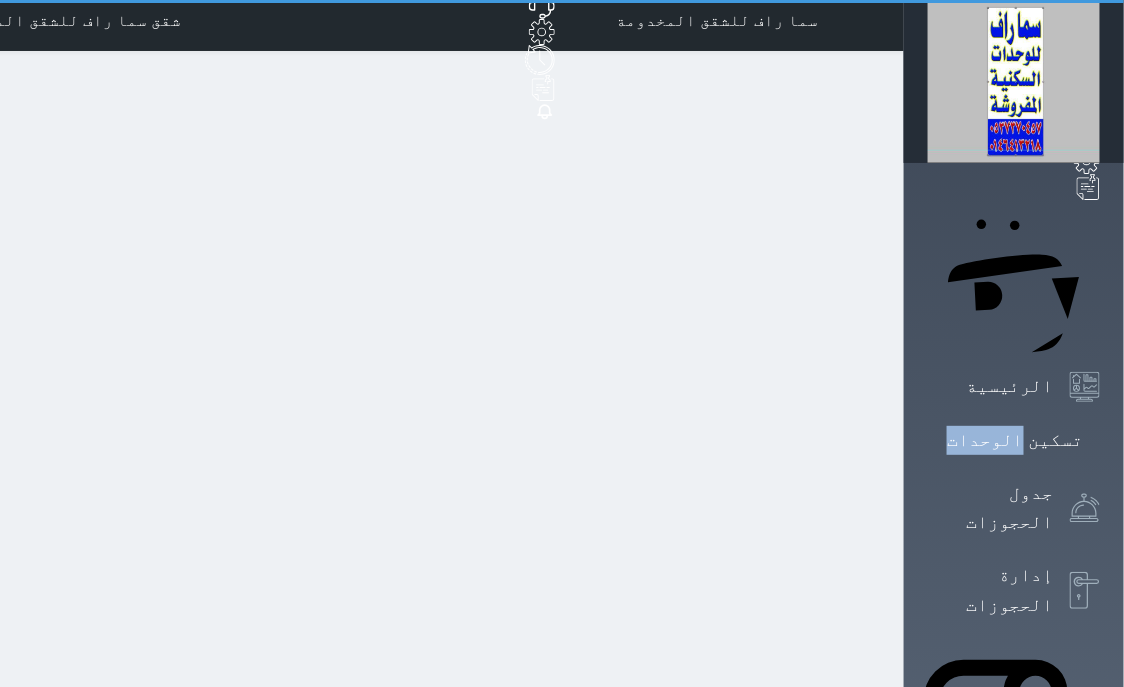 scroll, scrollTop: 0, scrollLeft: 0, axis: both 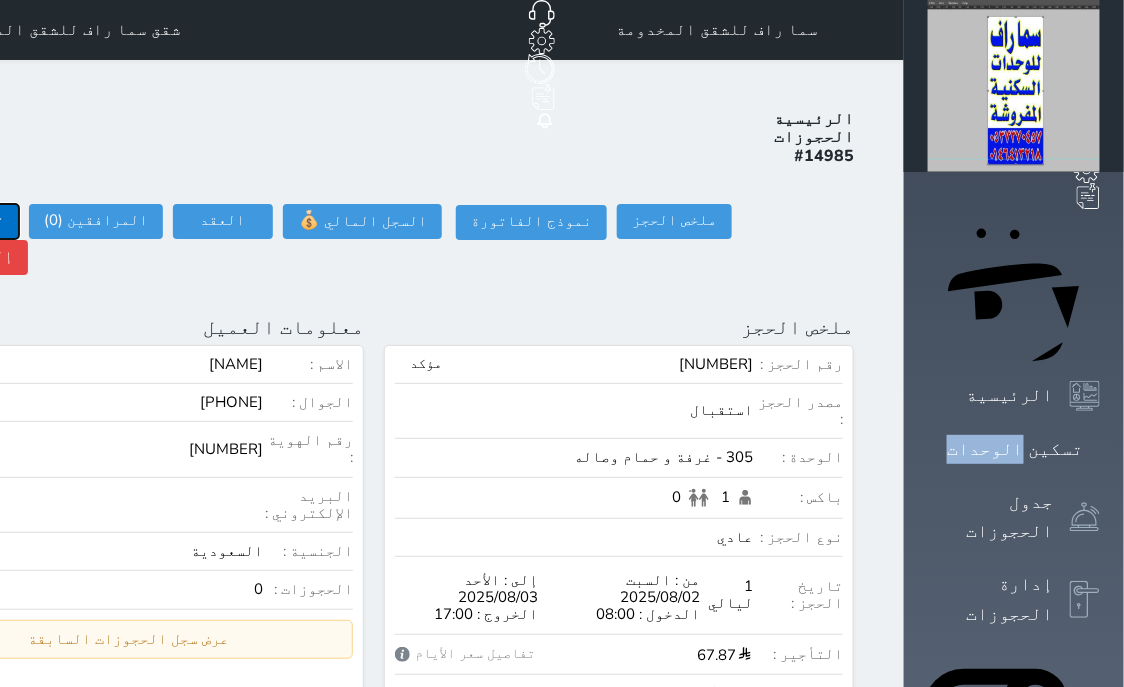 click on "تسجيل دخول" at bounding box center [-39, 221] 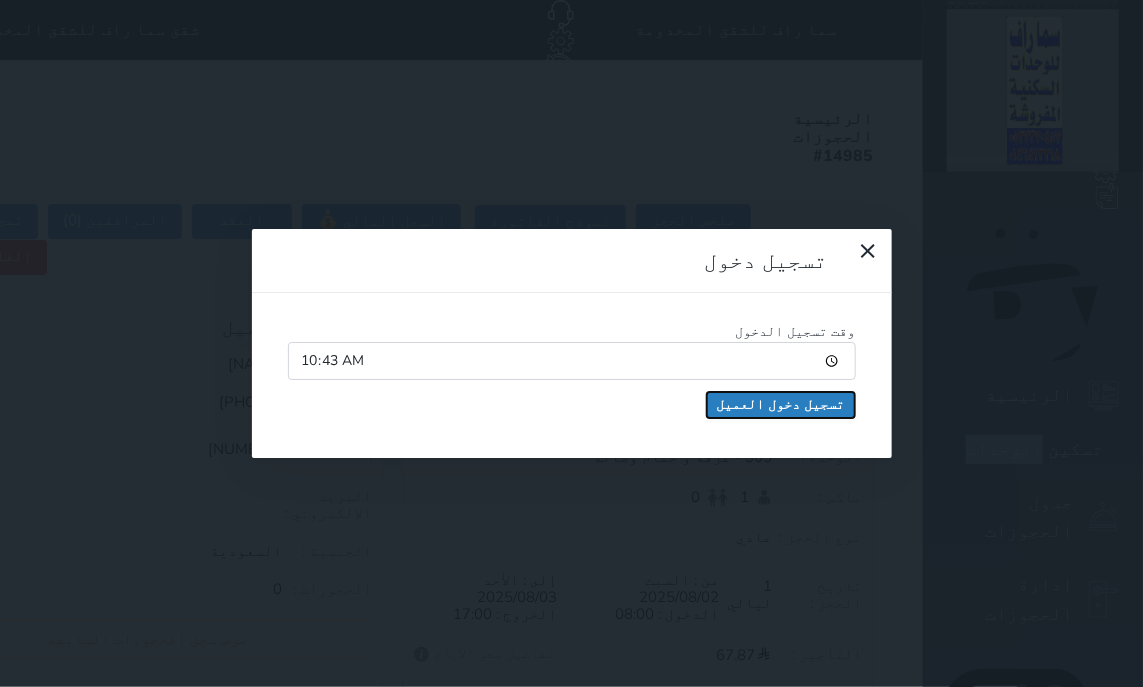 click on "تسجيل دخول العميل" at bounding box center [781, 405] 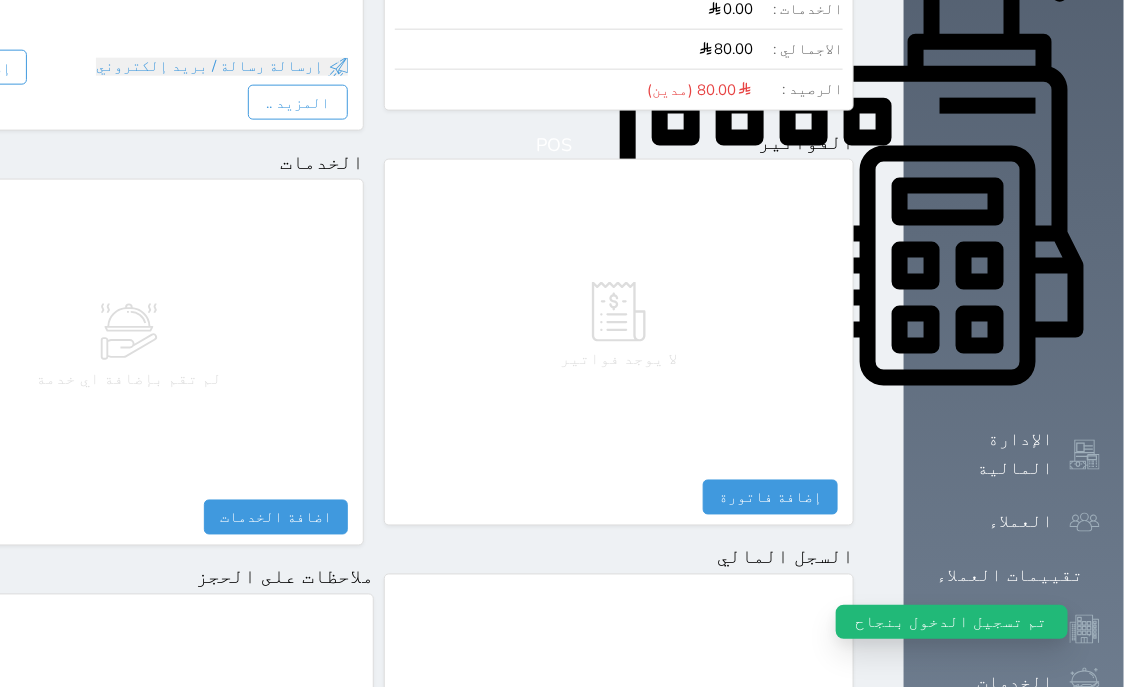 scroll, scrollTop: 1095, scrollLeft: 0, axis: vertical 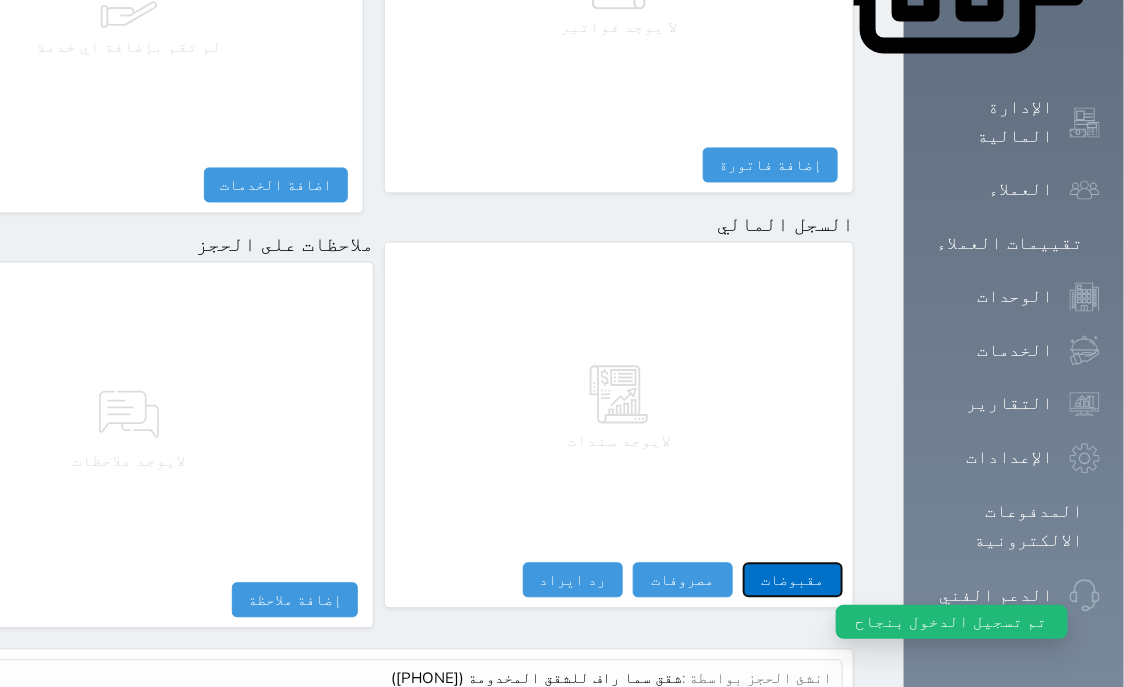 click on "مقبوضات" at bounding box center [793, 580] 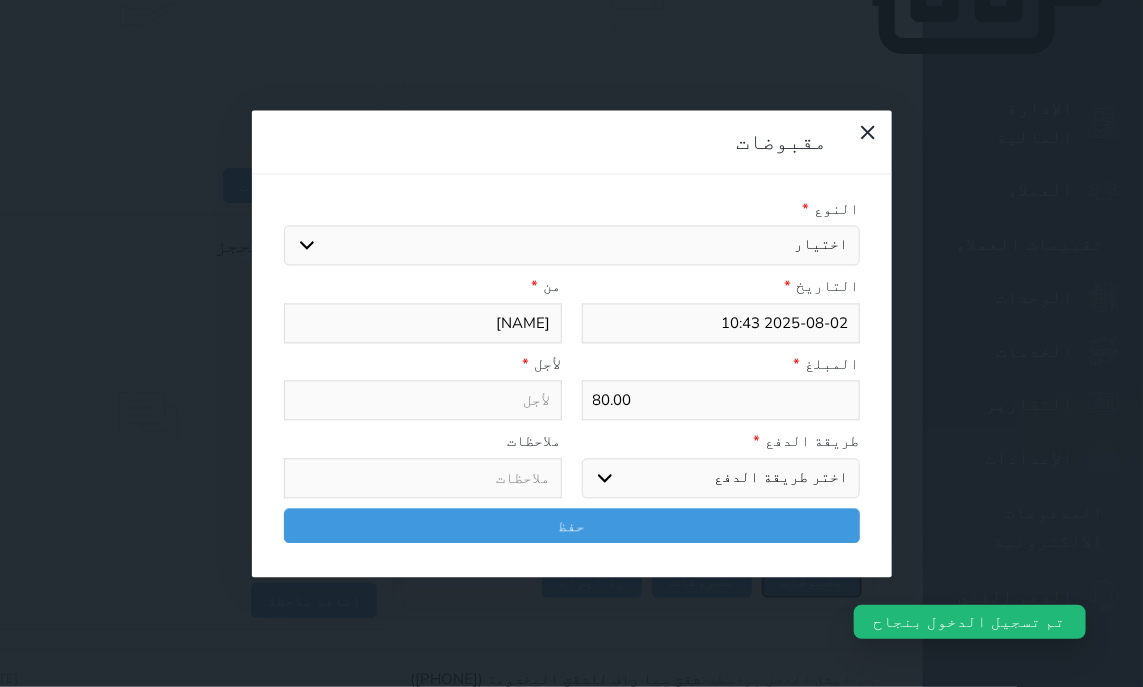 select 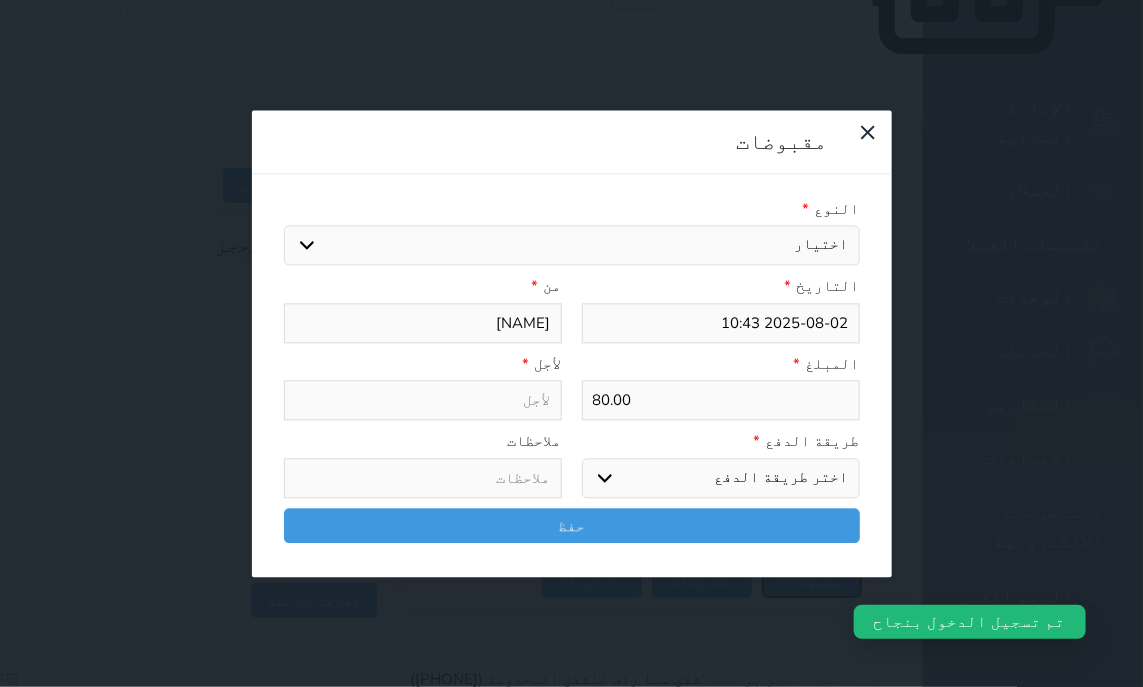 select 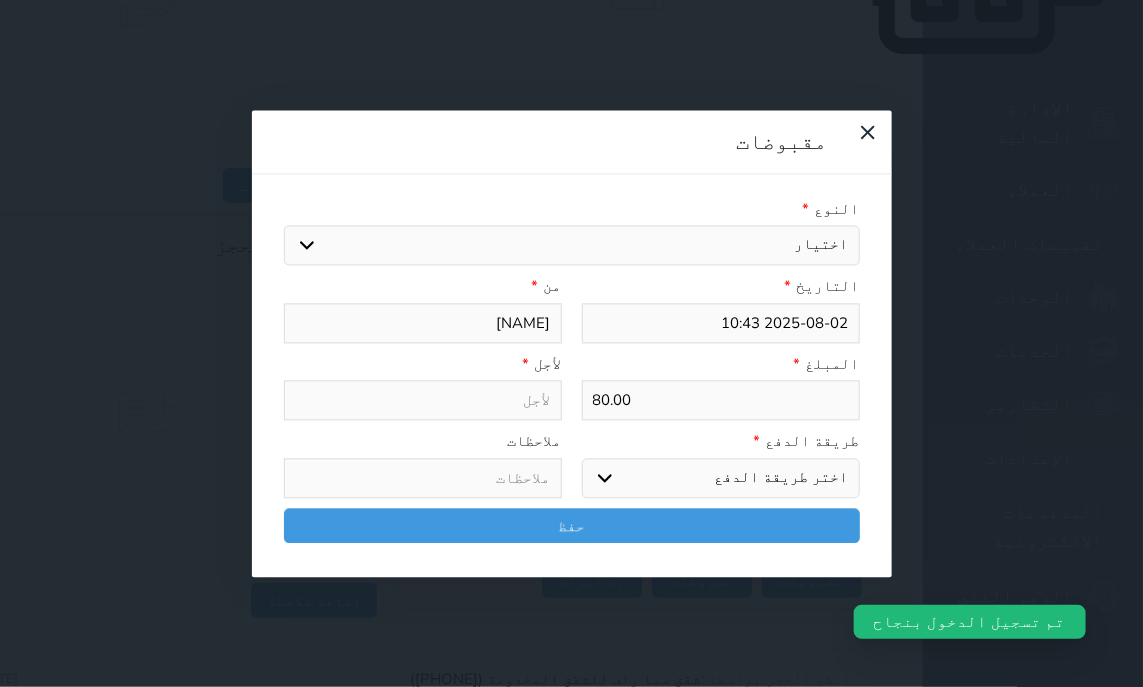 click on "اختيار   مقبوضات عامة قيمة إيجار فواتير تامين عربون لا ينطبق آخر مغسلة واي فاي - الإنترنت مواقف السيارات طعام الأغذية والمشروبات مشروبات المشروبات الباردة المشروبات الساخنة الإفطار غداء عشاء مخبز و كعك حمام سباحة الصالة الرياضية سبا و خدمات الجمال اختيار وإسقاط (خدمات النقل) ميني بار كابل - تلفزيون سرير إضافي تصفيف الشعر التسوق خدمات الجولات السياحية المنظمة خدمات الدليل السياحي" at bounding box center (572, 246) 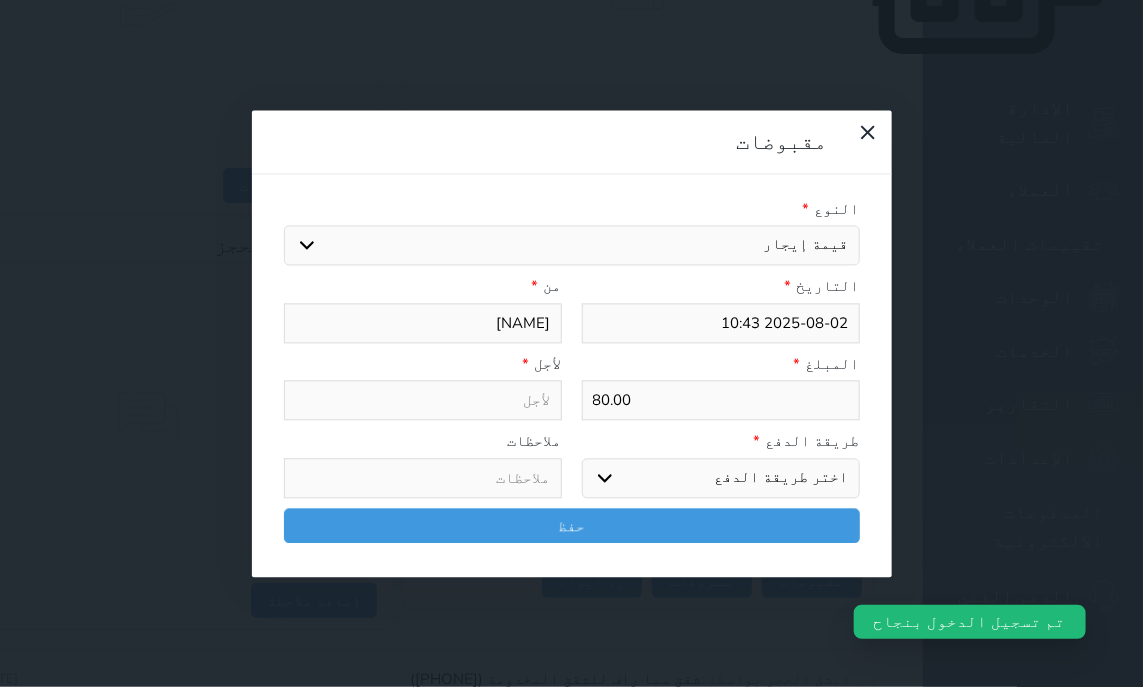 select 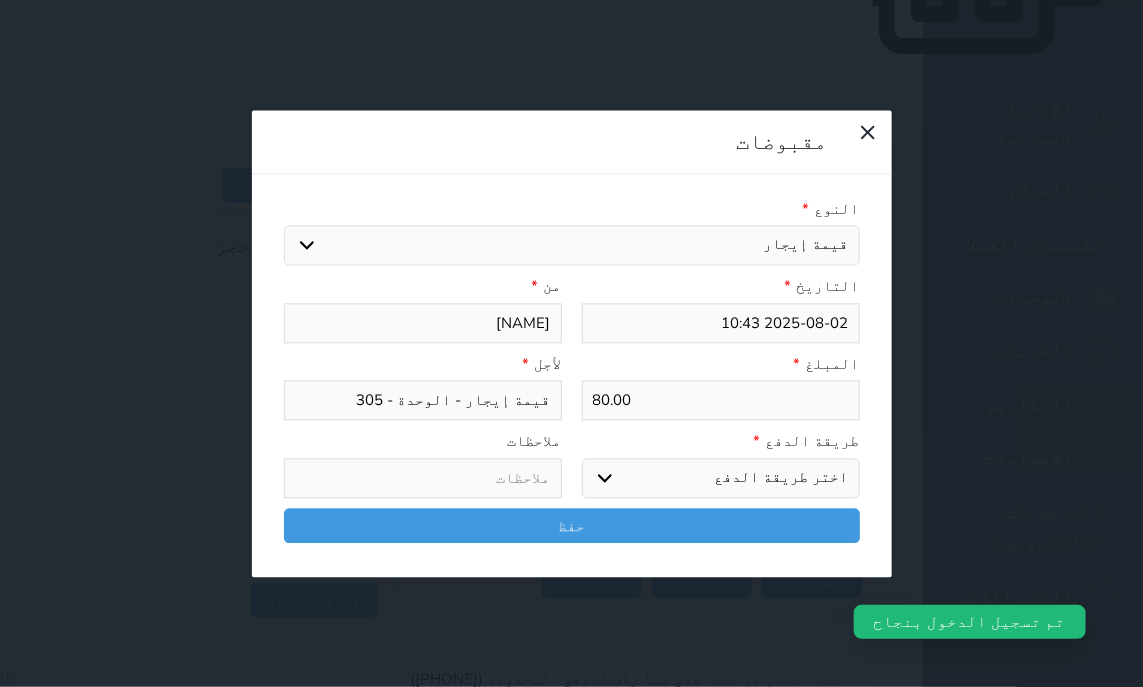 drag, startPoint x: 817, startPoint y: 331, endPoint x: 817, endPoint y: 357, distance: 26 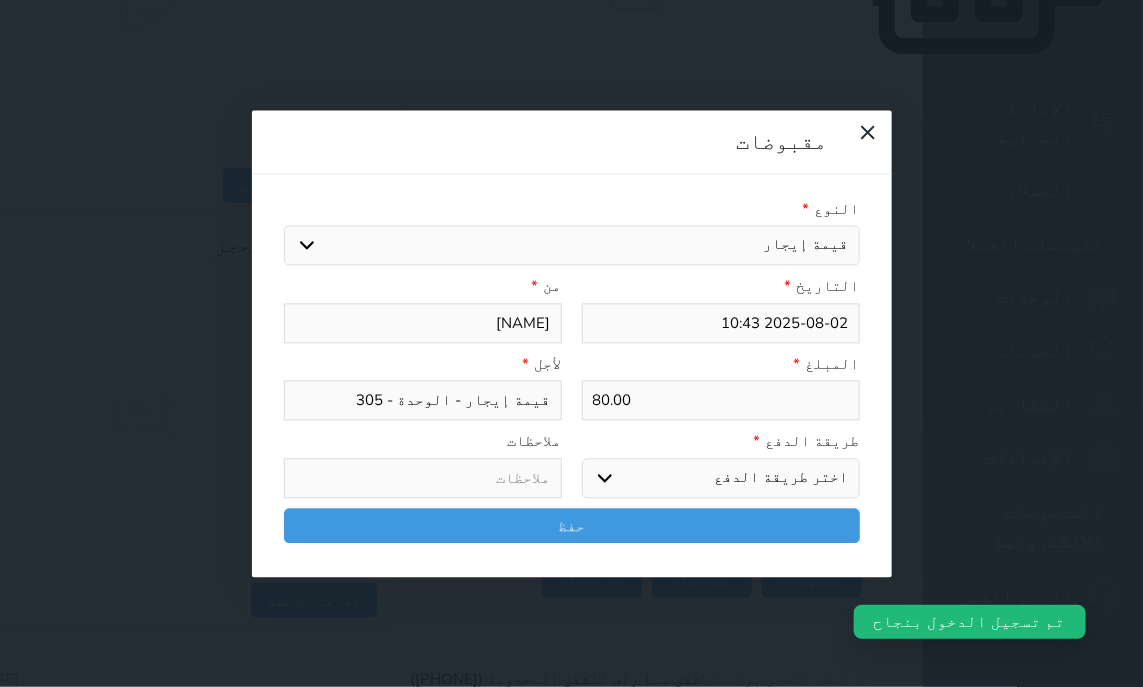 click on "طريقة الدفع *   اختر طريقة الدفع   دفع نقدى   تحويل بنكى   مدى   بطاقة ائتمان   آجل" at bounding box center (721, 465) 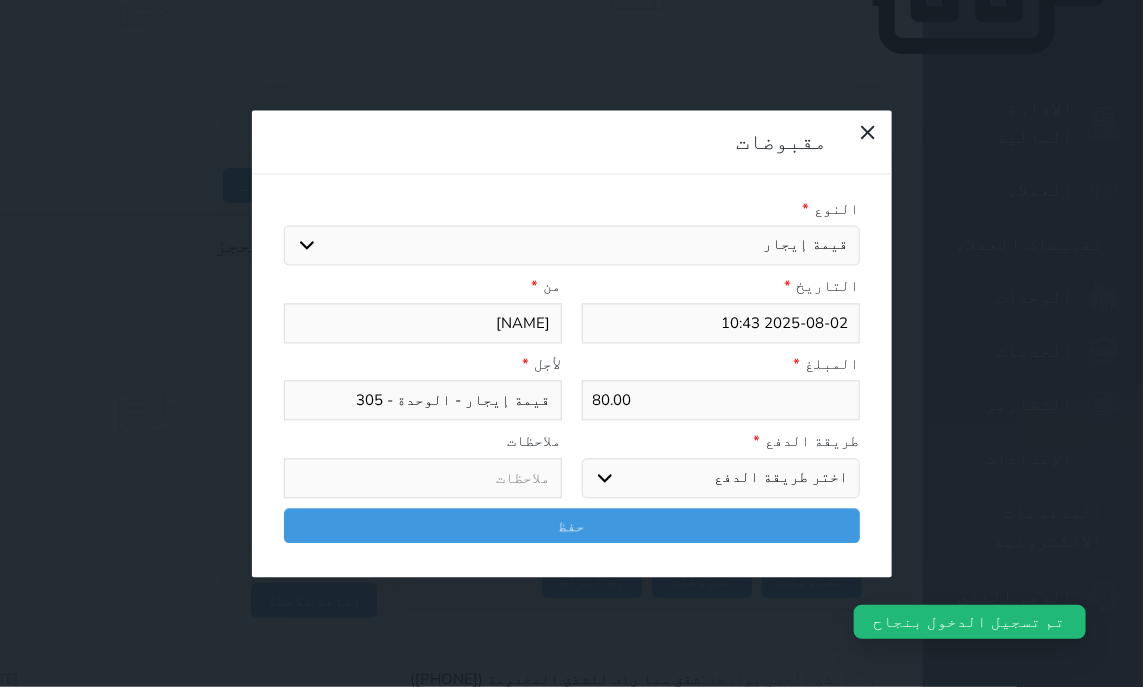 click on "اختر طريقة الدفع   دفع نقدى   تحويل بنكى   مدى   بطاقة ائتمان   آجل" at bounding box center (721, 478) 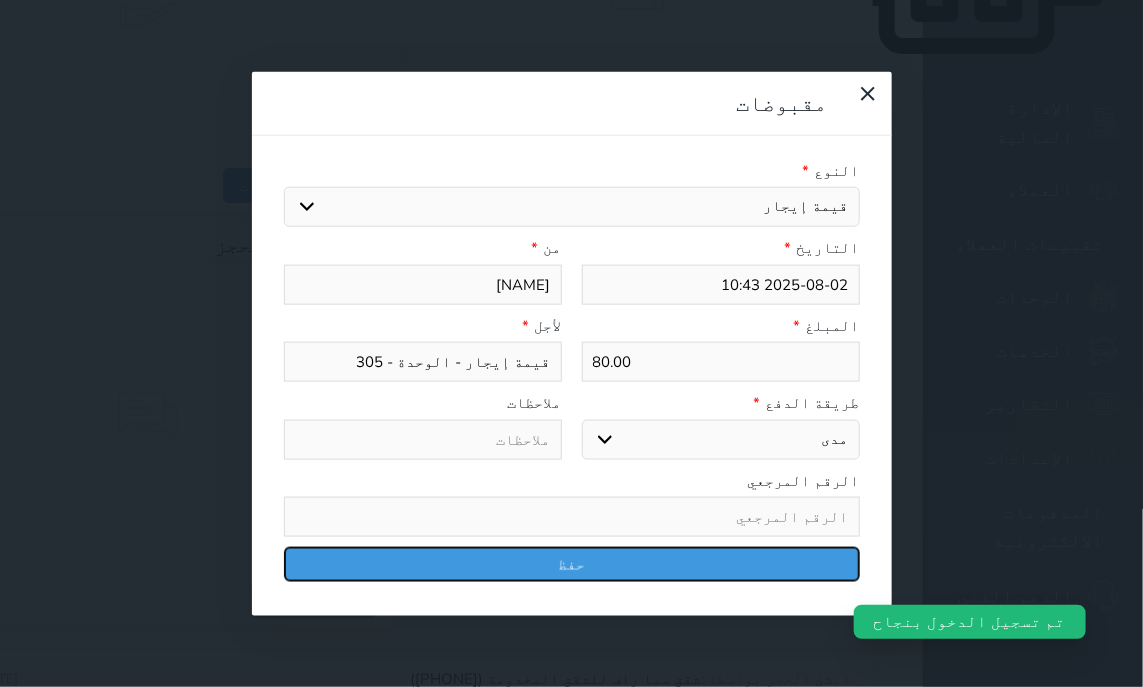 click on "حفظ" at bounding box center [572, 564] 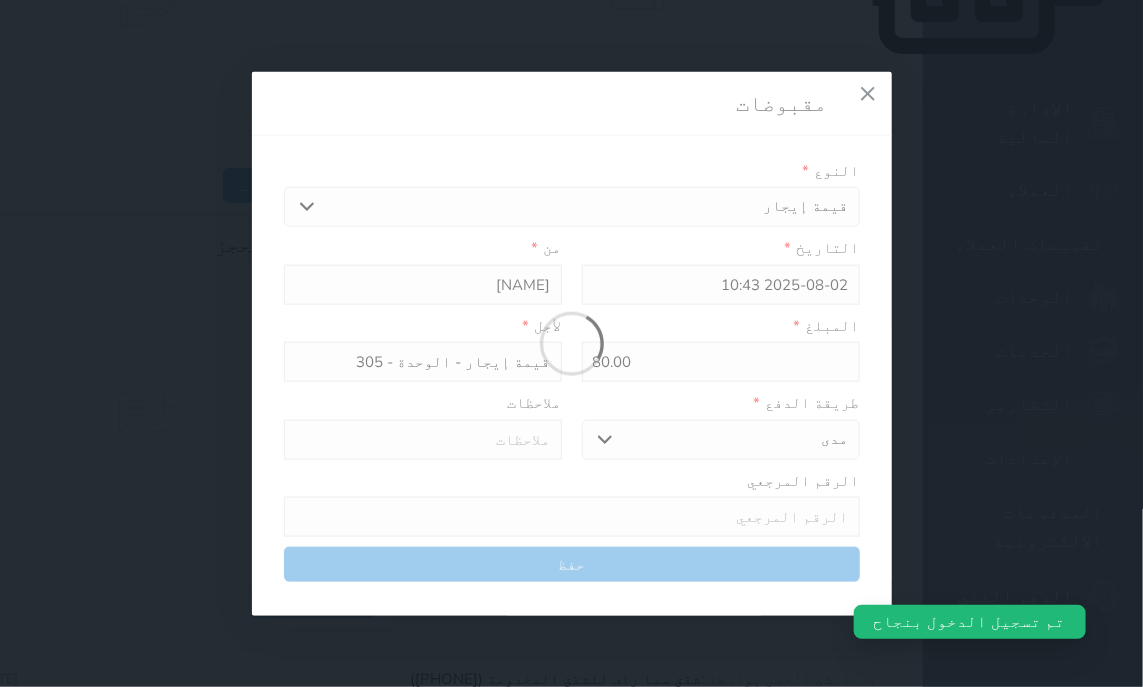 select 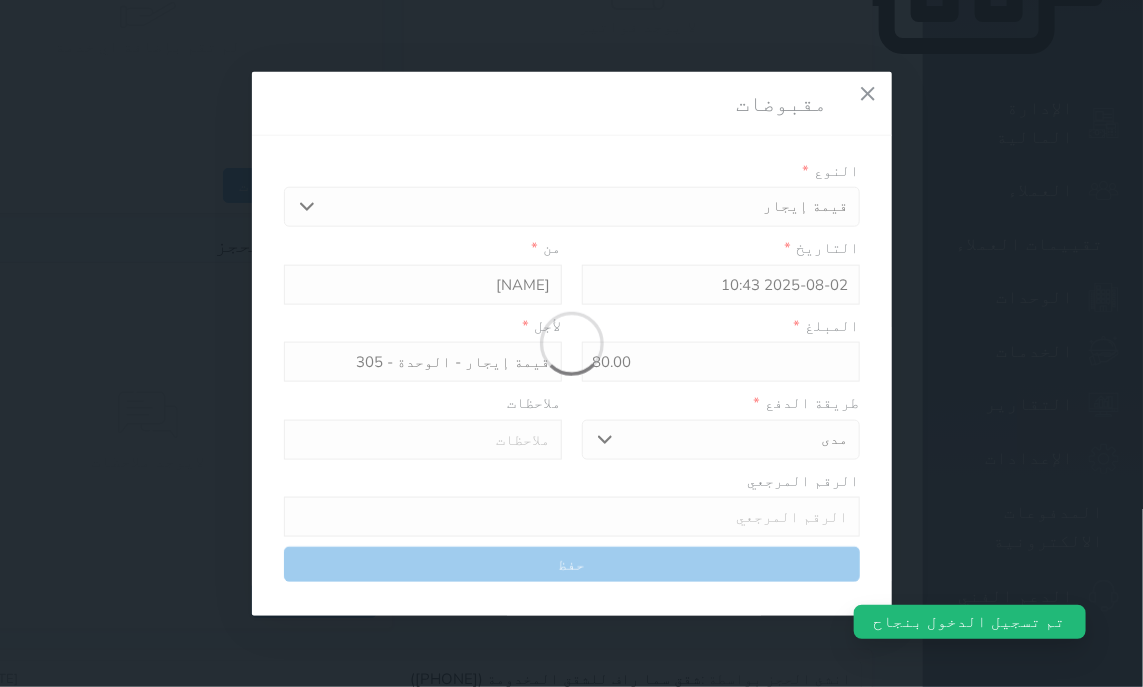 type 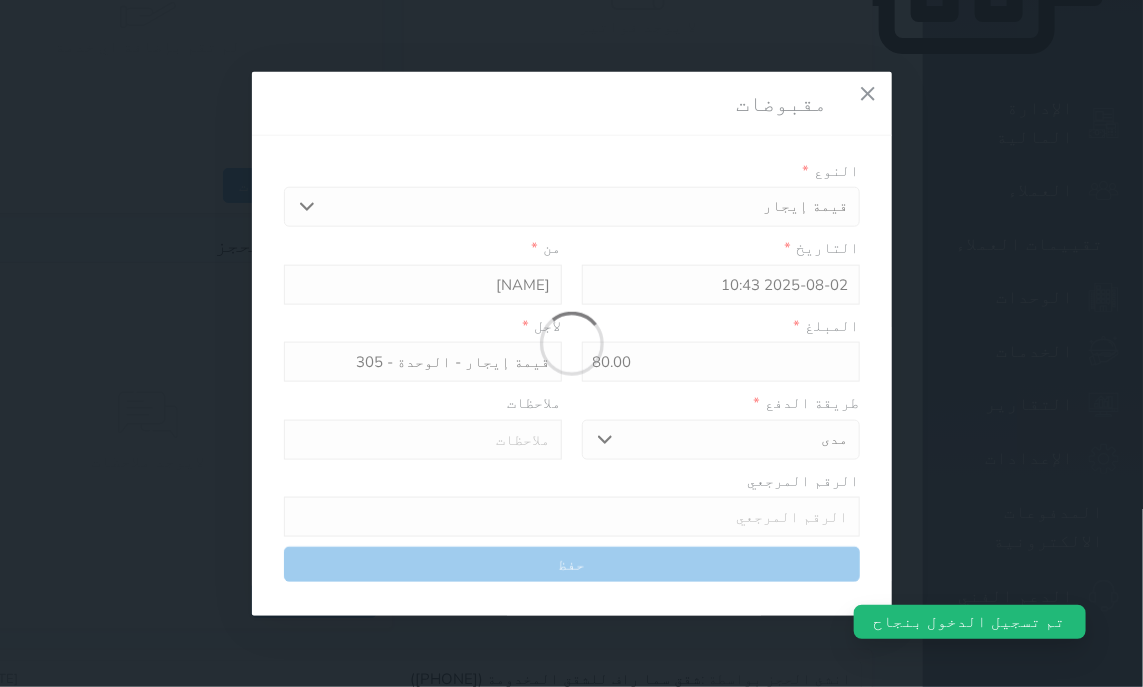 type on "0" 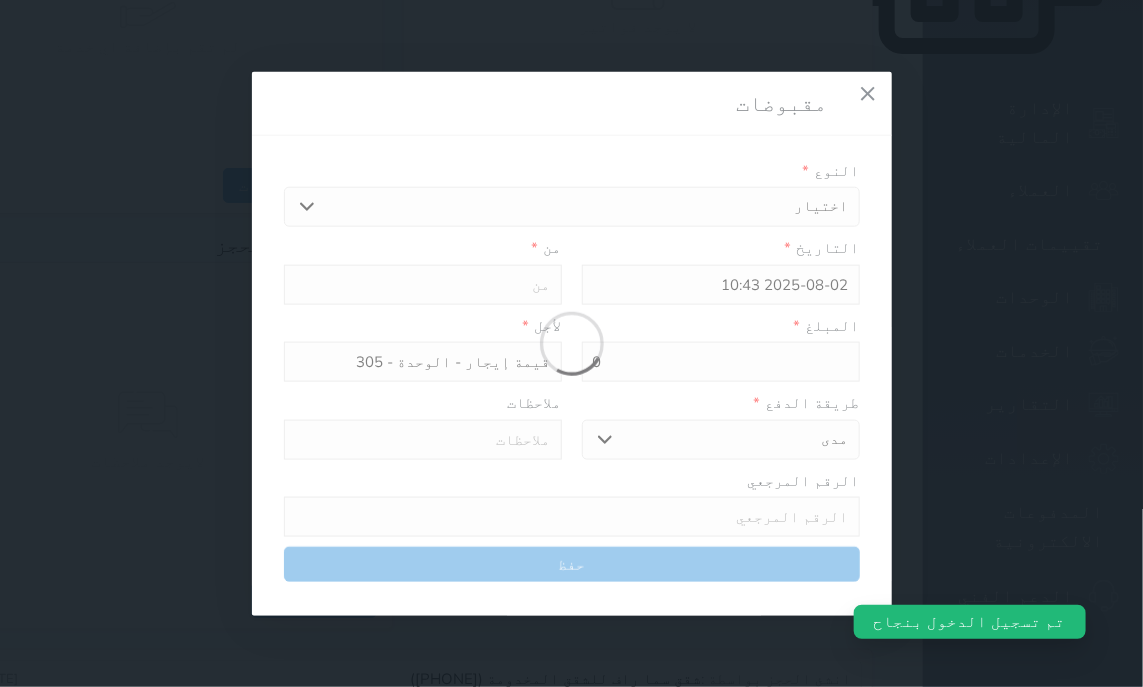 select 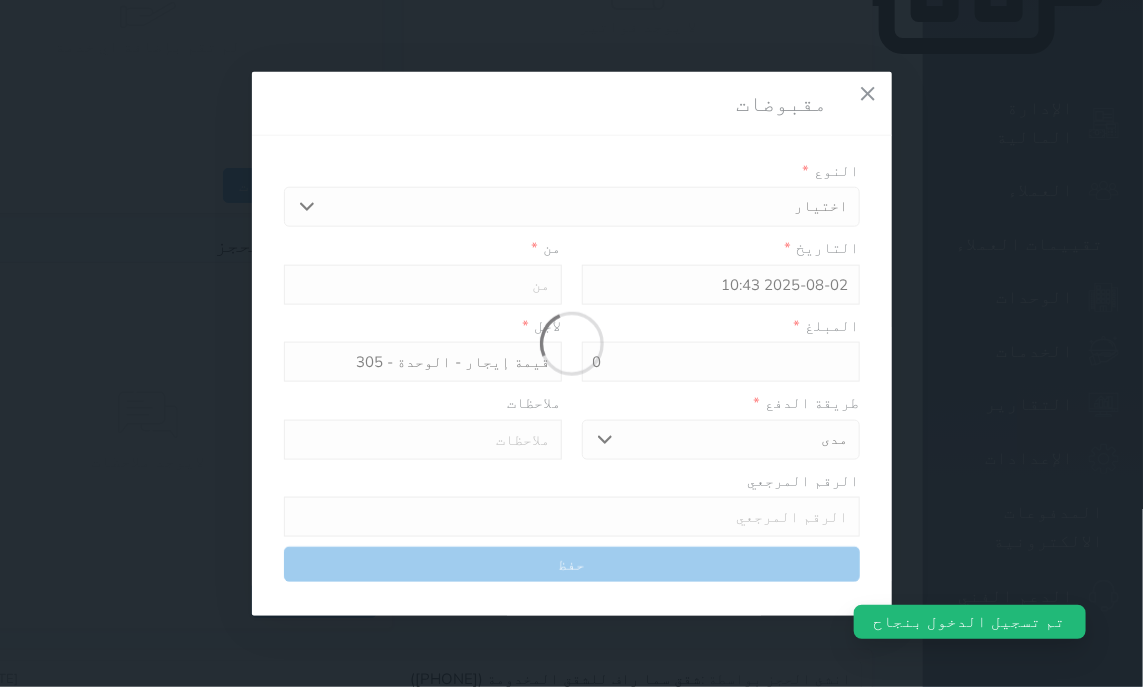 type on "0" 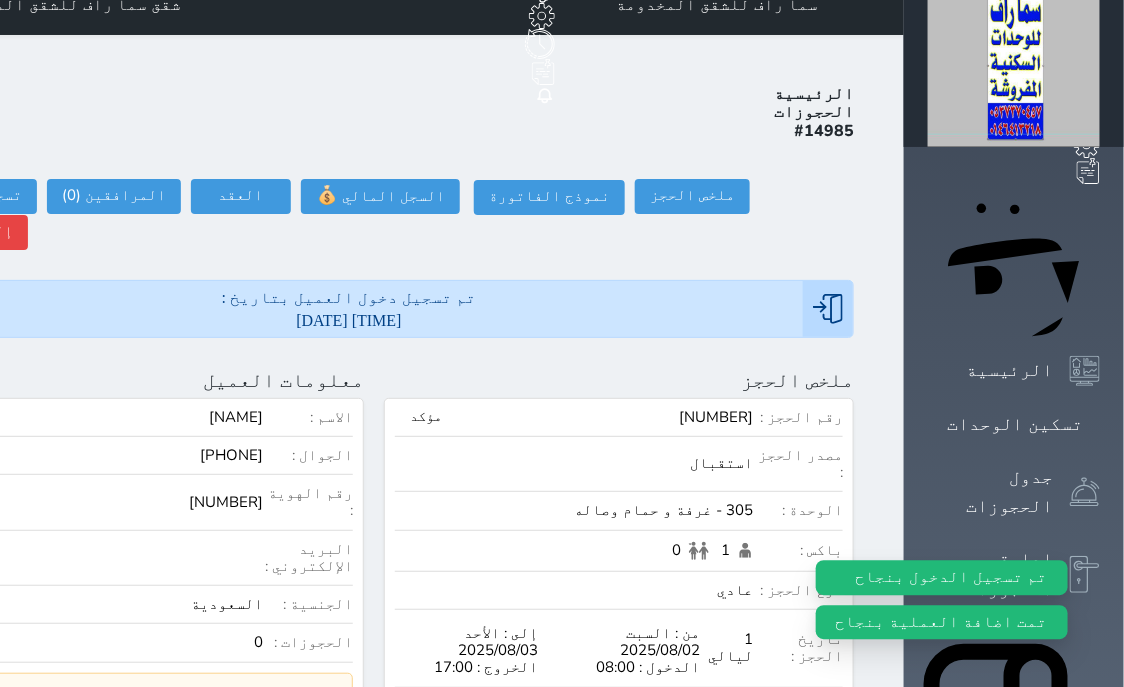 scroll, scrollTop: 0, scrollLeft: 0, axis: both 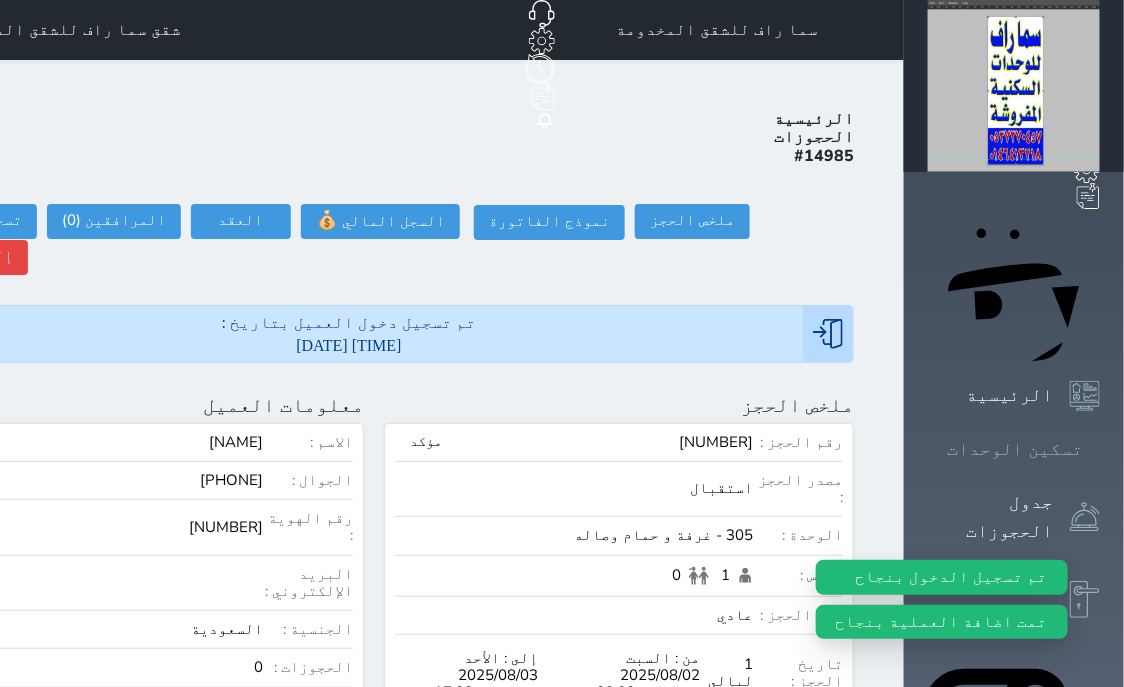 click 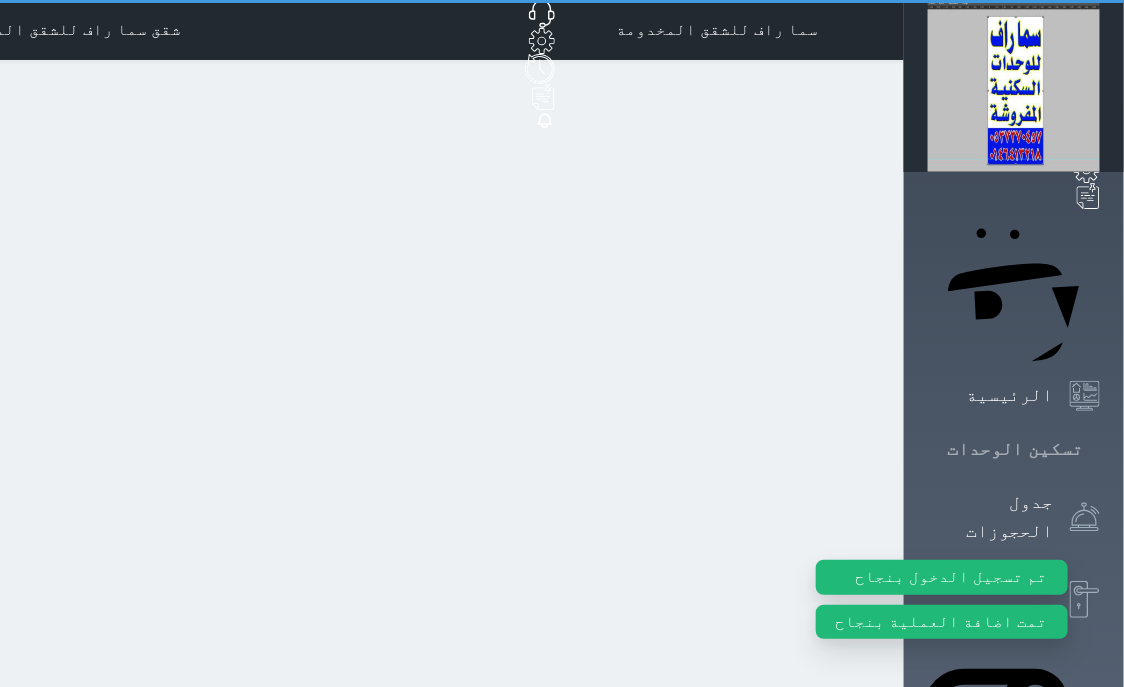 click 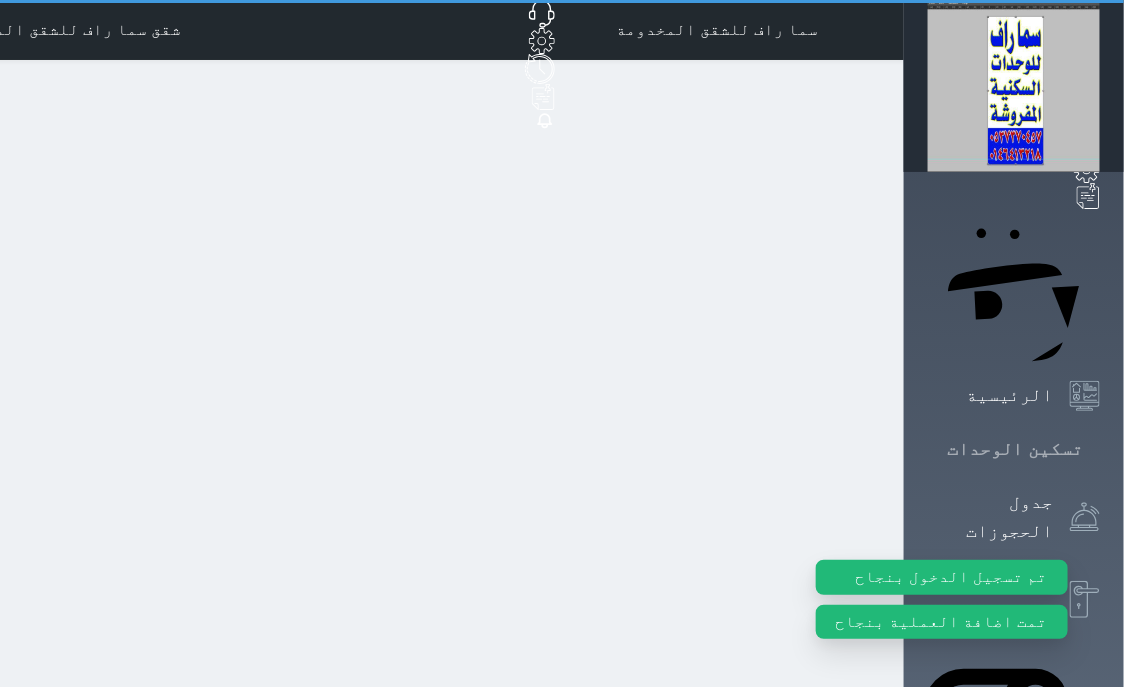 click 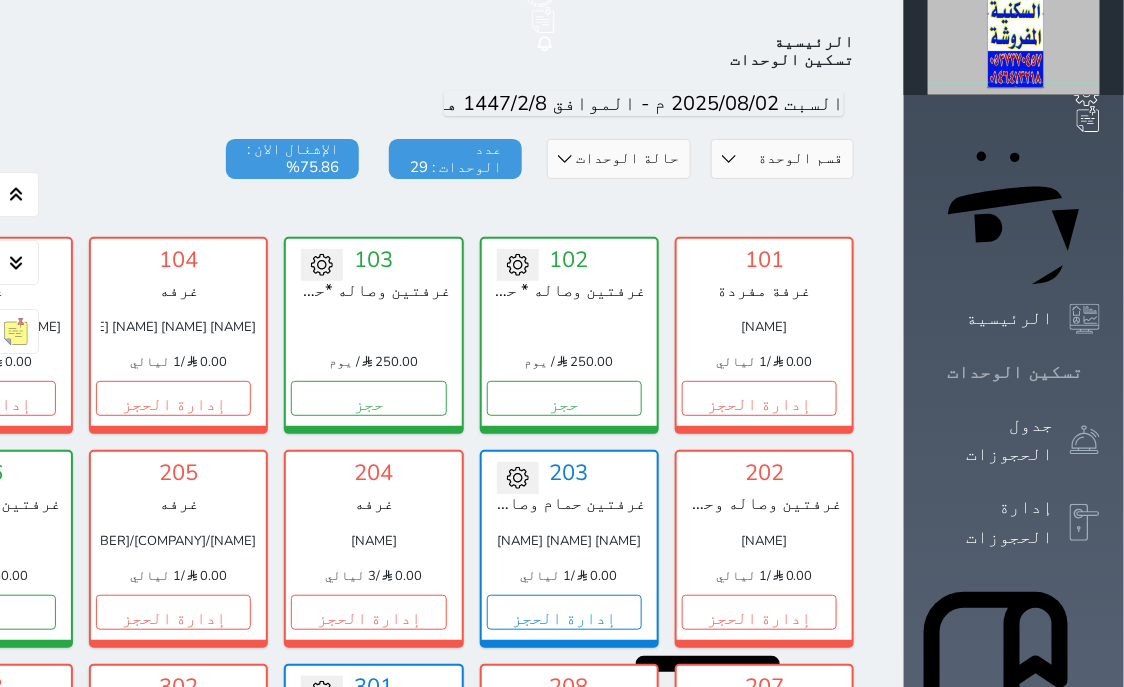 scroll, scrollTop: 78, scrollLeft: 0, axis: vertical 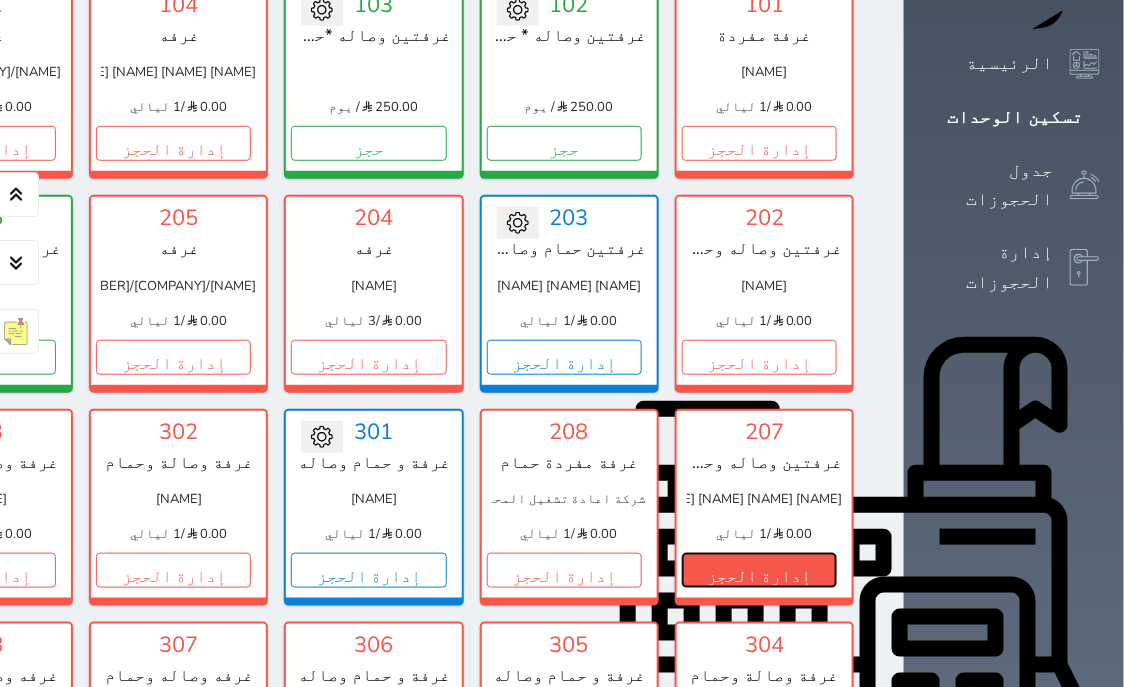click on "إدارة الحجز" at bounding box center (759, 570) 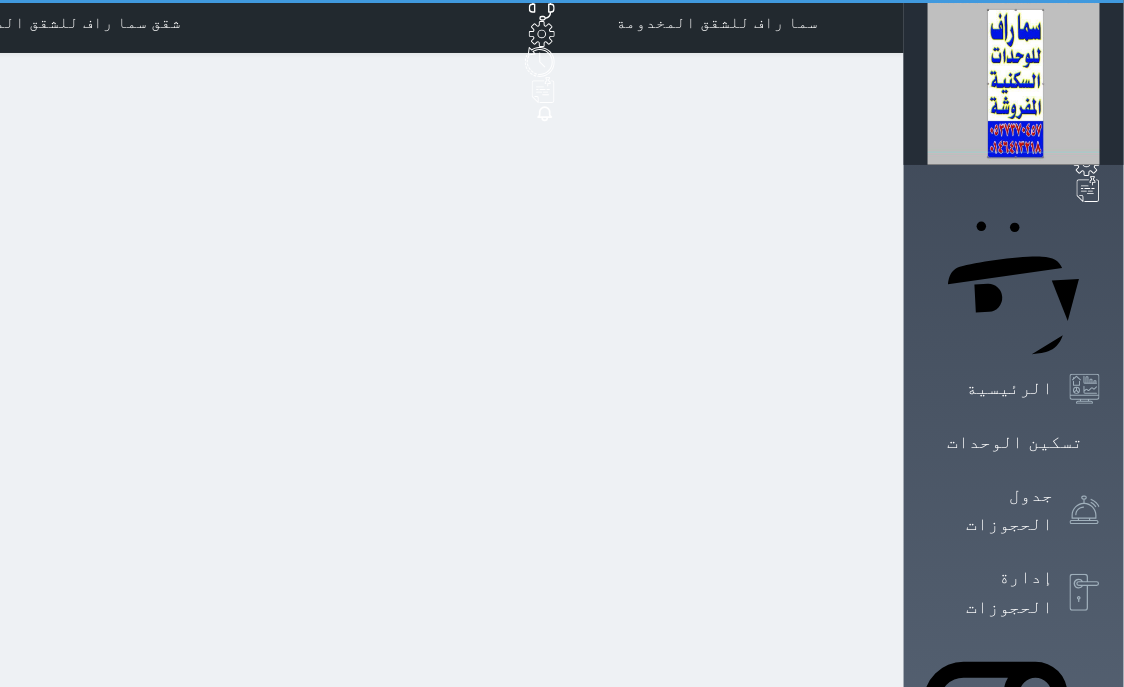 scroll, scrollTop: 0, scrollLeft: 0, axis: both 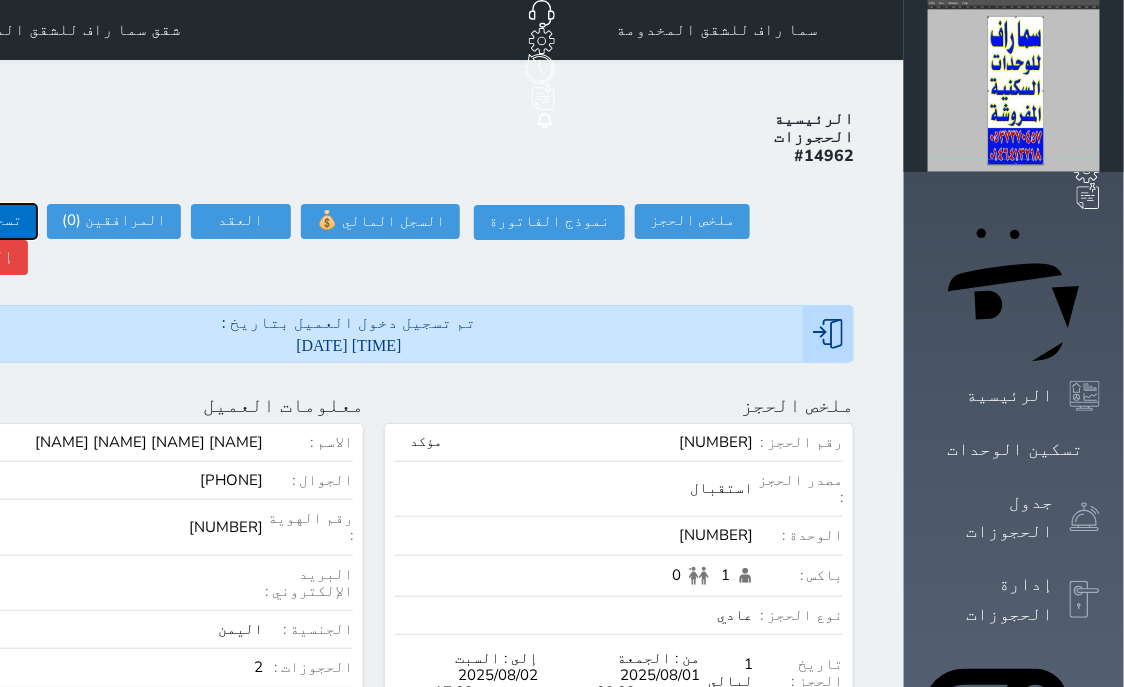 click on "تسجيل مغادرة" at bounding box center [-30, 221] 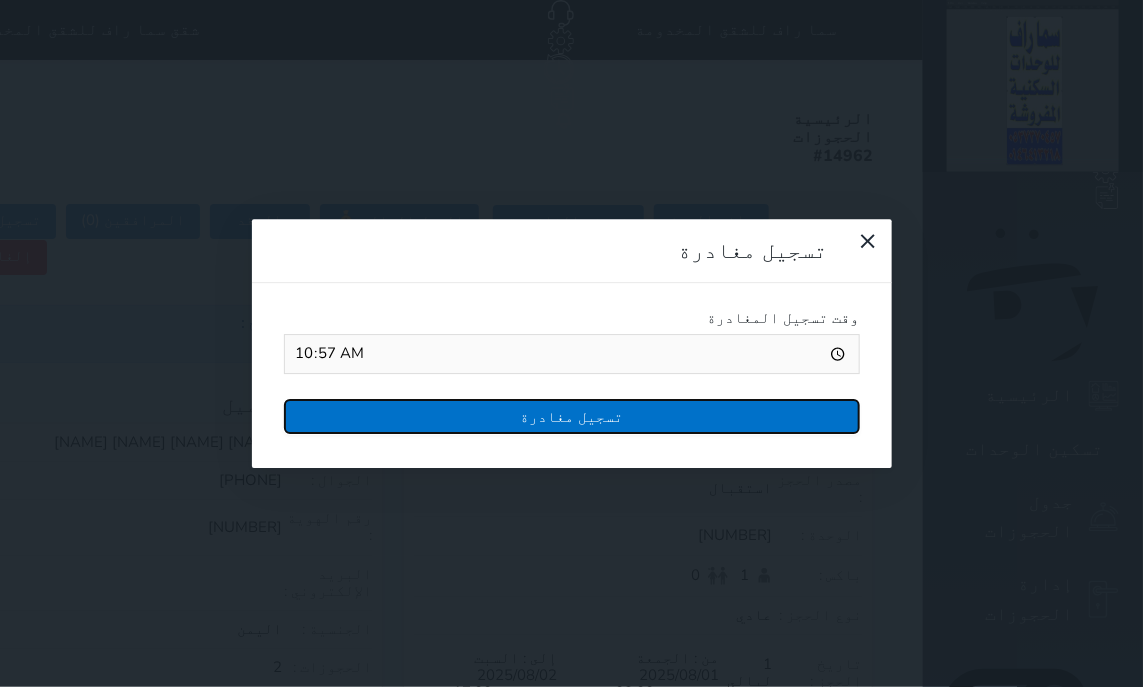 click on "تسجيل مغادرة" at bounding box center [572, 416] 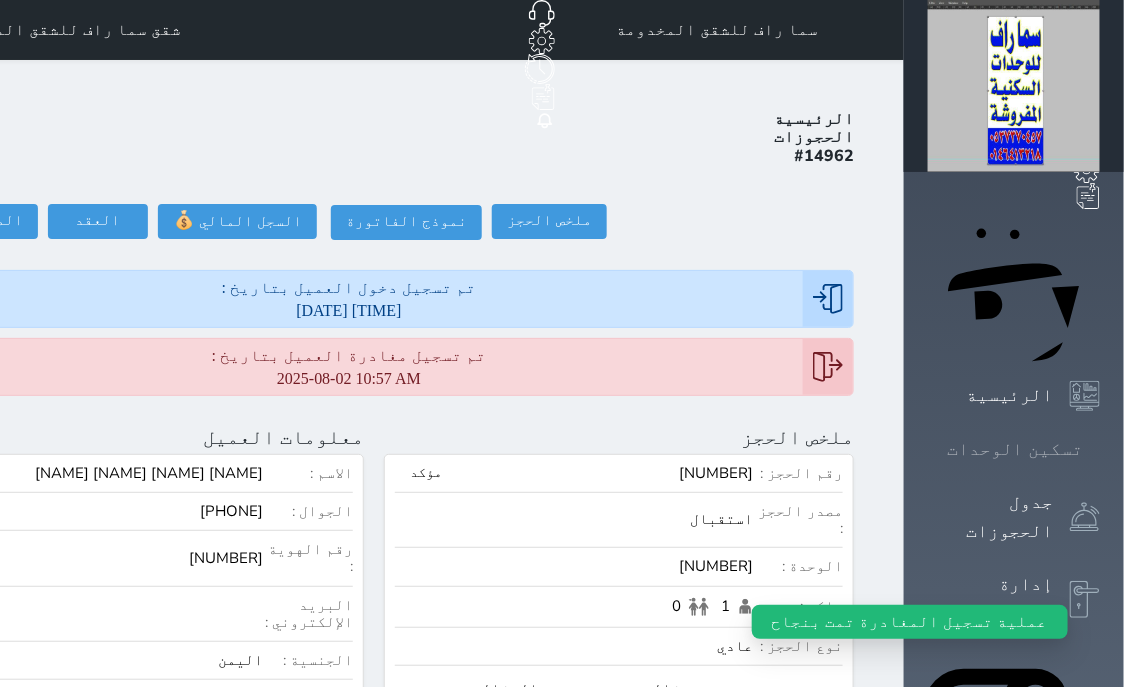 click at bounding box center (1100, 449) 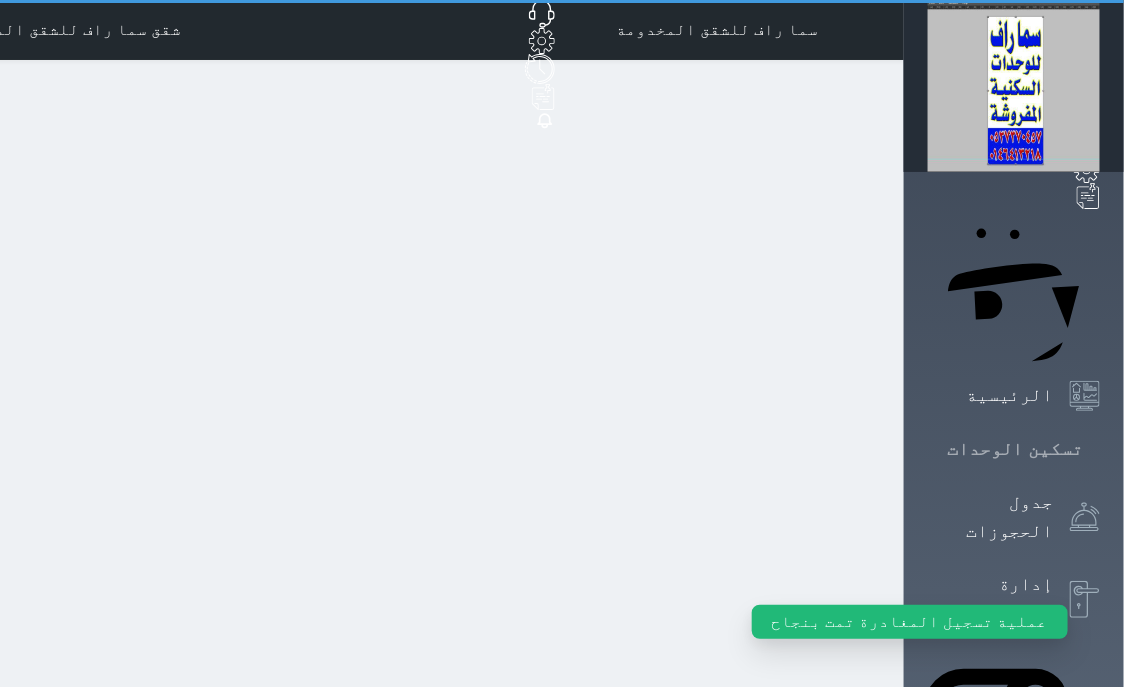 click at bounding box center (1100, 449) 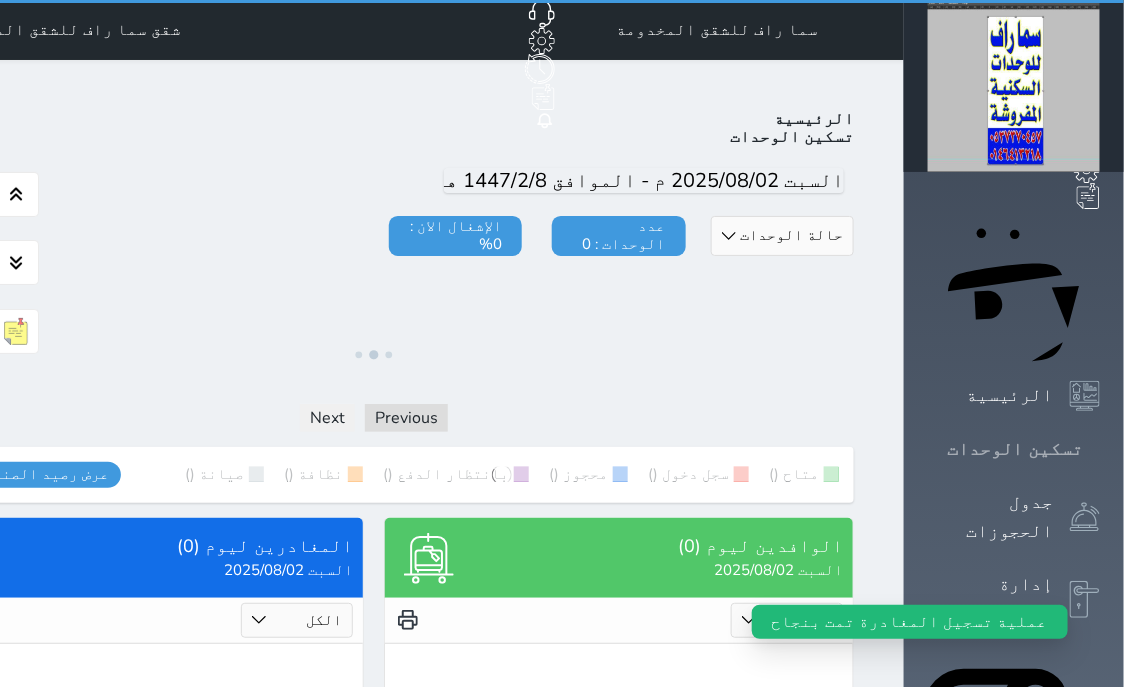 click at bounding box center [1100, 449] 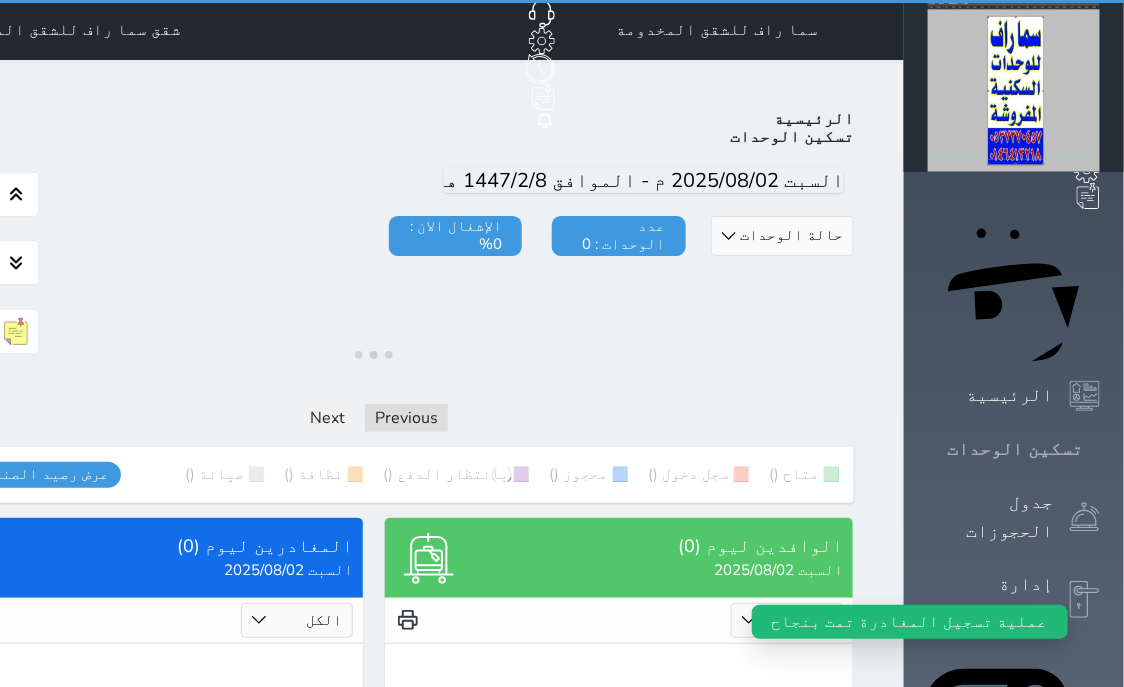 click at bounding box center (1100, 449) 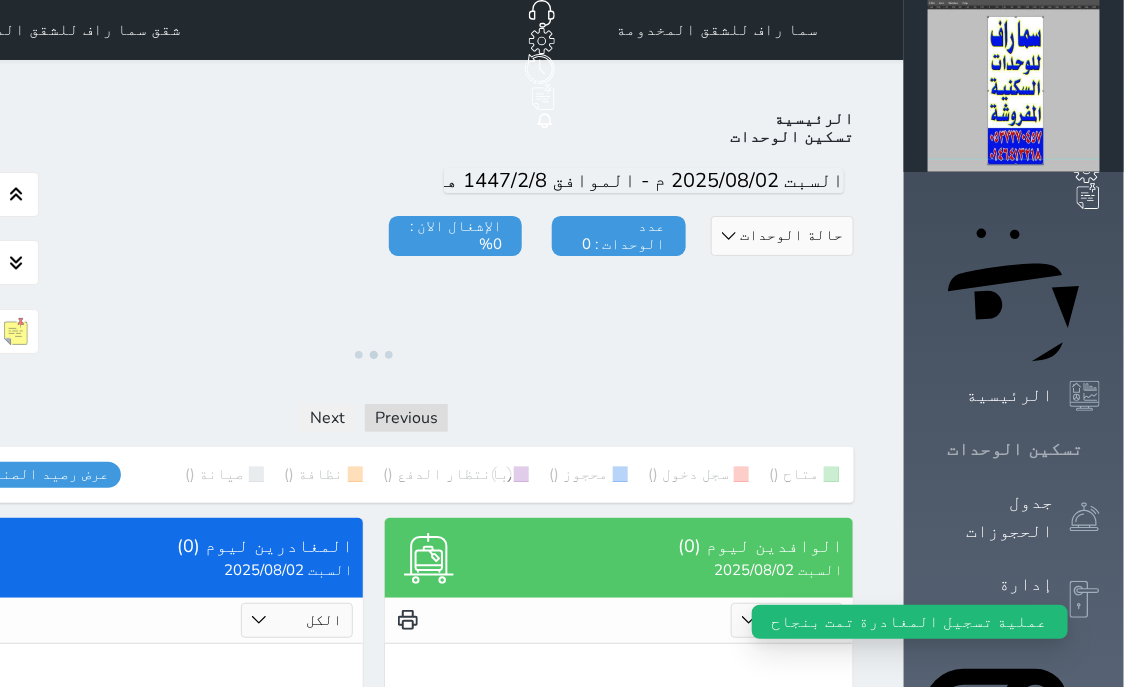 click at bounding box center [1100, 449] 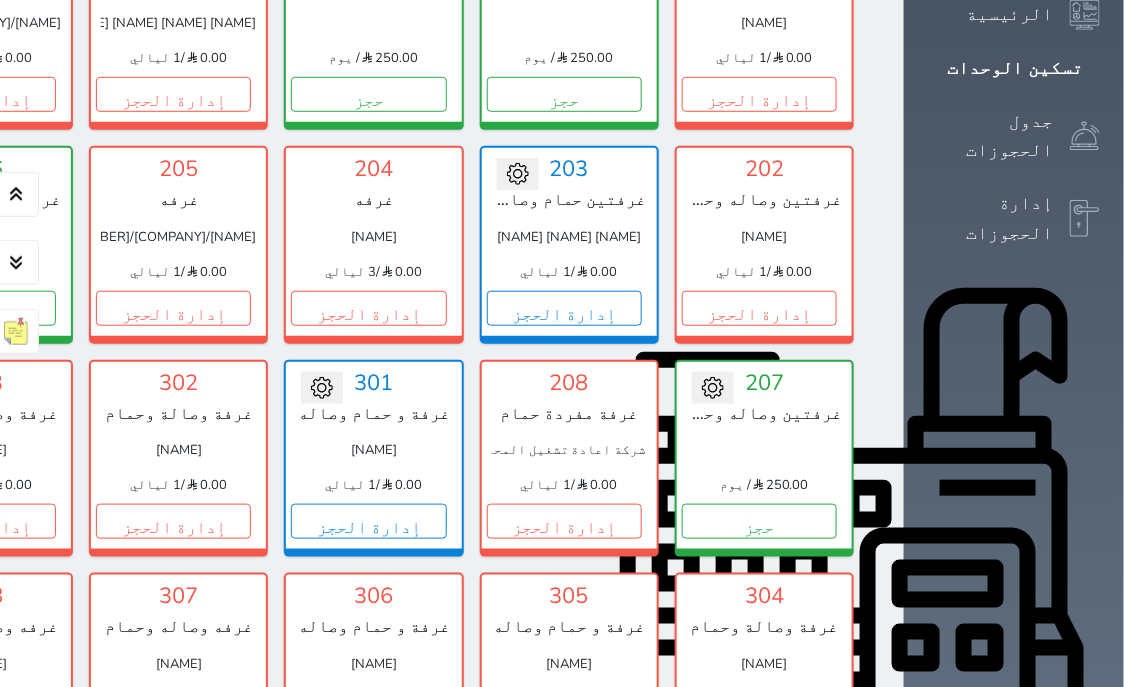 scroll, scrollTop: 331, scrollLeft: 0, axis: vertical 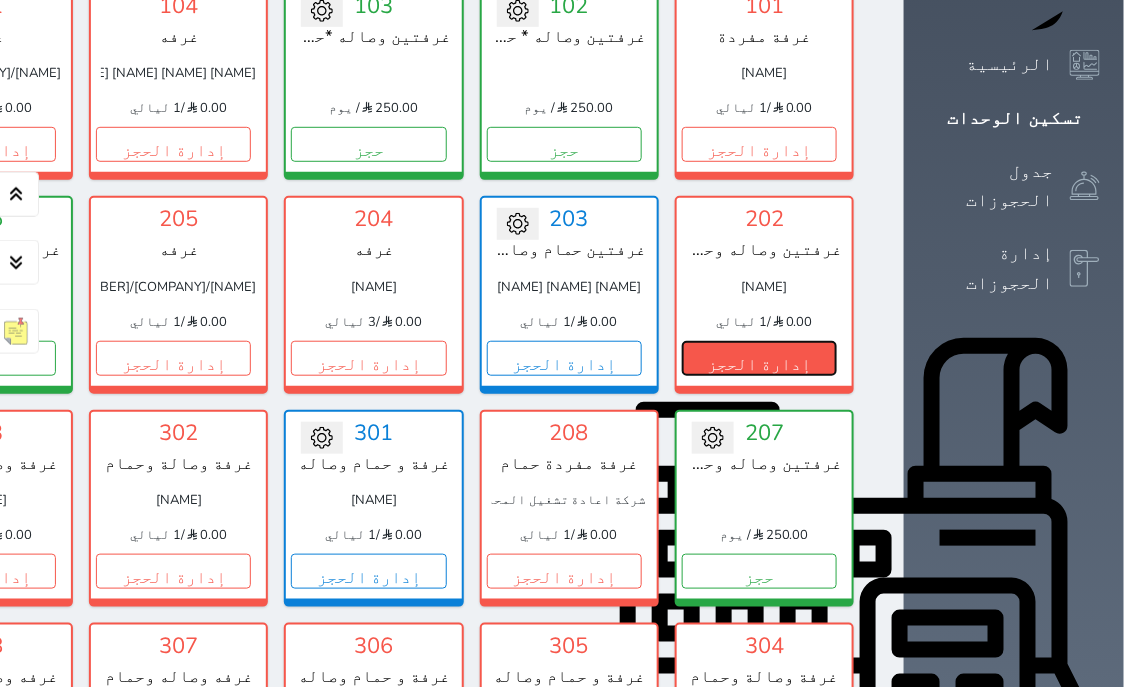 click on "إدارة الحجز" at bounding box center (759, 358) 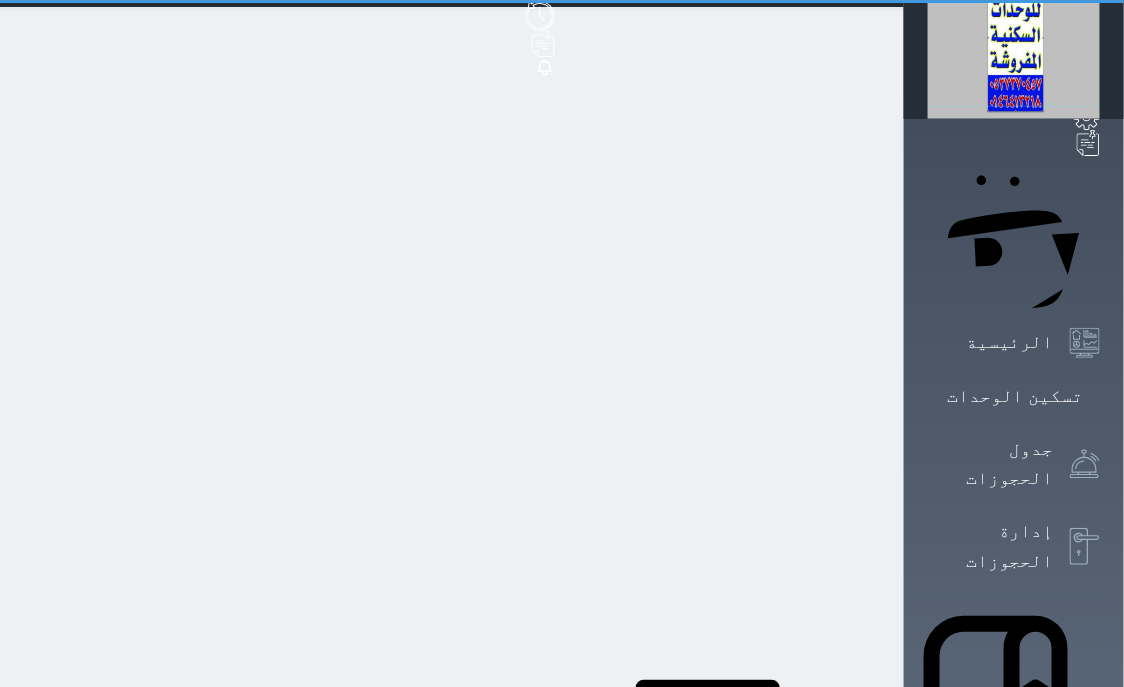 scroll, scrollTop: 0, scrollLeft: 0, axis: both 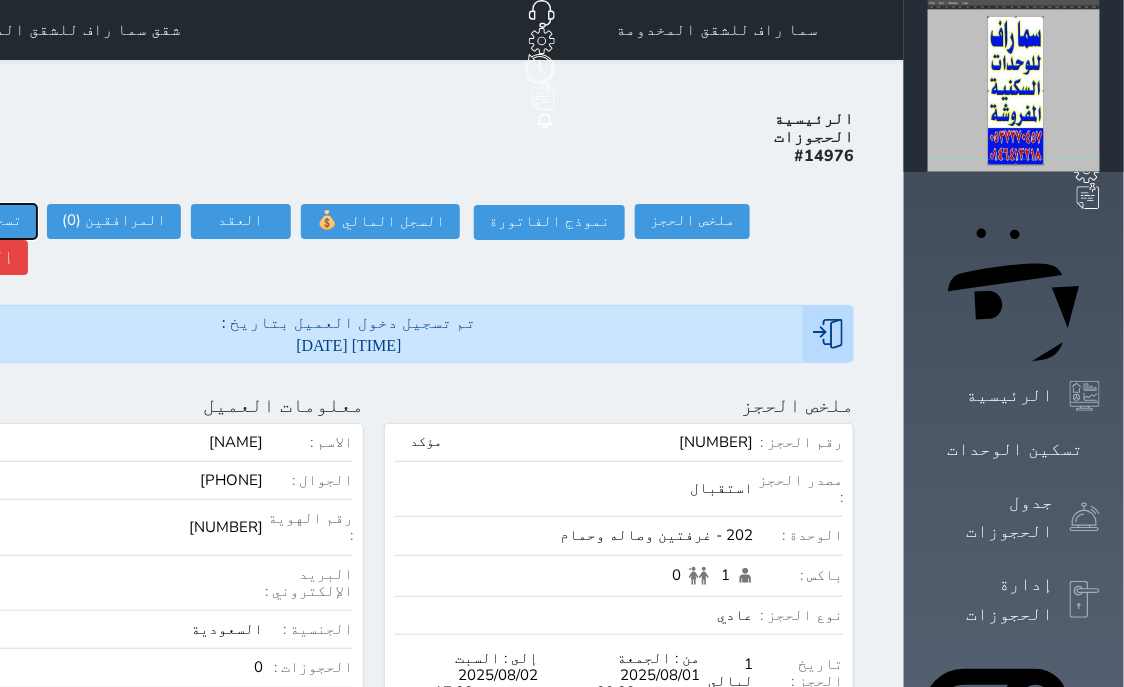drag, startPoint x: 191, startPoint y: 151, endPoint x: 277, endPoint y: 171, distance: 88.29496 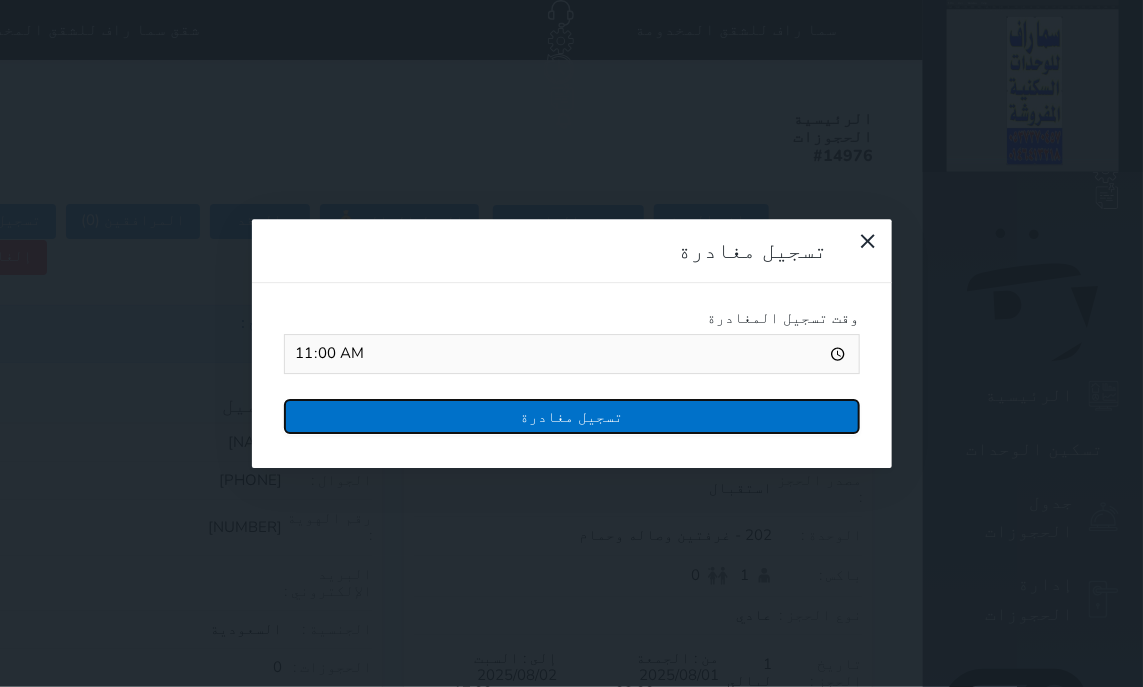 click on "تسجيل مغادرة" at bounding box center [572, 416] 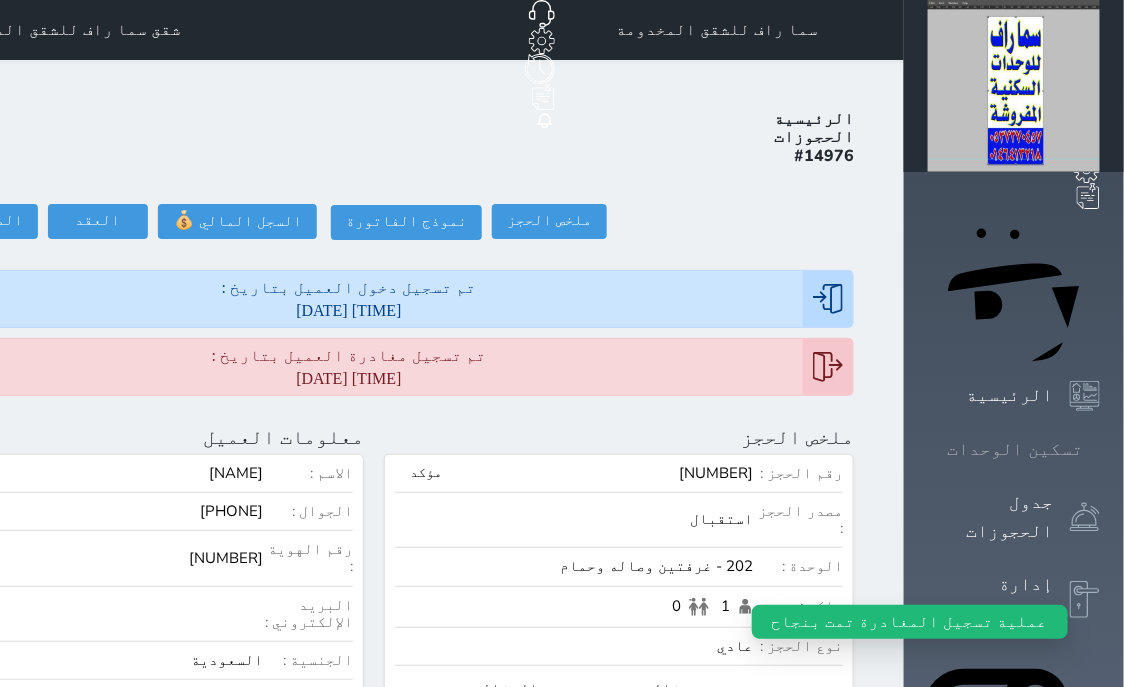 click on "تسكين الوحدات" at bounding box center (1015, 449) 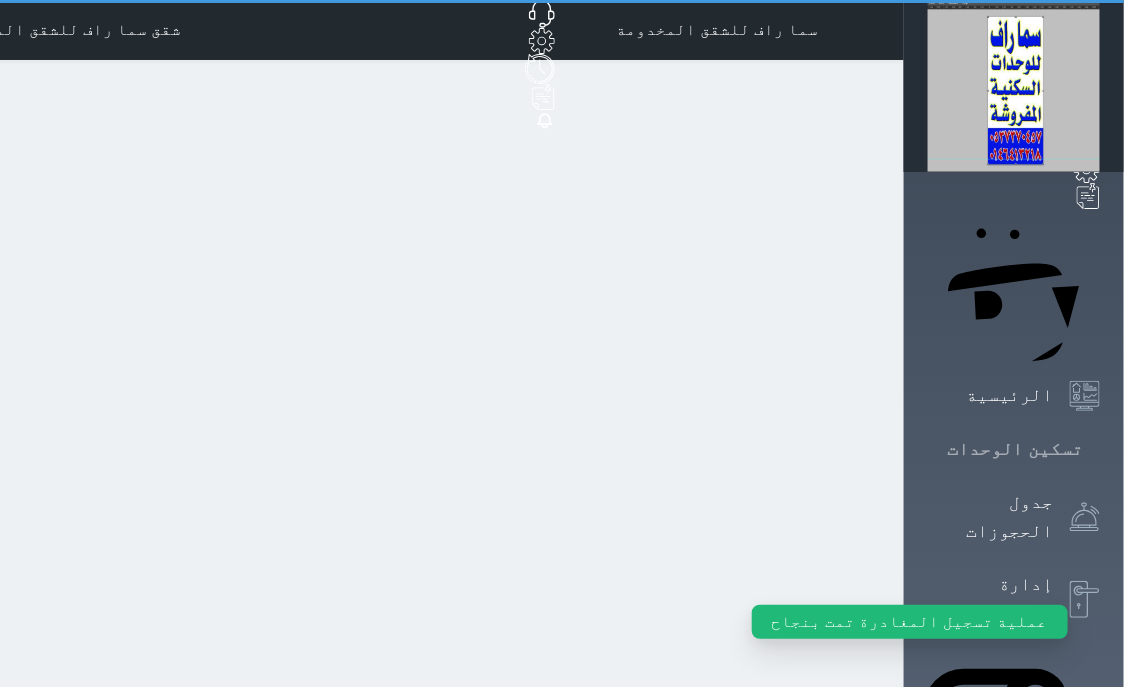 click on "تسكين الوحدات" at bounding box center [1015, 449] 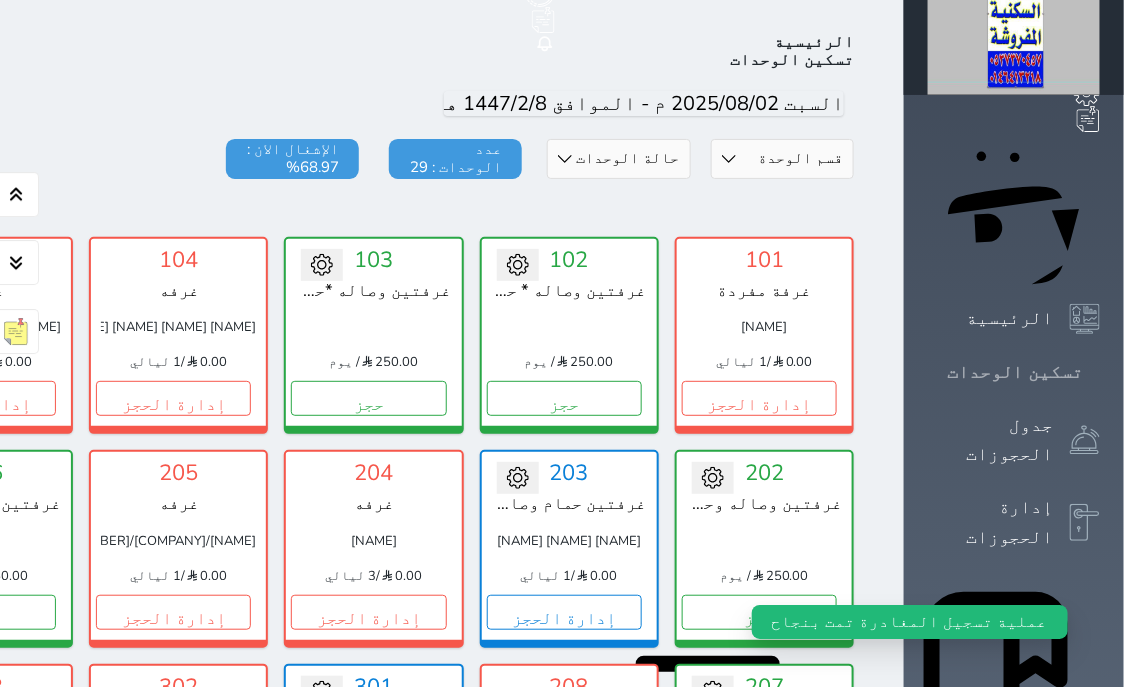 scroll, scrollTop: 78, scrollLeft: 0, axis: vertical 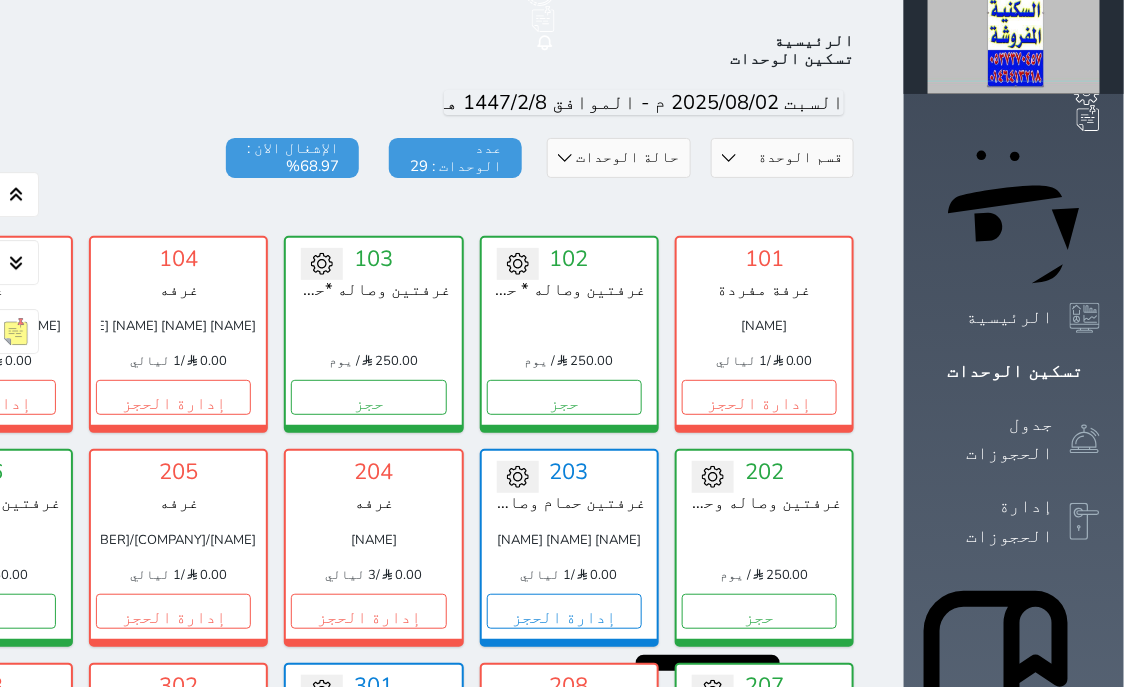 click on "تسكين الوحدات" at bounding box center [1014, 371] 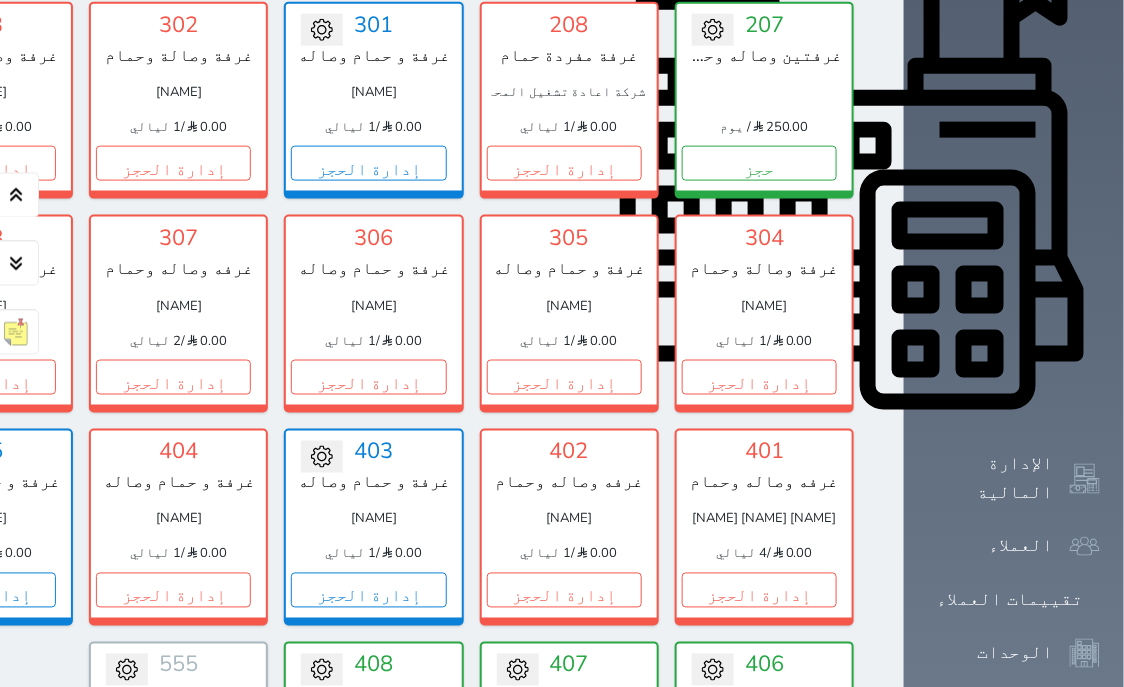 scroll, scrollTop: 969, scrollLeft: 0, axis: vertical 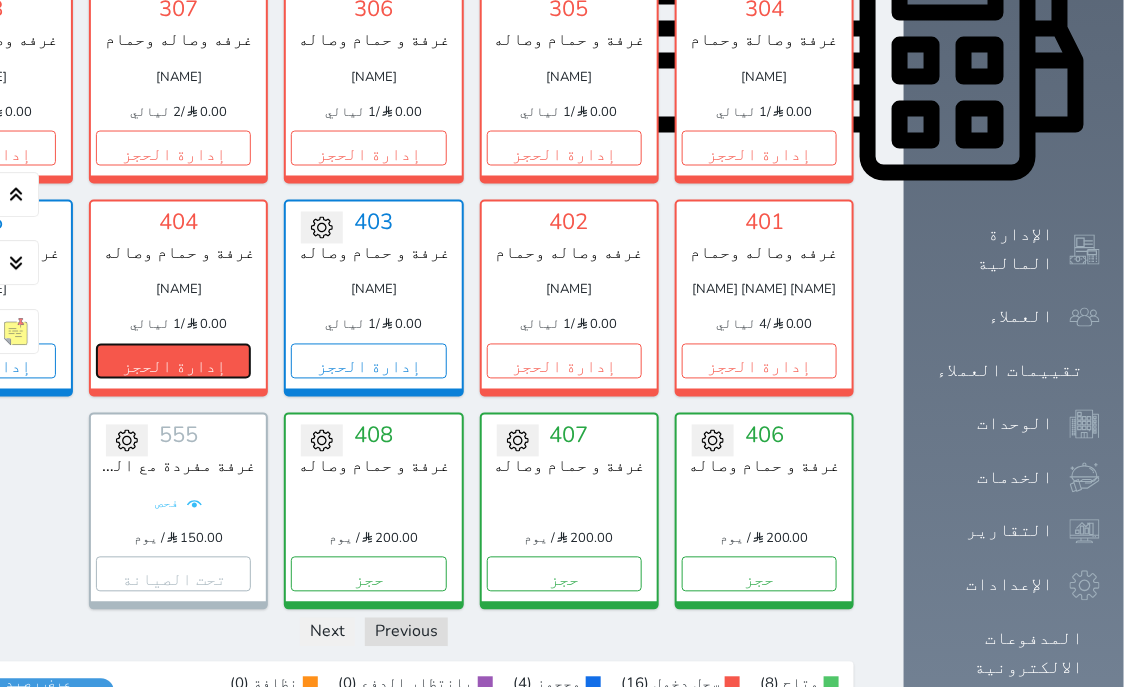 click on "إدارة الحجز" at bounding box center [173, 360] 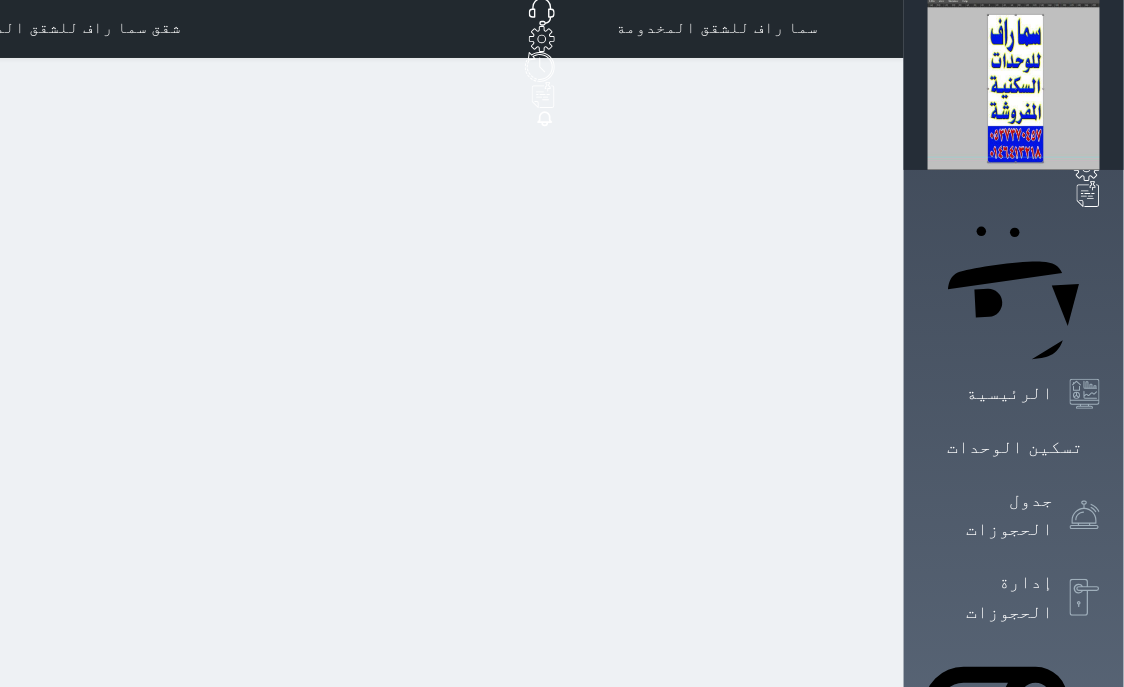 scroll, scrollTop: 0, scrollLeft: 0, axis: both 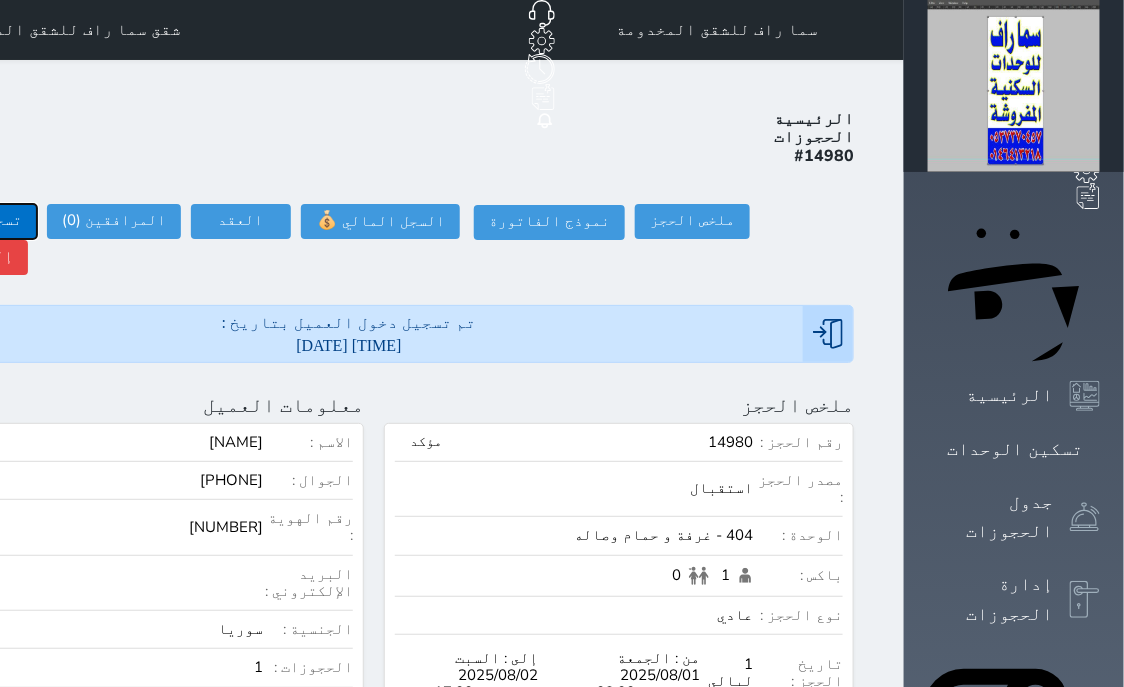click on "تسجيل مغادرة" at bounding box center [-30, 221] 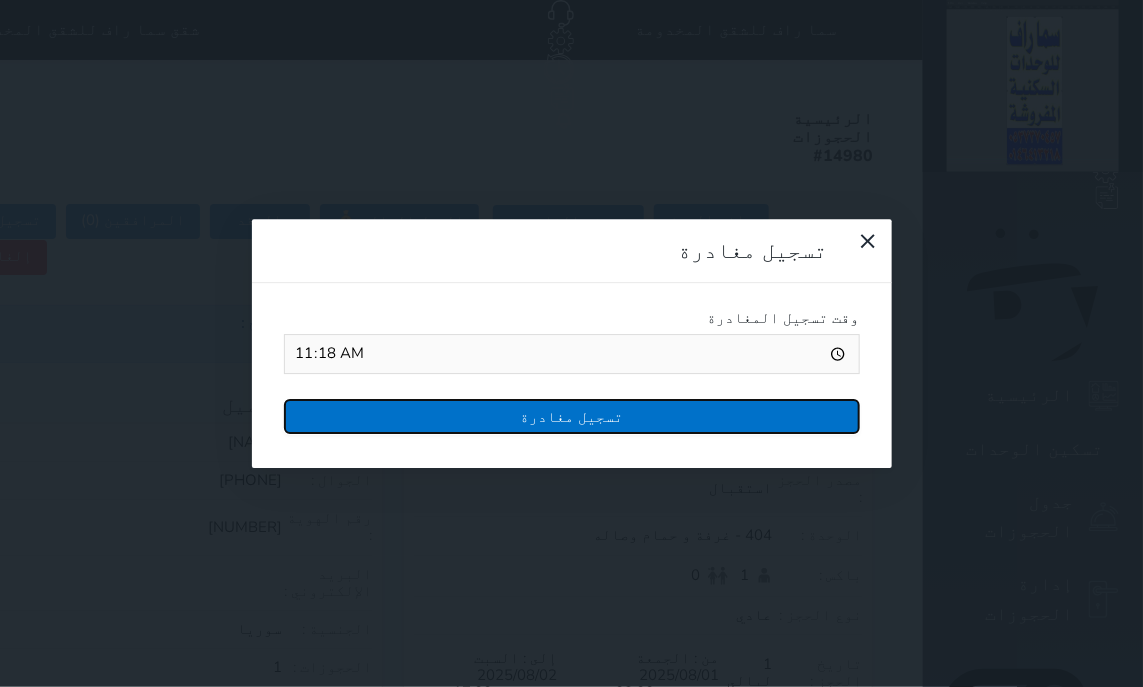 click on "تسجيل مغادرة" at bounding box center (572, 416) 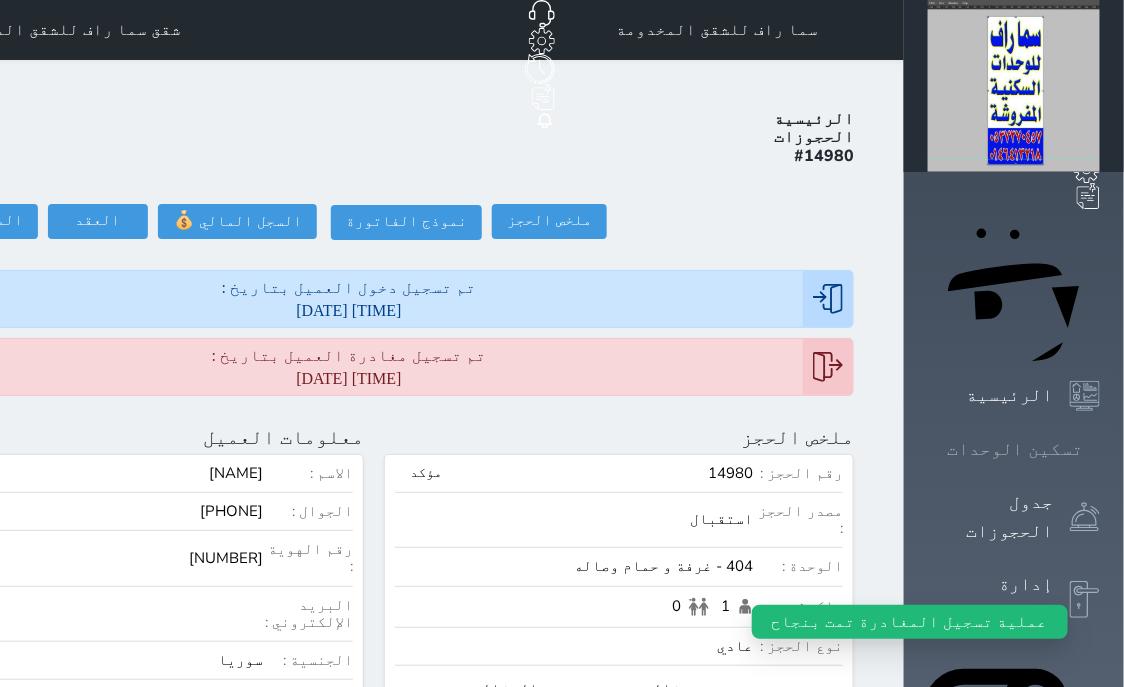 click on "تسكين الوحدات" at bounding box center (1014, 449) 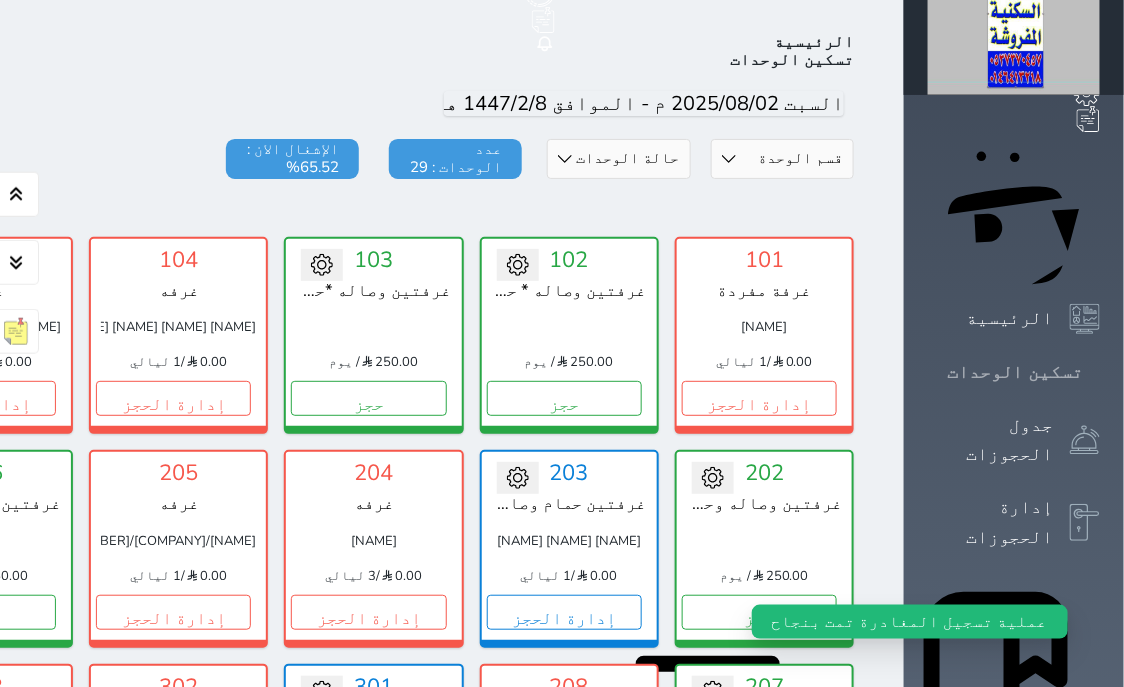 scroll, scrollTop: 78, scrollLeft: 0, axis: vertical 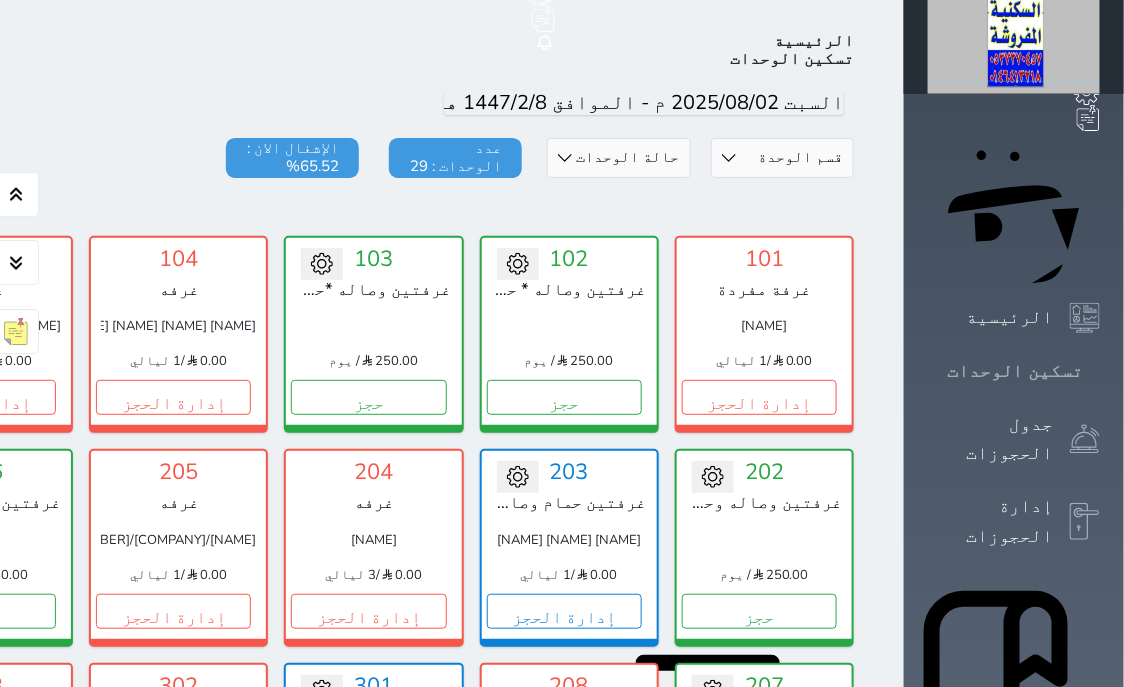 click on "تسكين الوحدات" at bounding box center [1015, 371] 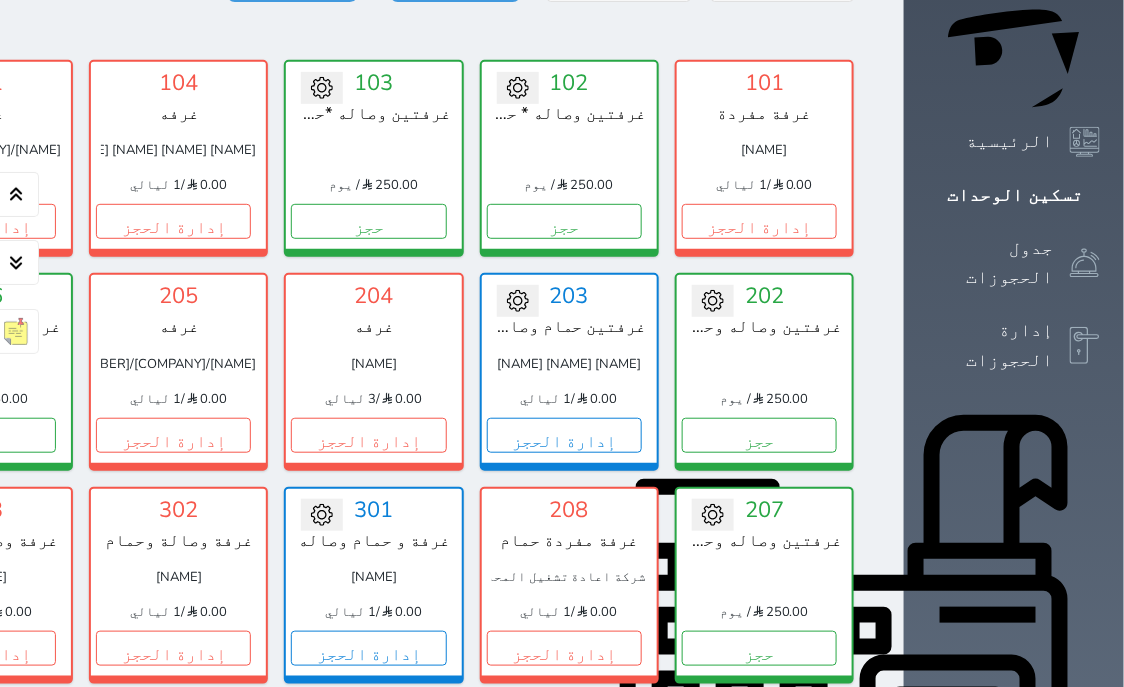 scroll, scrollTop: 0, scrollLeft: 0, axis: both 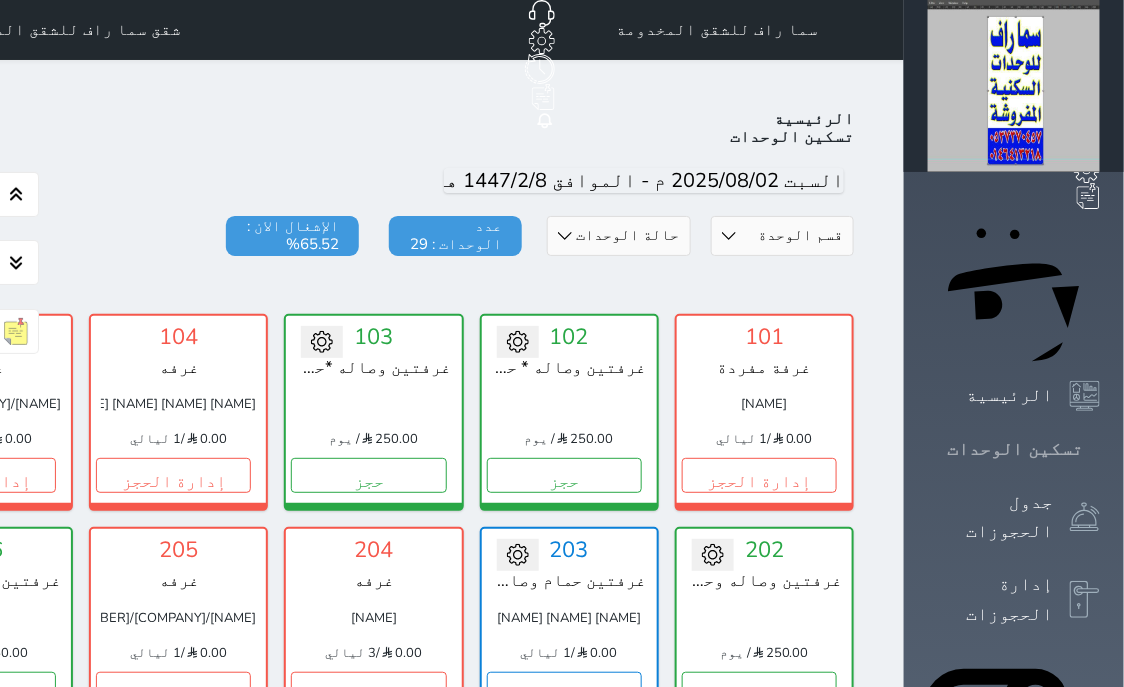 click on "تسكين الوحدات" at bounding box center (1015, 449) 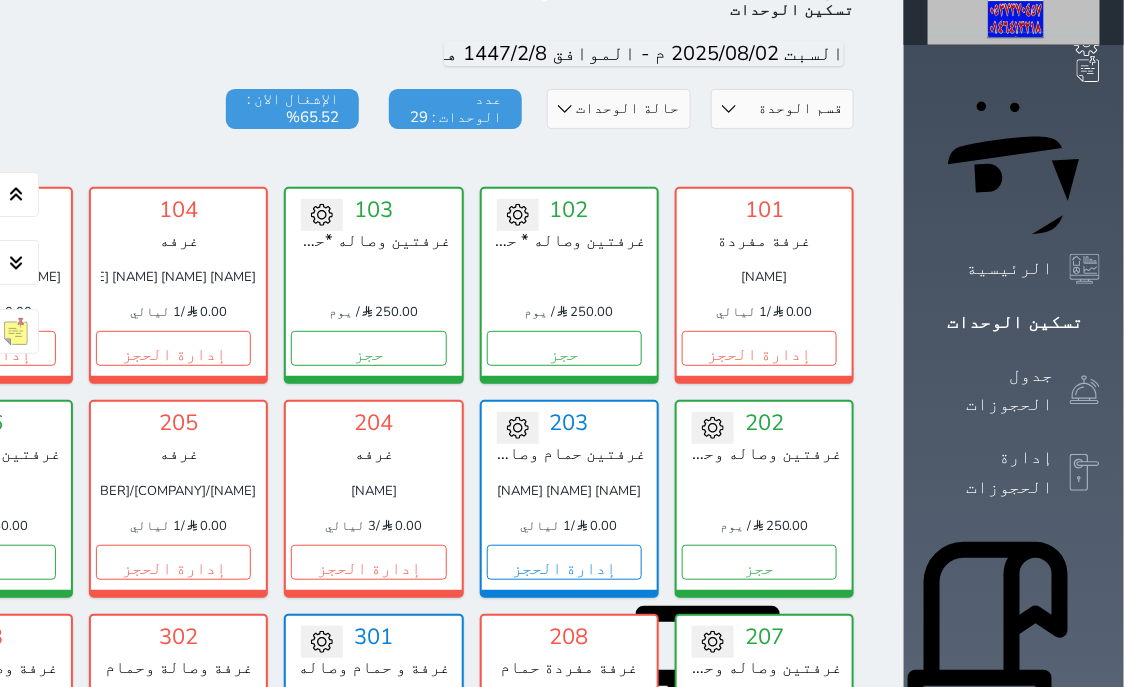 scroll, scrollTop: 0, scrollLeft: 0, axis: both 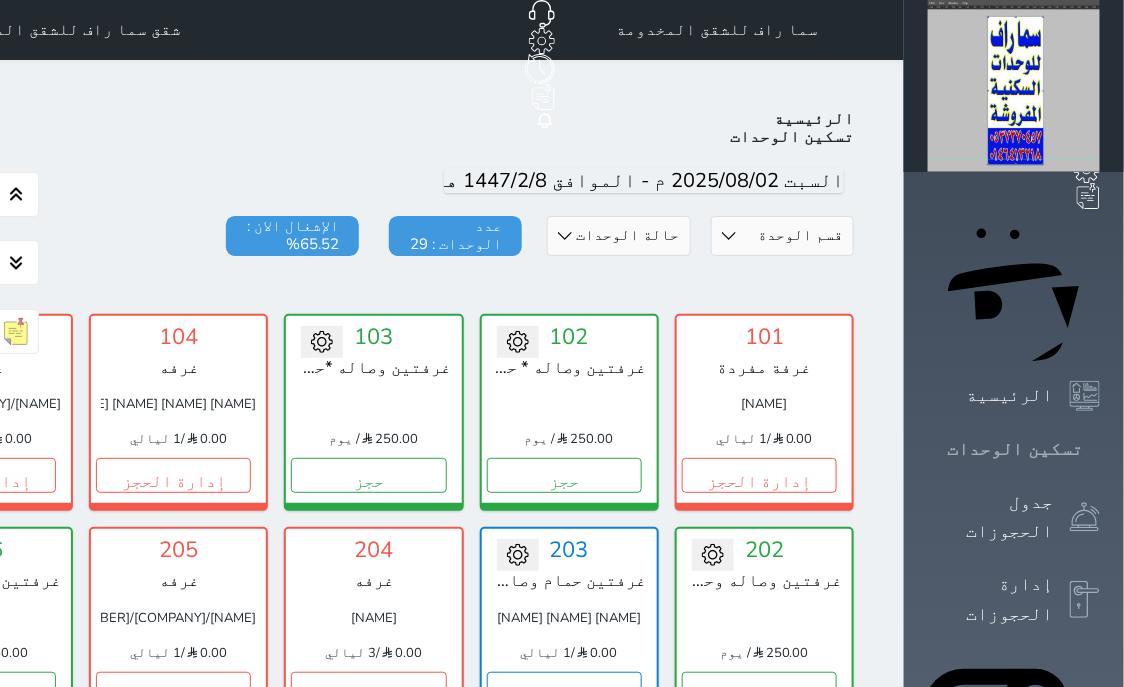 click on "تسكين الوحدات" at bounding box center (1015, 449) 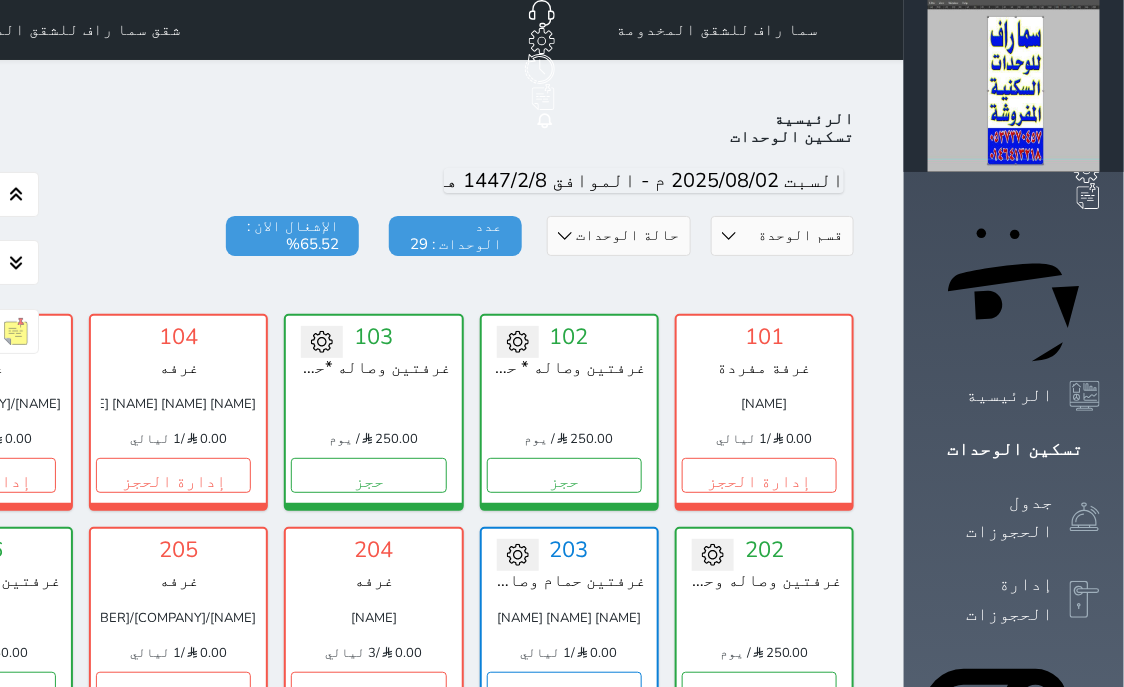 click on "203" at bounding box center [569, 550] 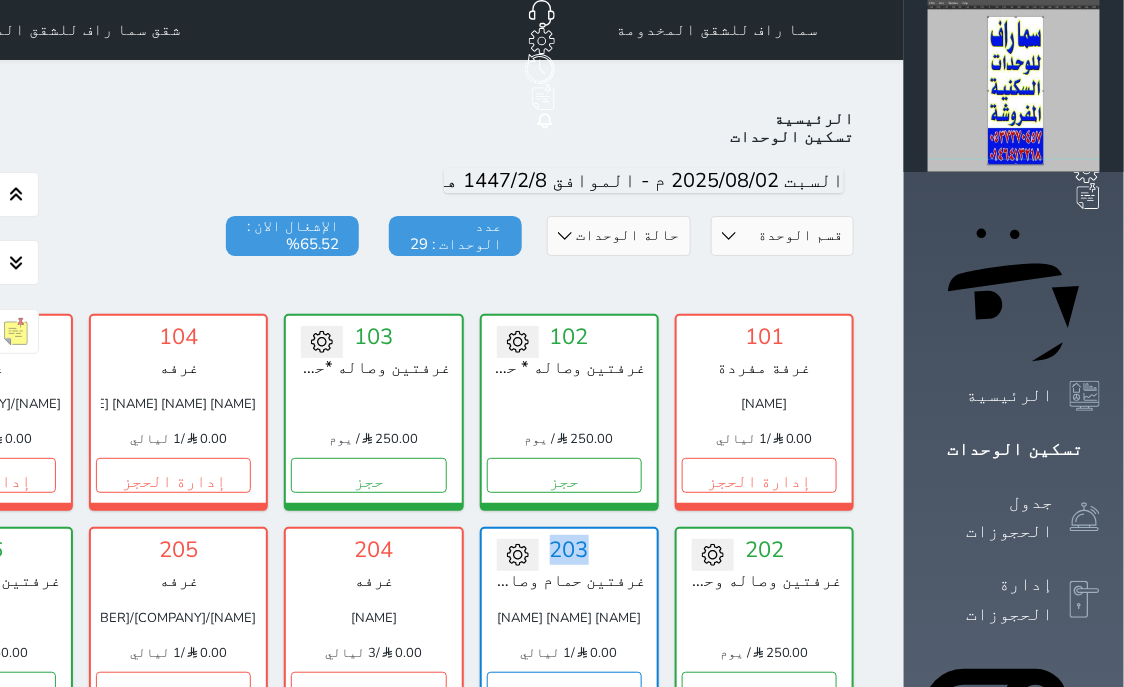 click on "203" at bounding box center [569, 550] 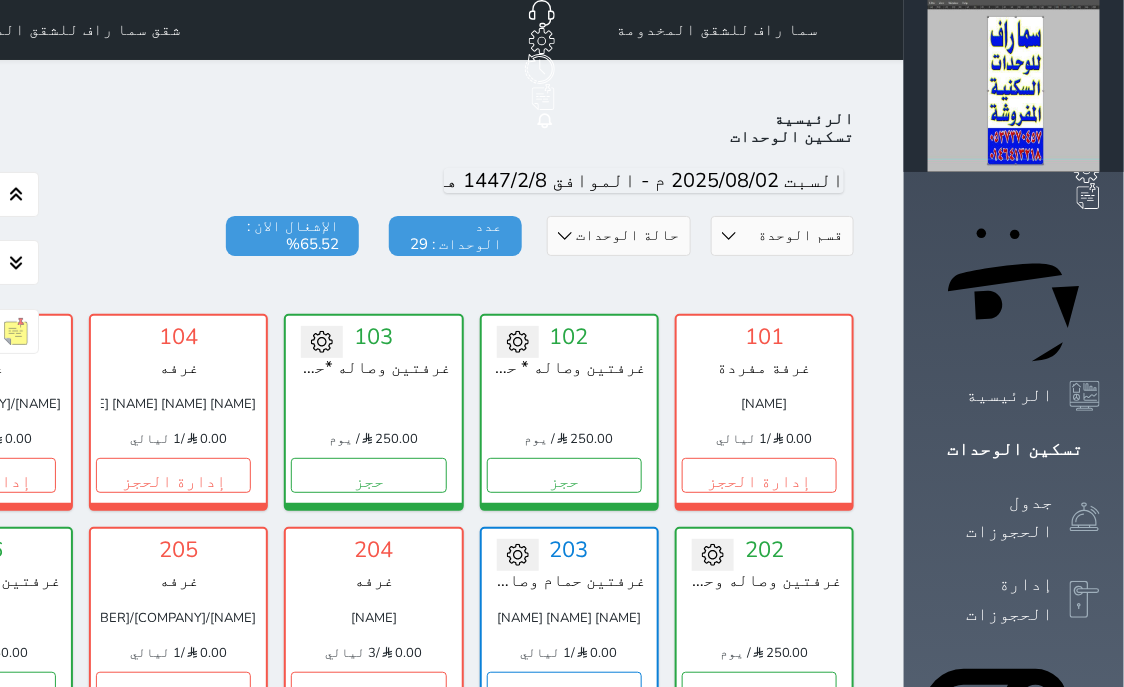 click on "203" at bounding box center [569, 550] 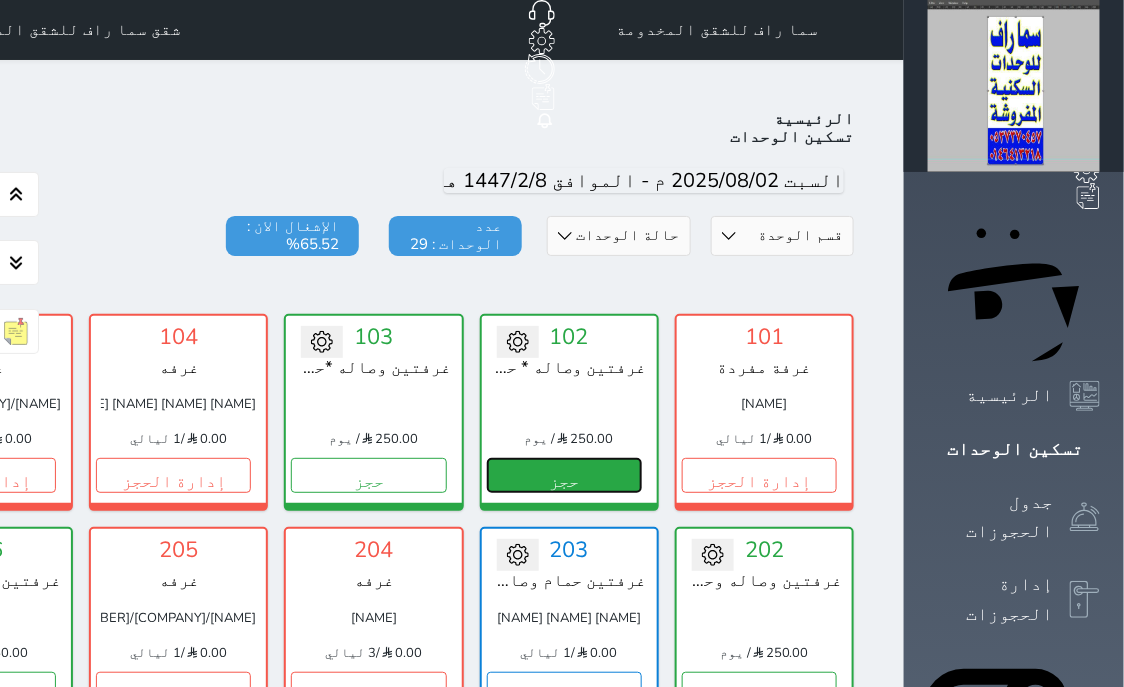 click on "حجز" at bounding box center [564, 475] 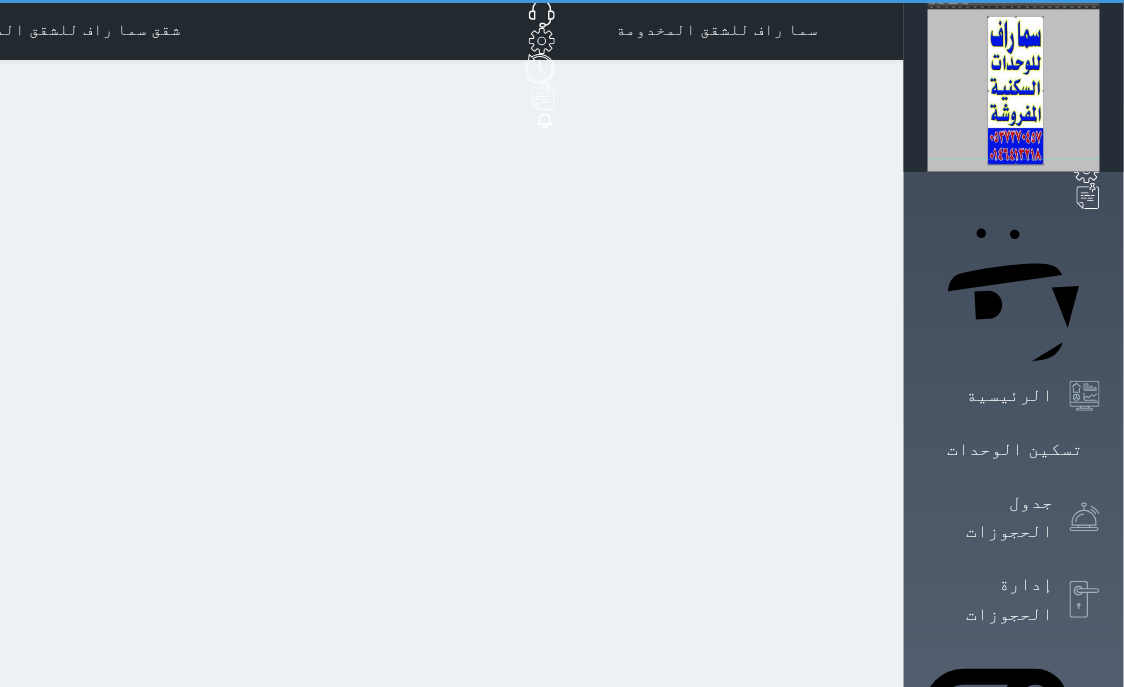 select on "1" 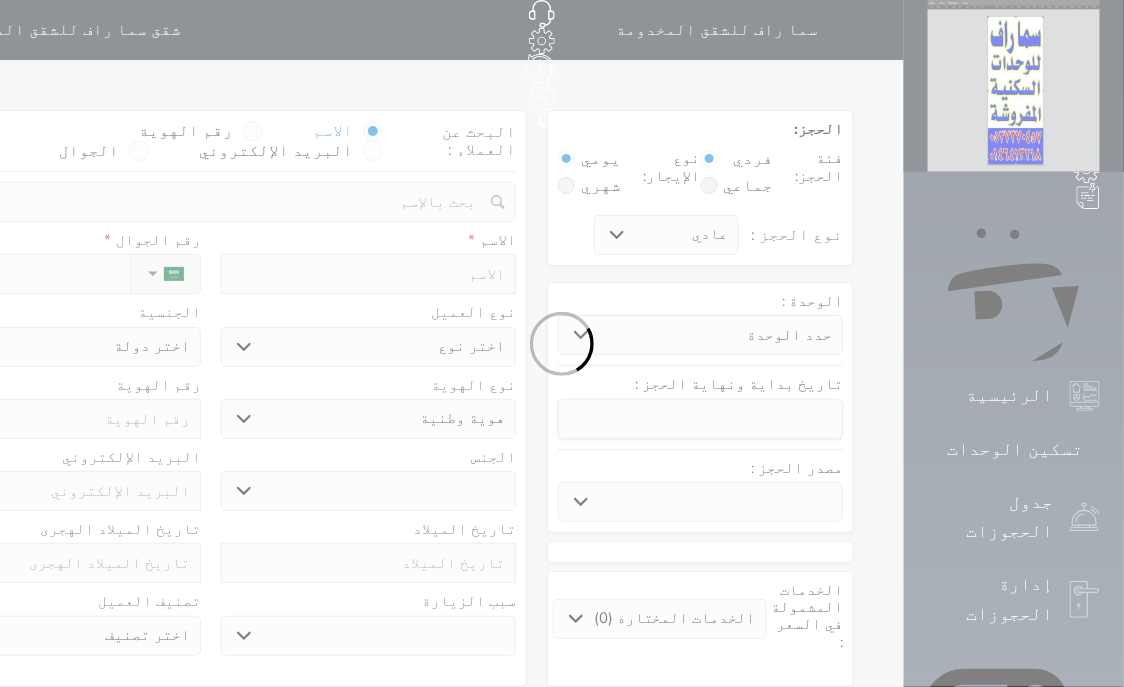 select 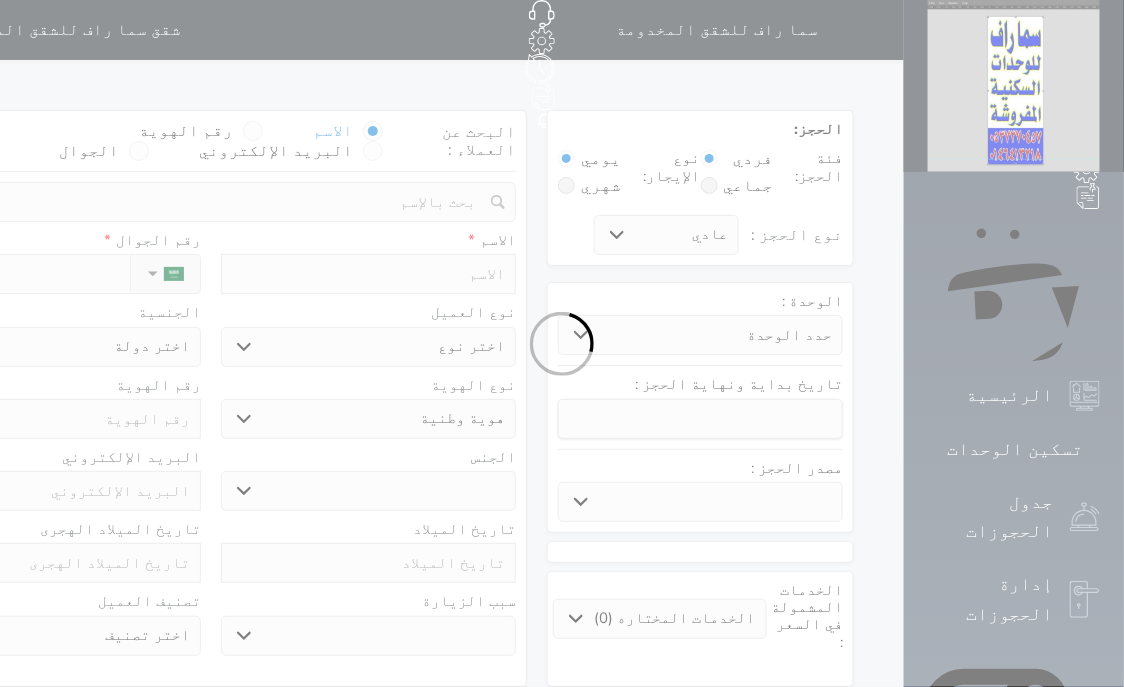 select 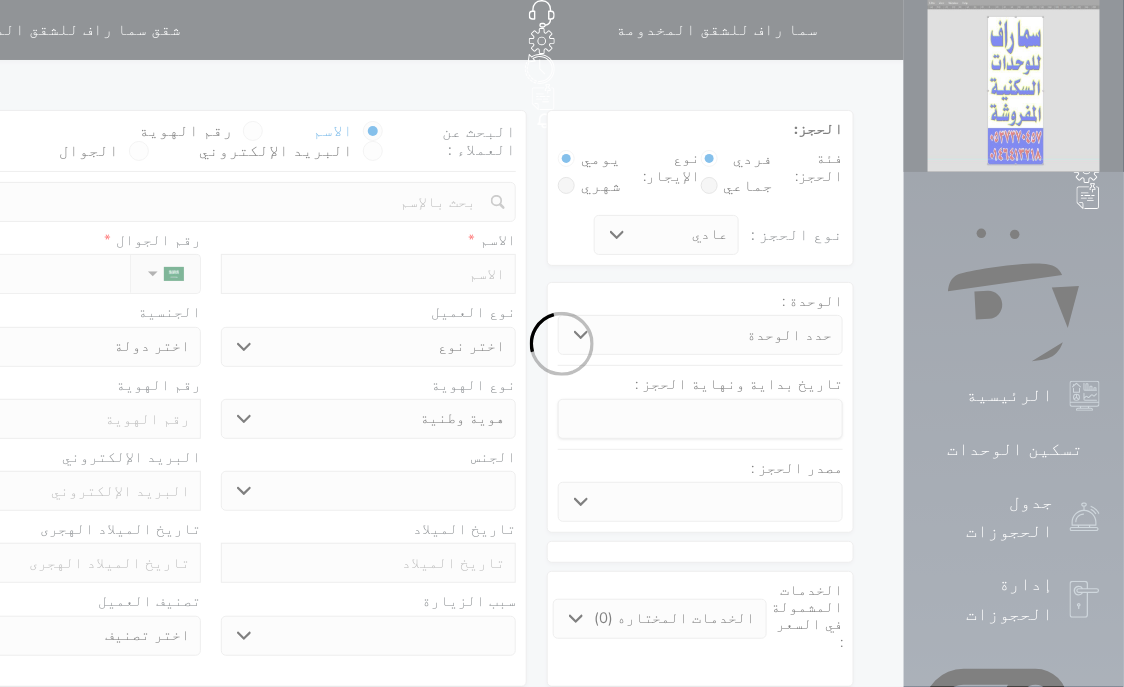 select 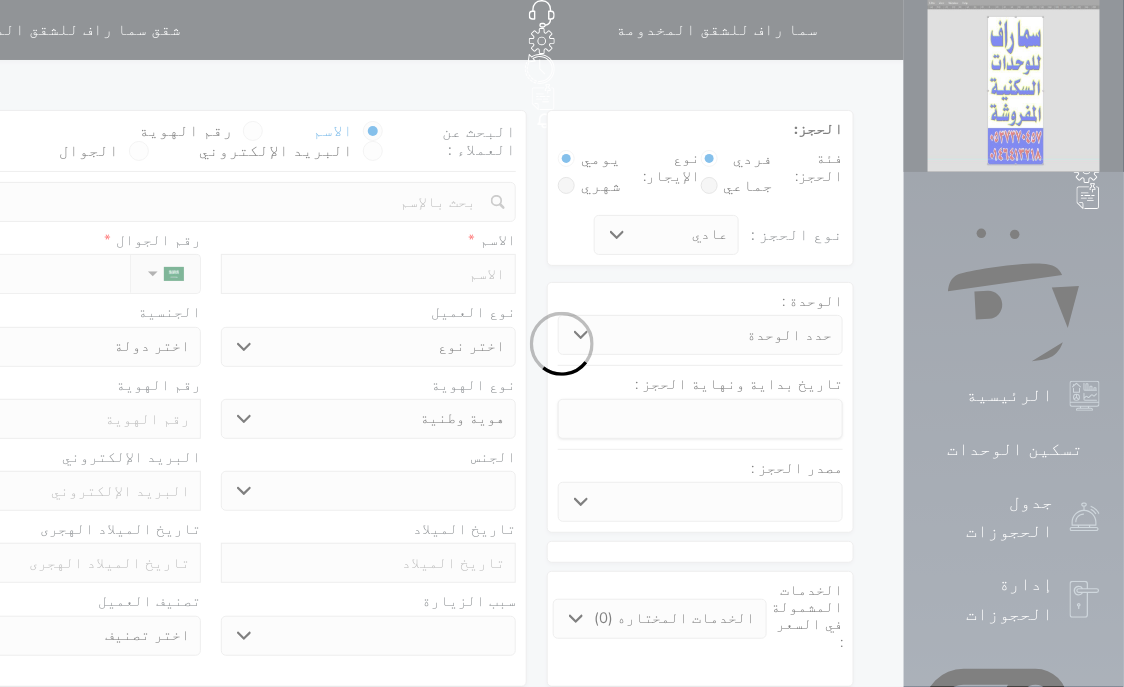 select 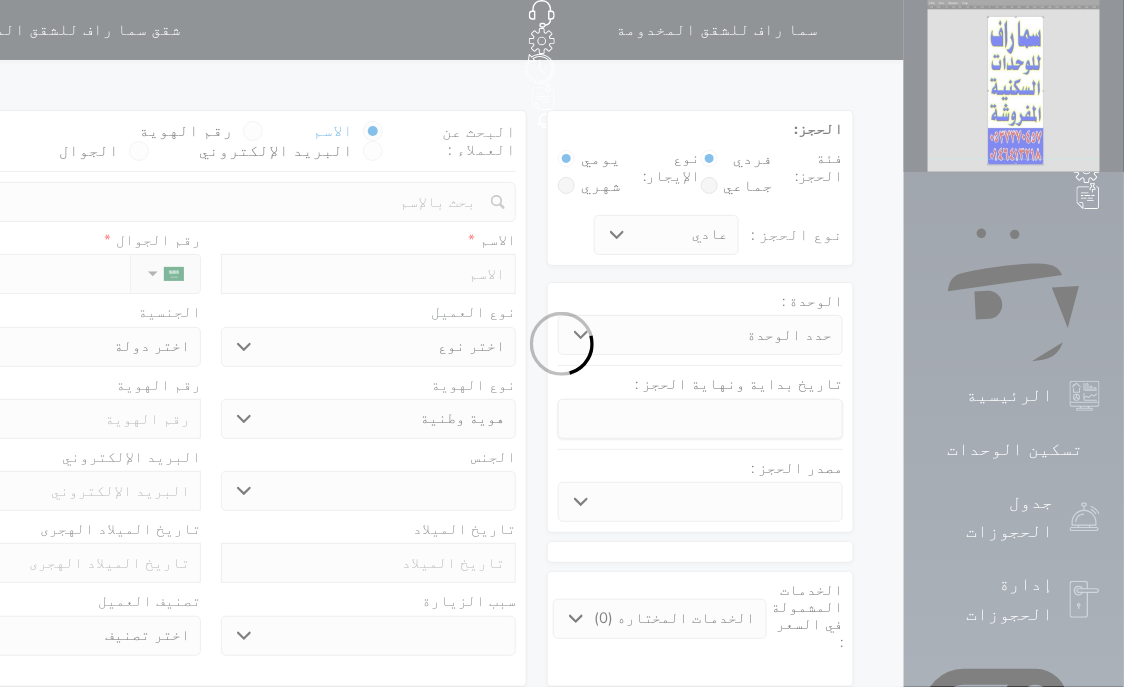 select 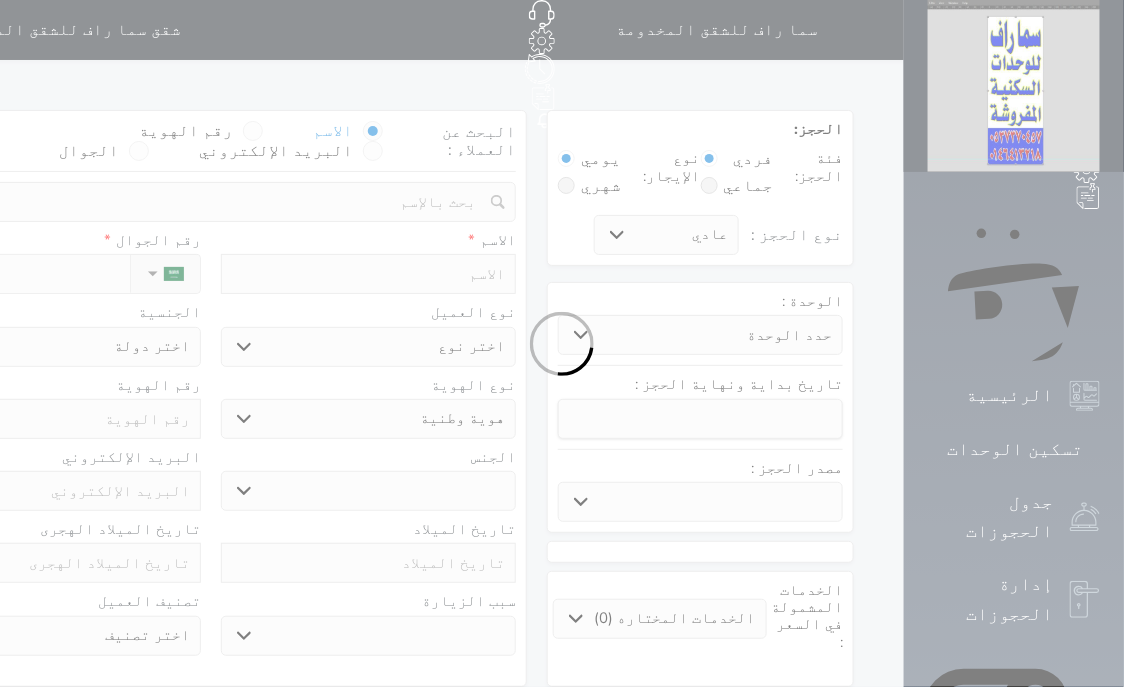 select 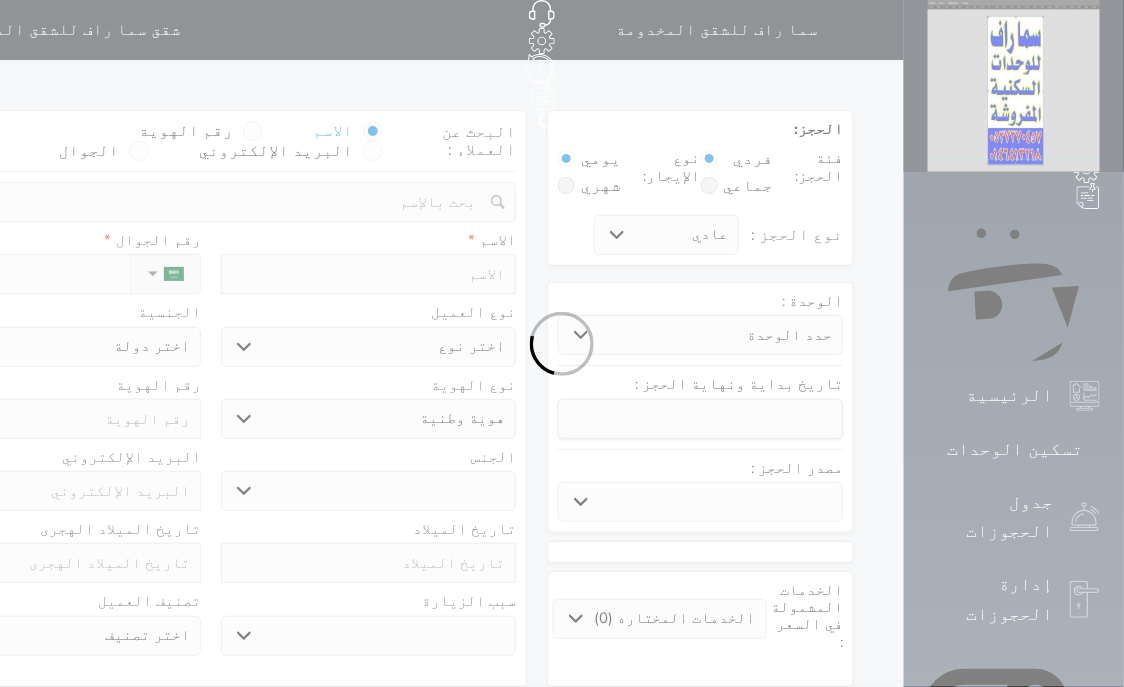 select 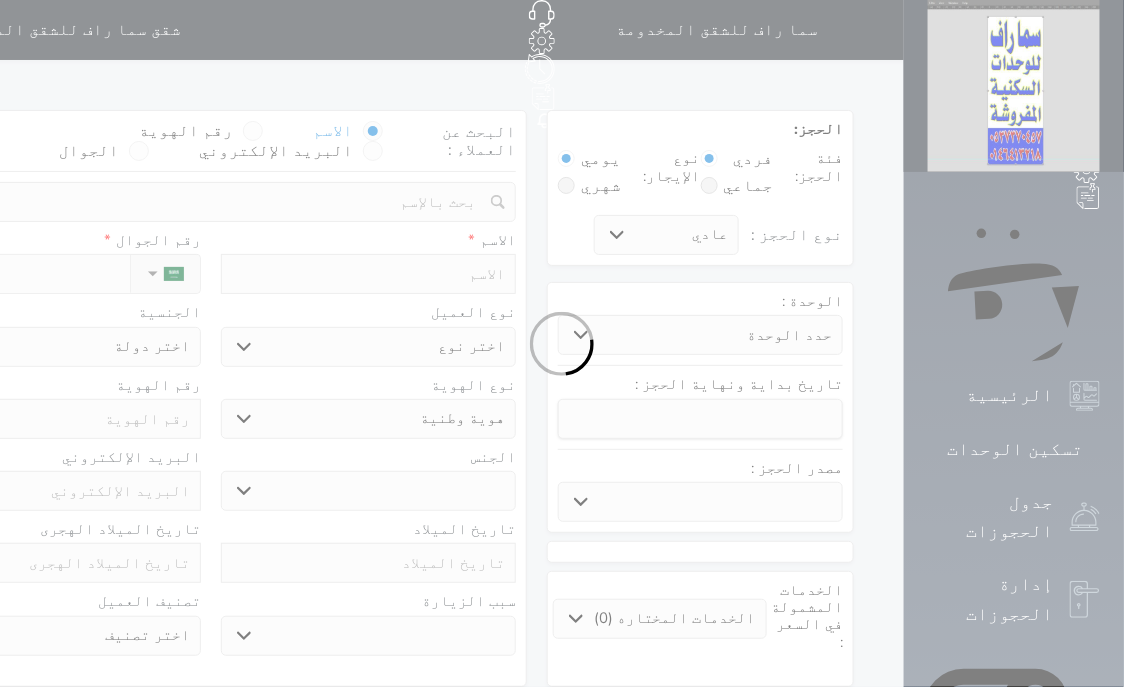 select 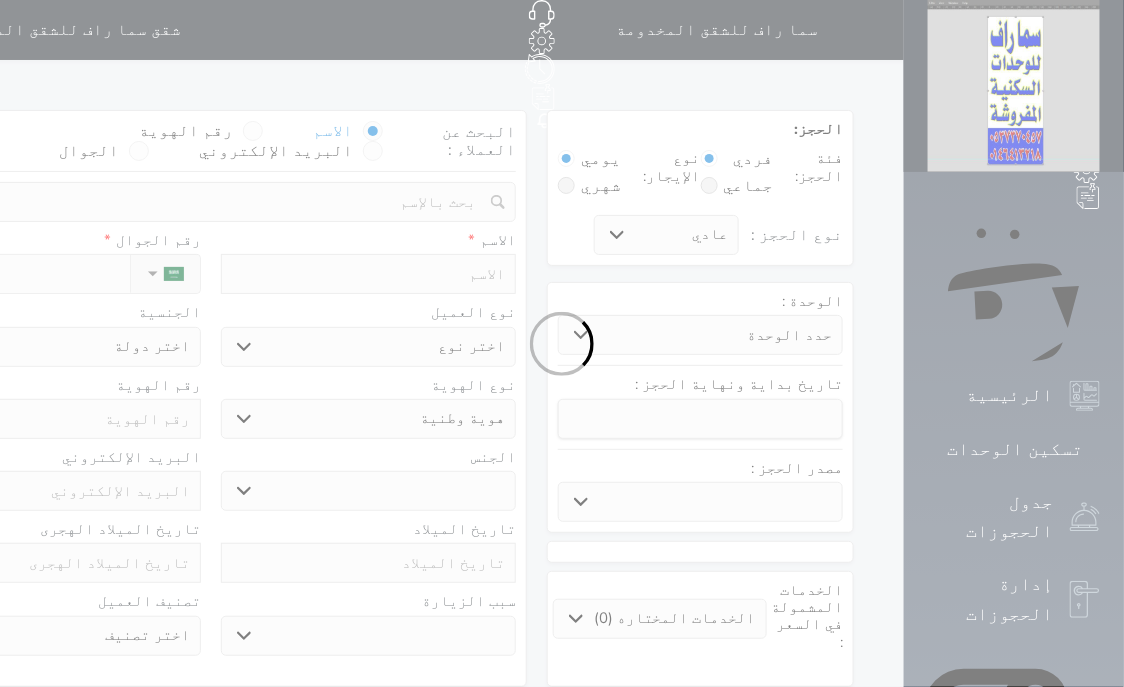 select on "113" 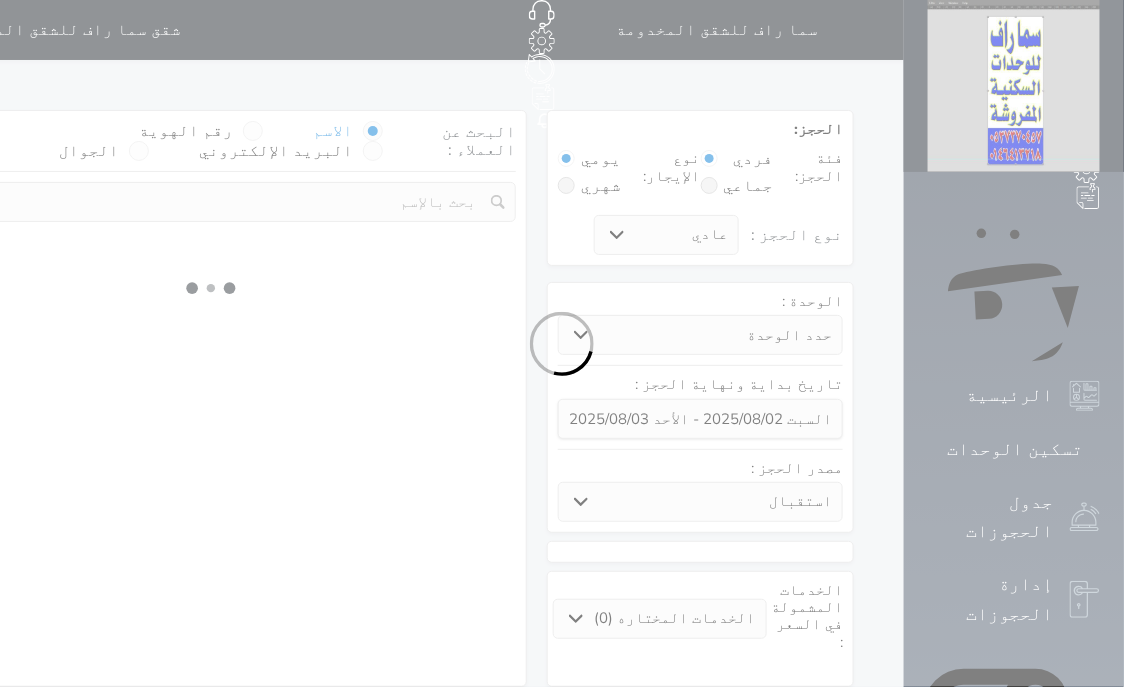 select 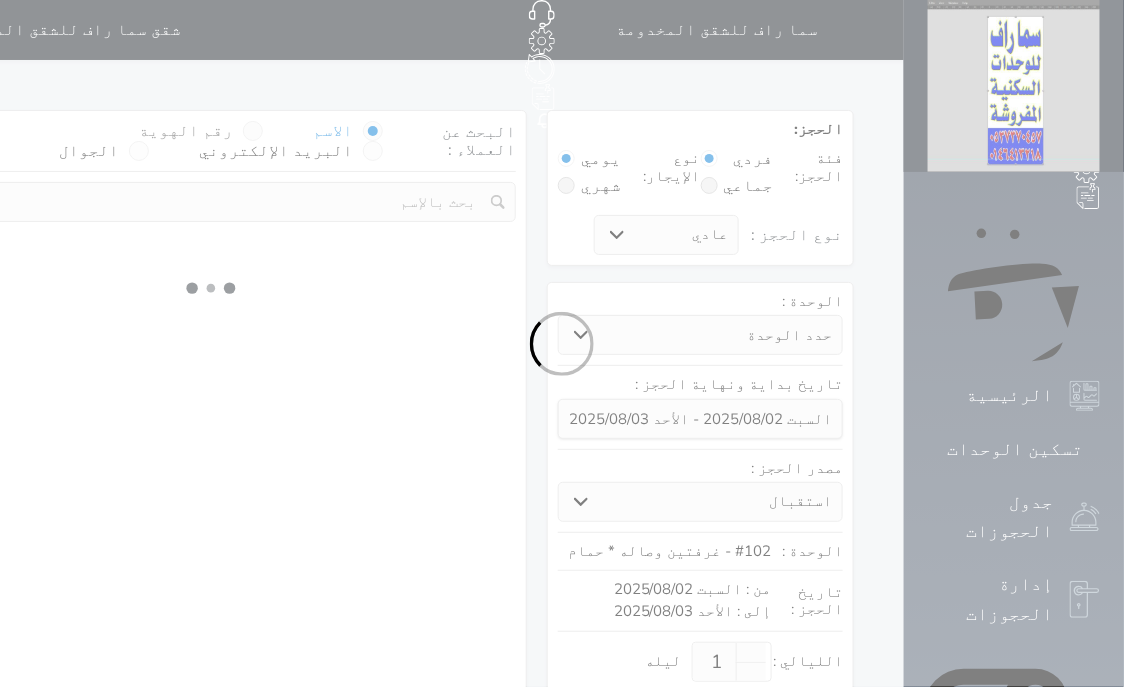 select on "1" 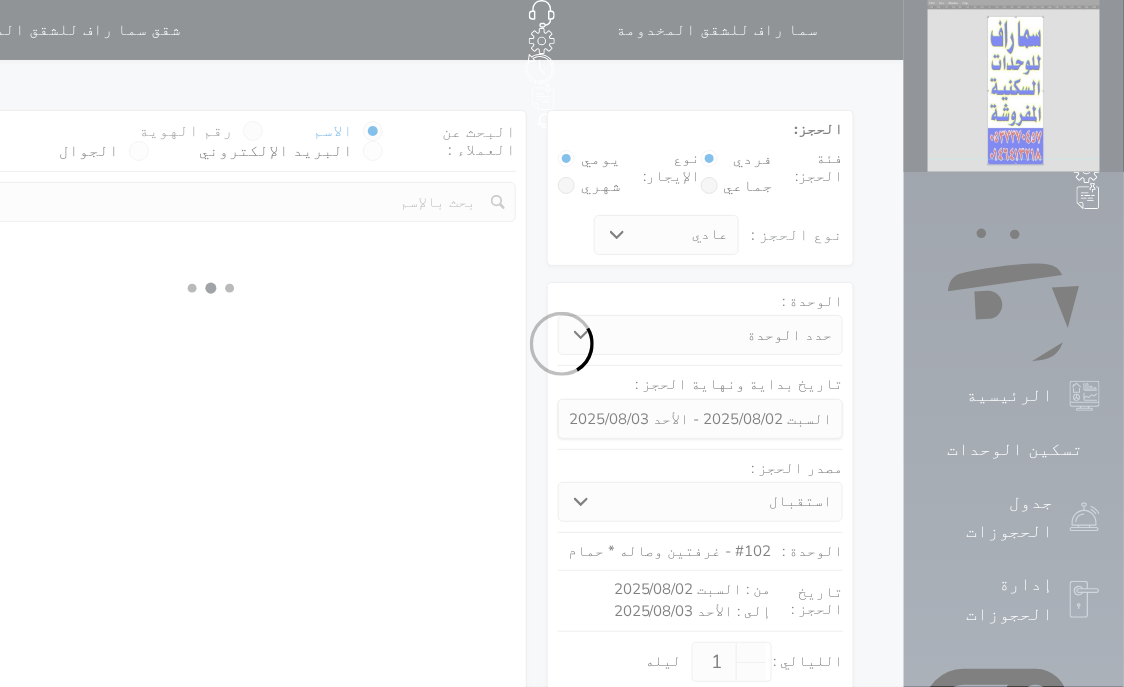 select on "113" 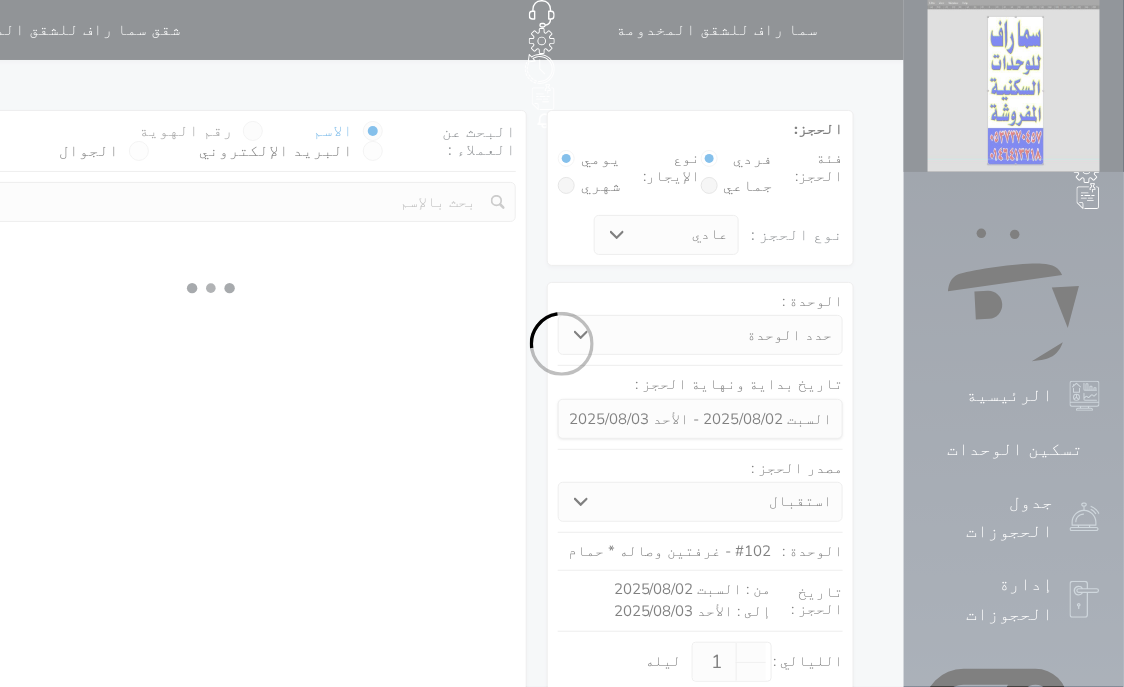 select on "1" 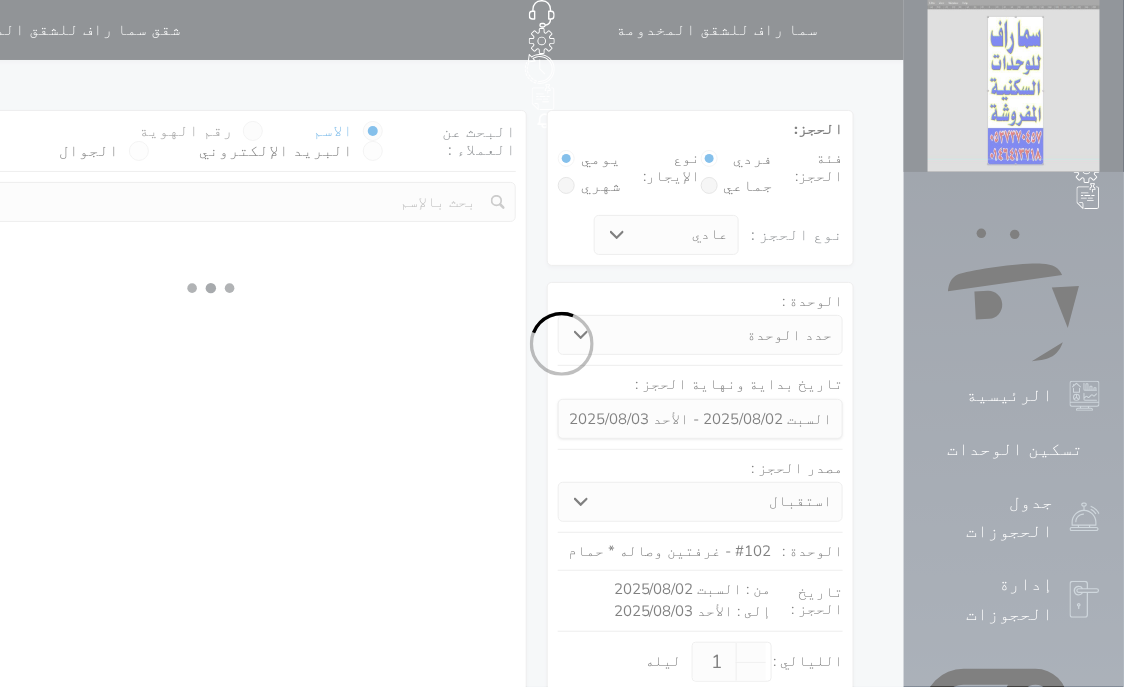 select 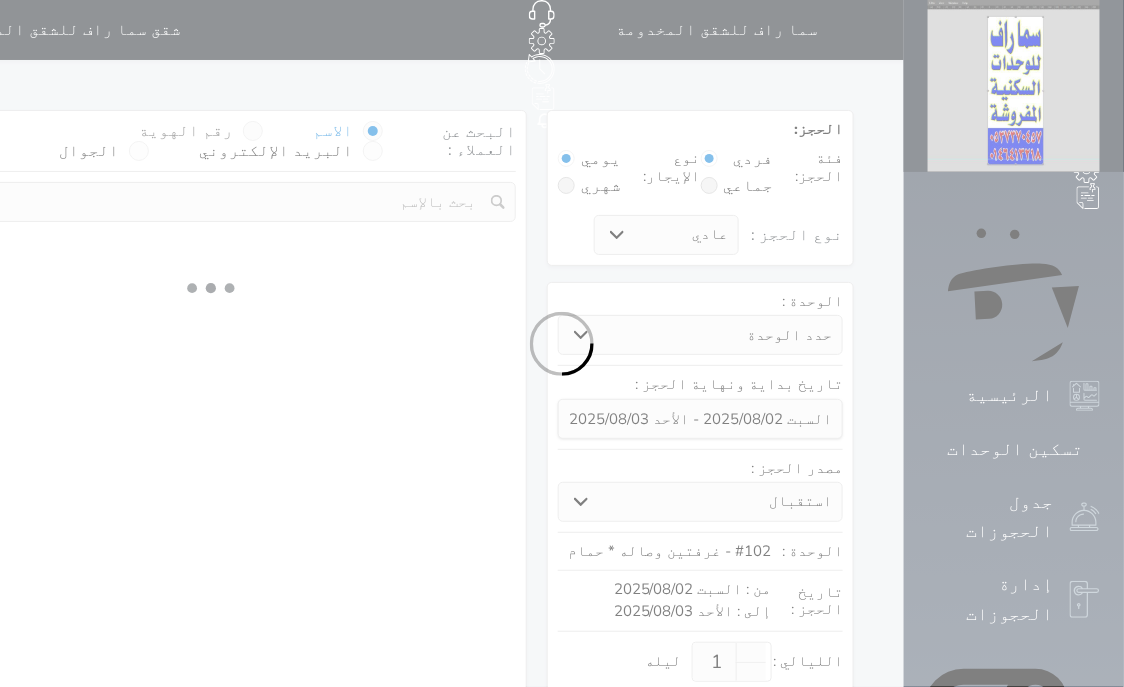 select on "7" 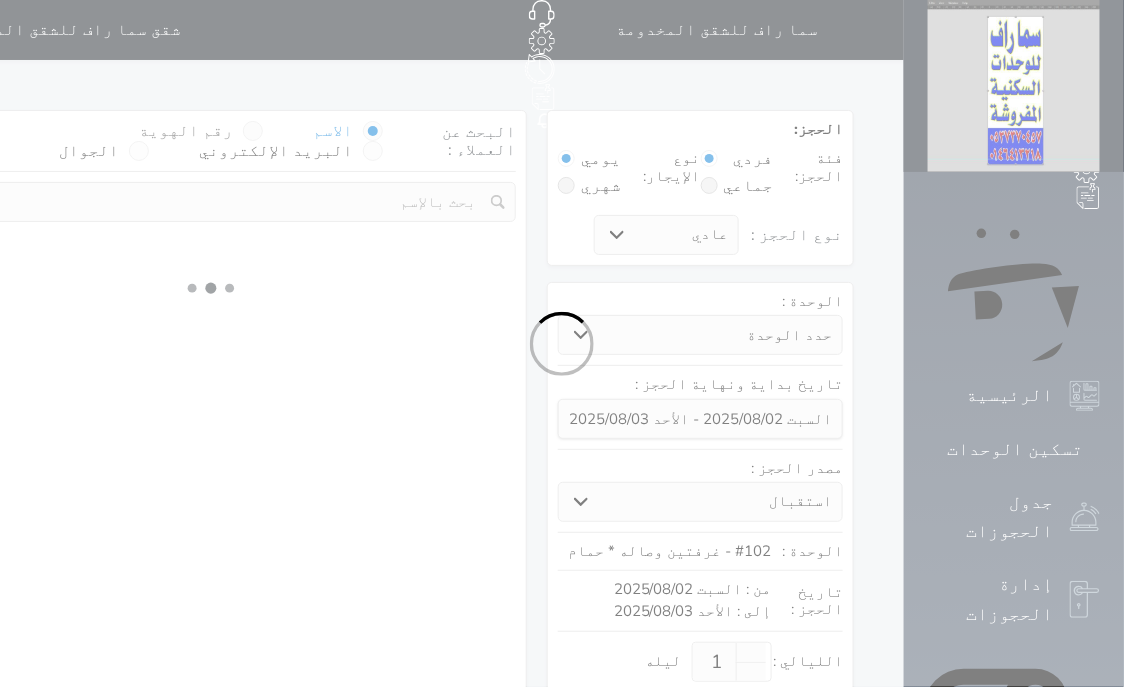 select 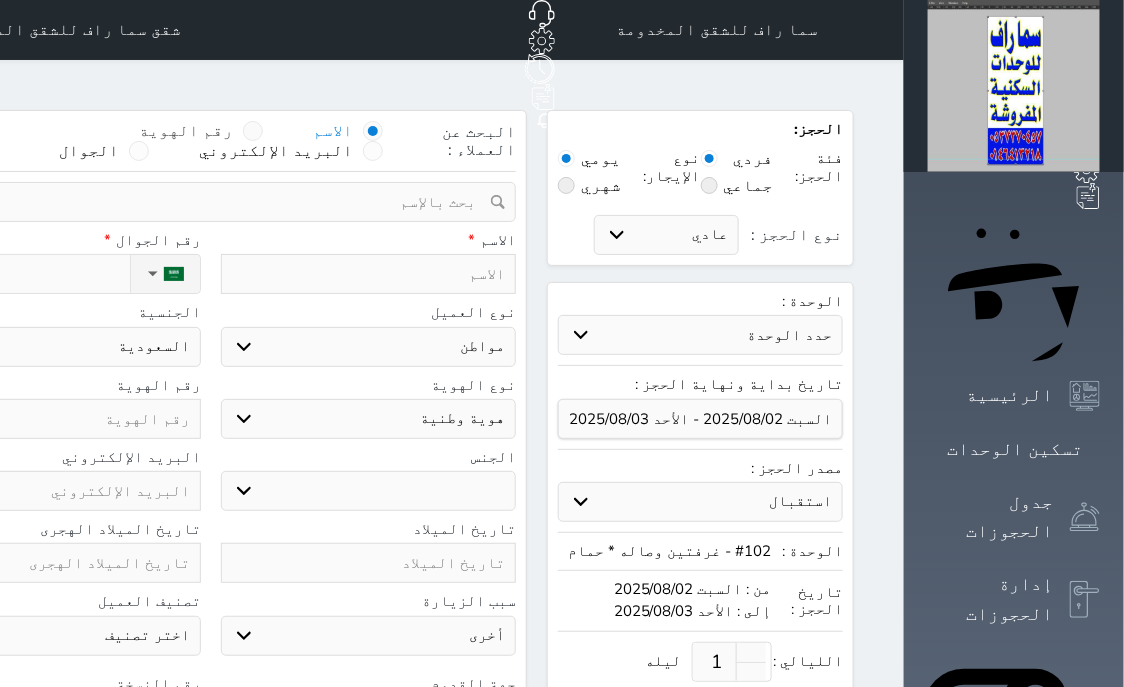 select 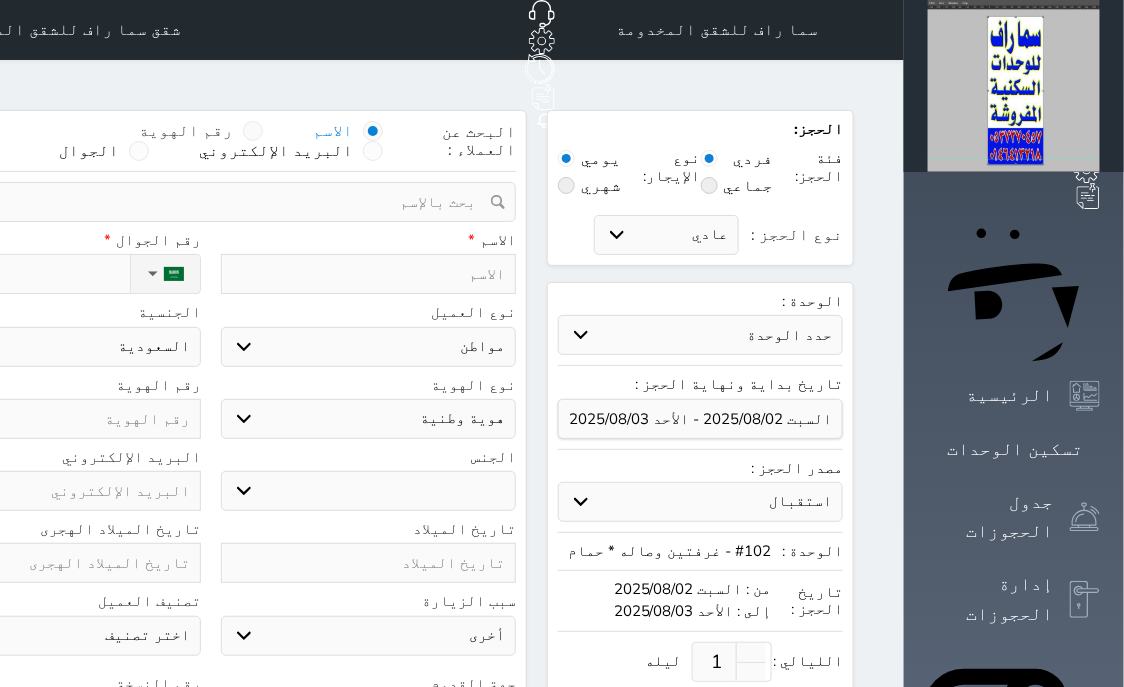 select 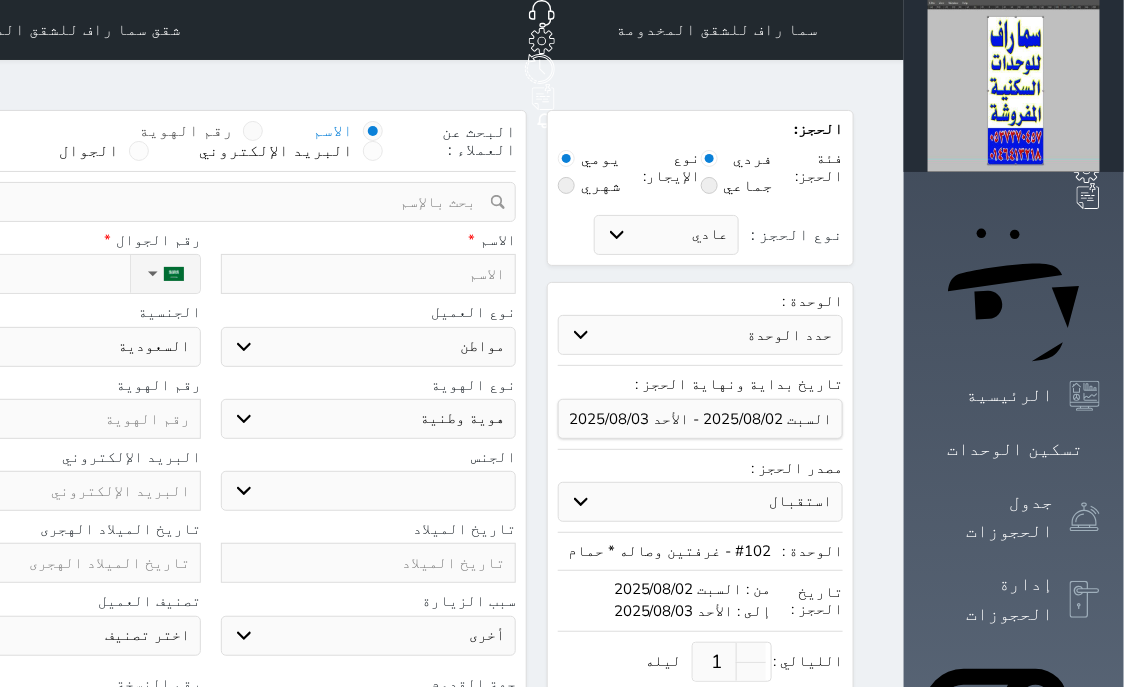 select 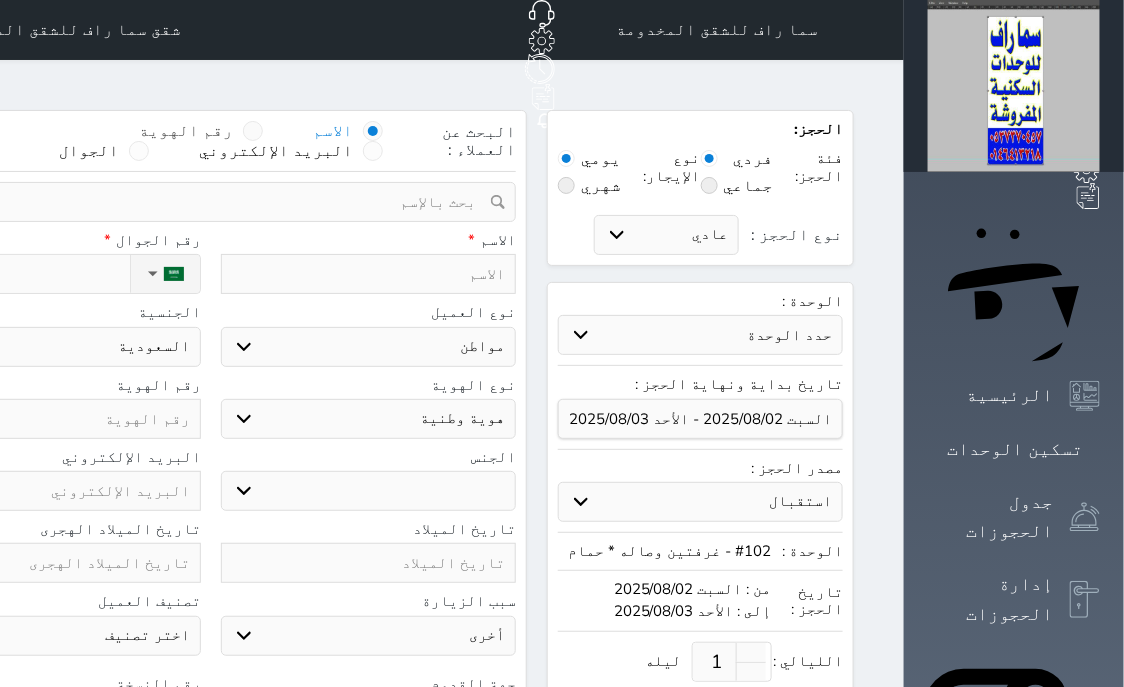 select 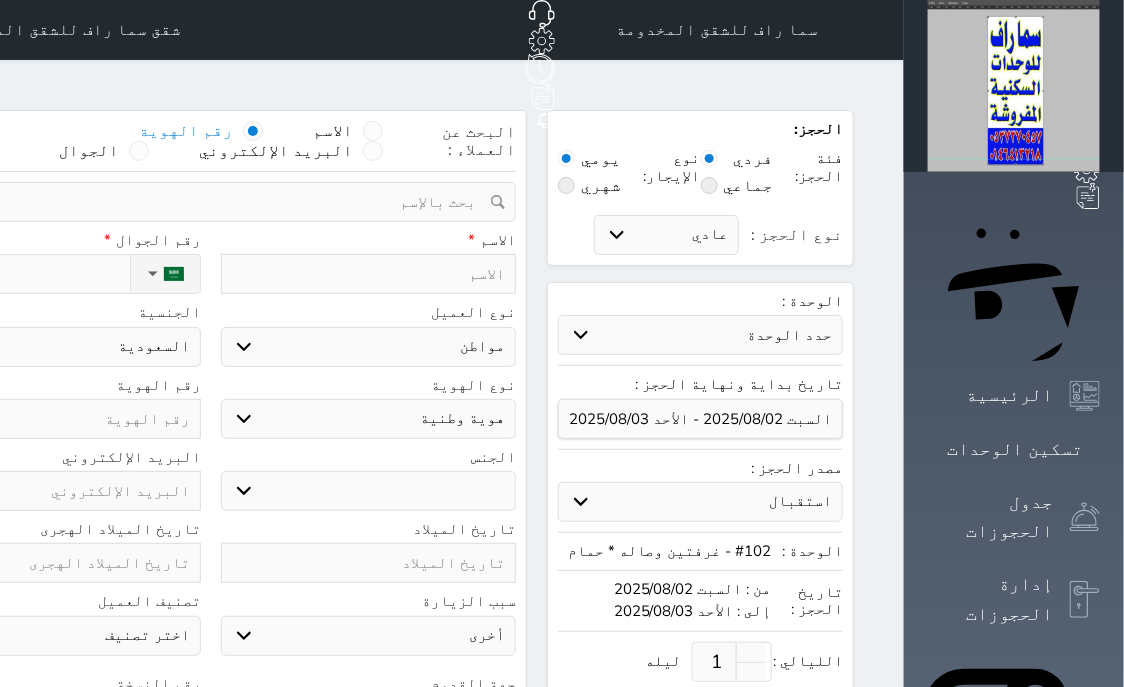 select 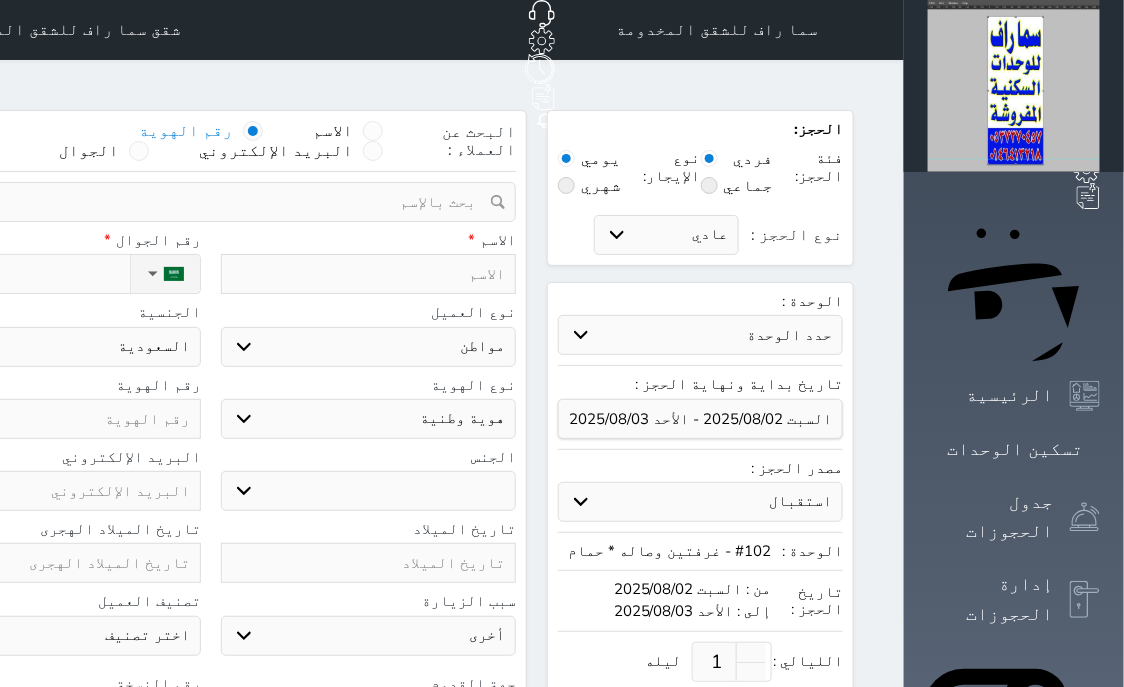 select 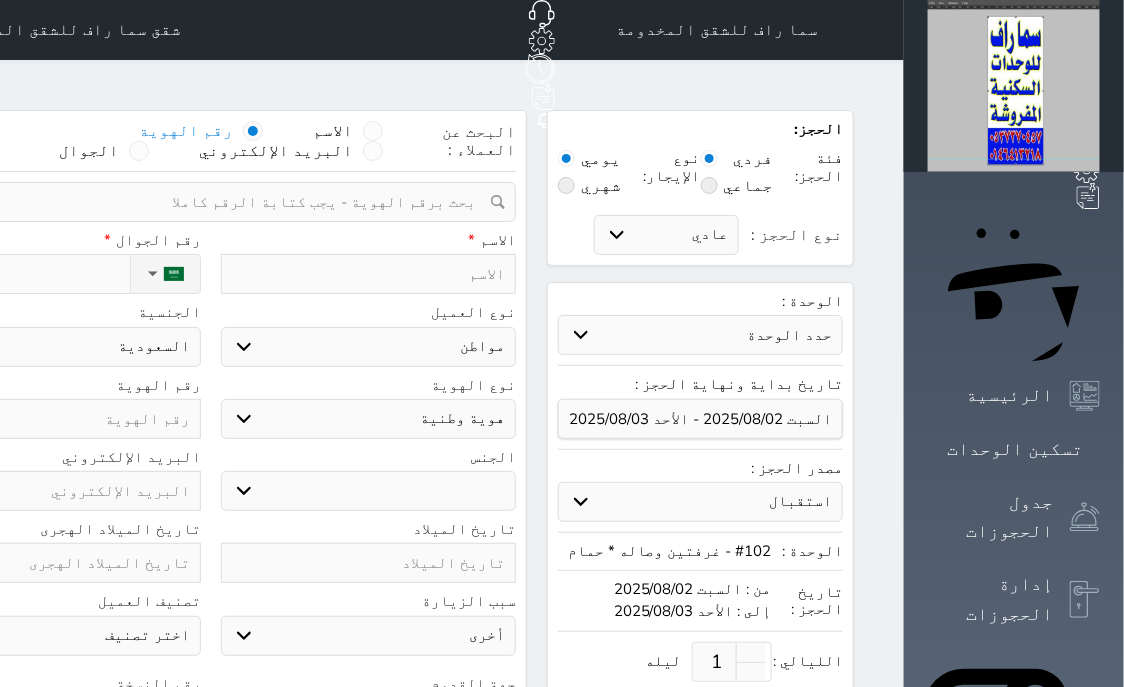 click at bounding box center (203, 202) 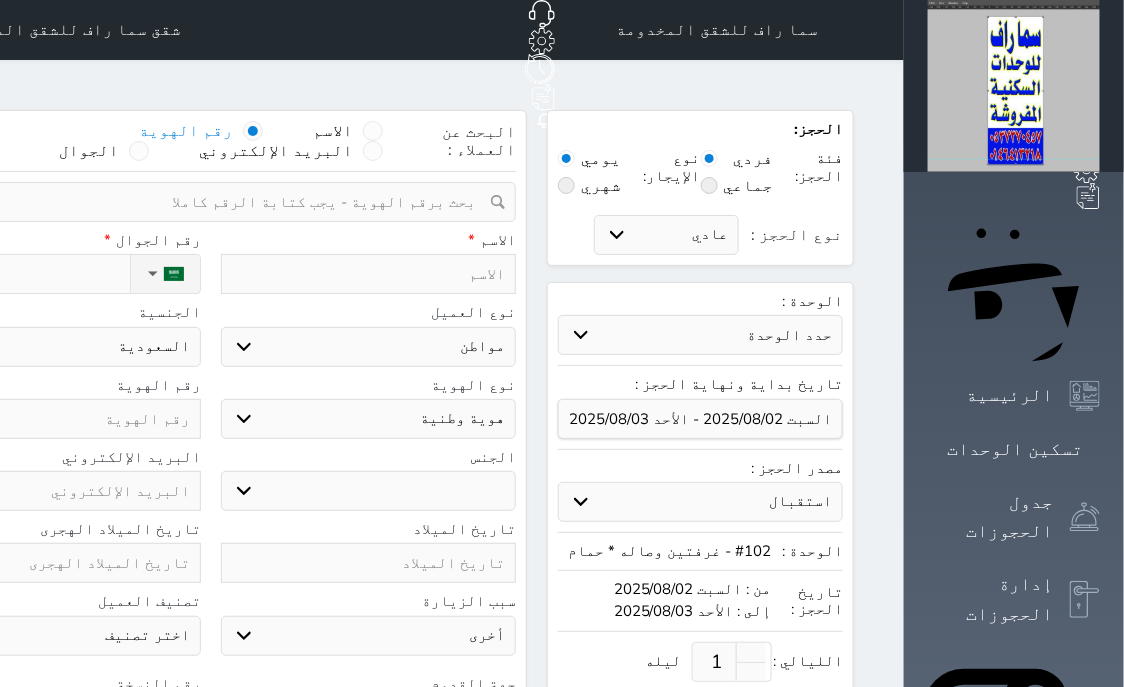 click at bounding box center [203, 202] 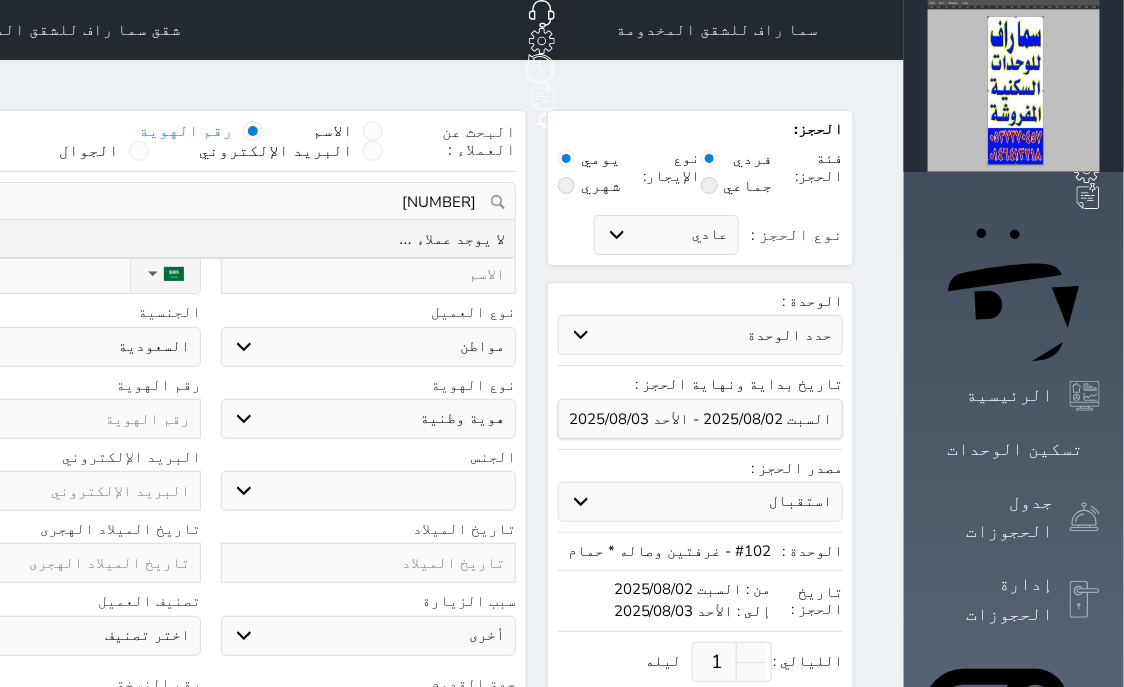 click on "1036860656" at bounding box center [210, 202] 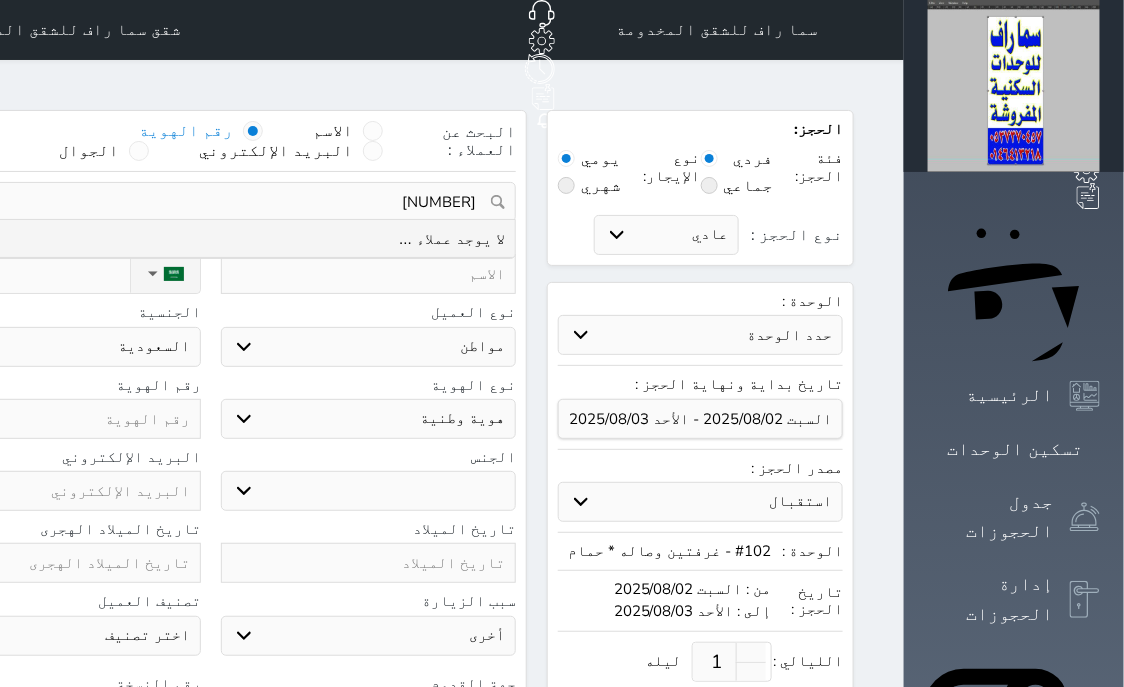 click on "1036860656" at bounding box center (210, 202) 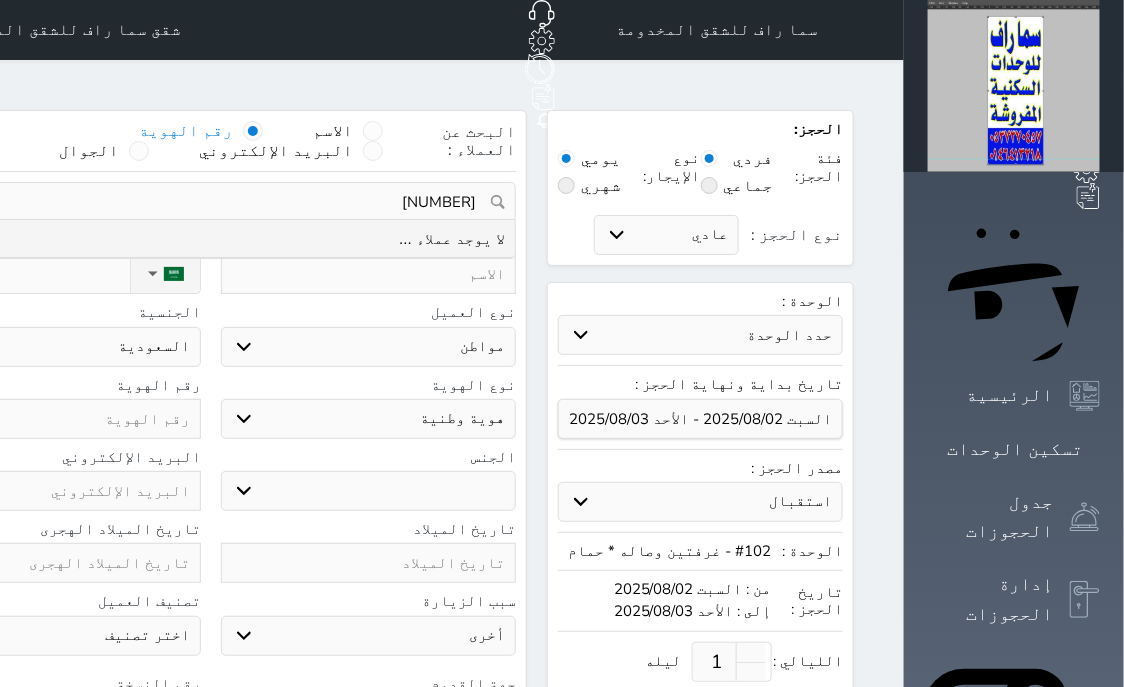 type on "1036860656" 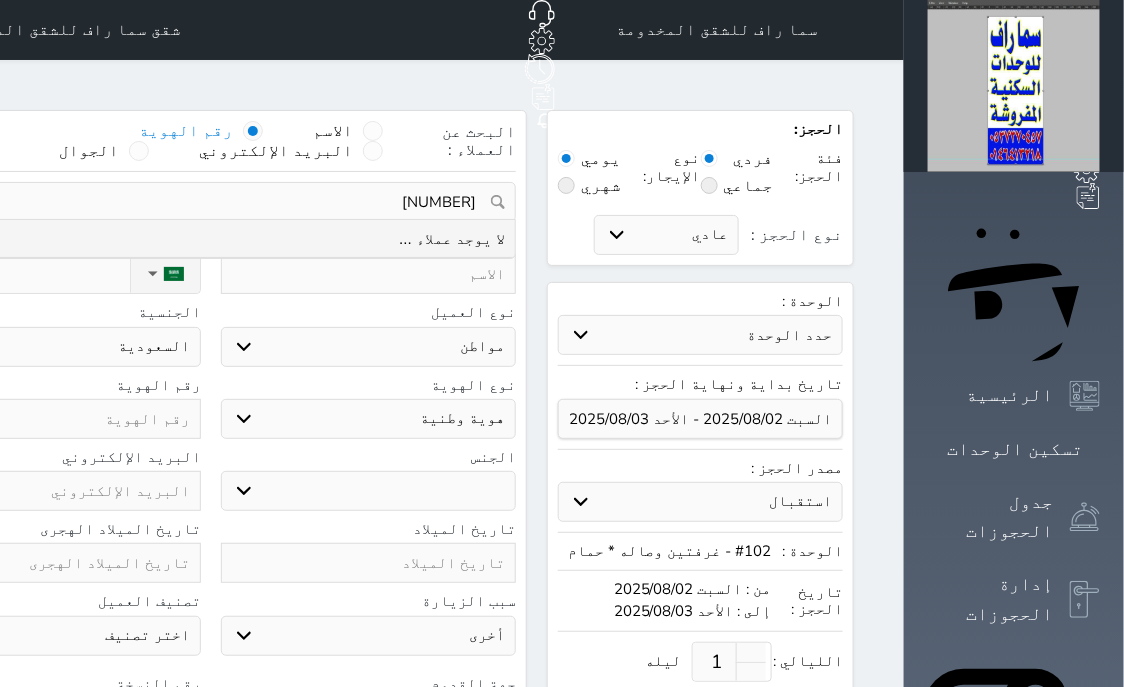 click at bounding box center [369, 274] 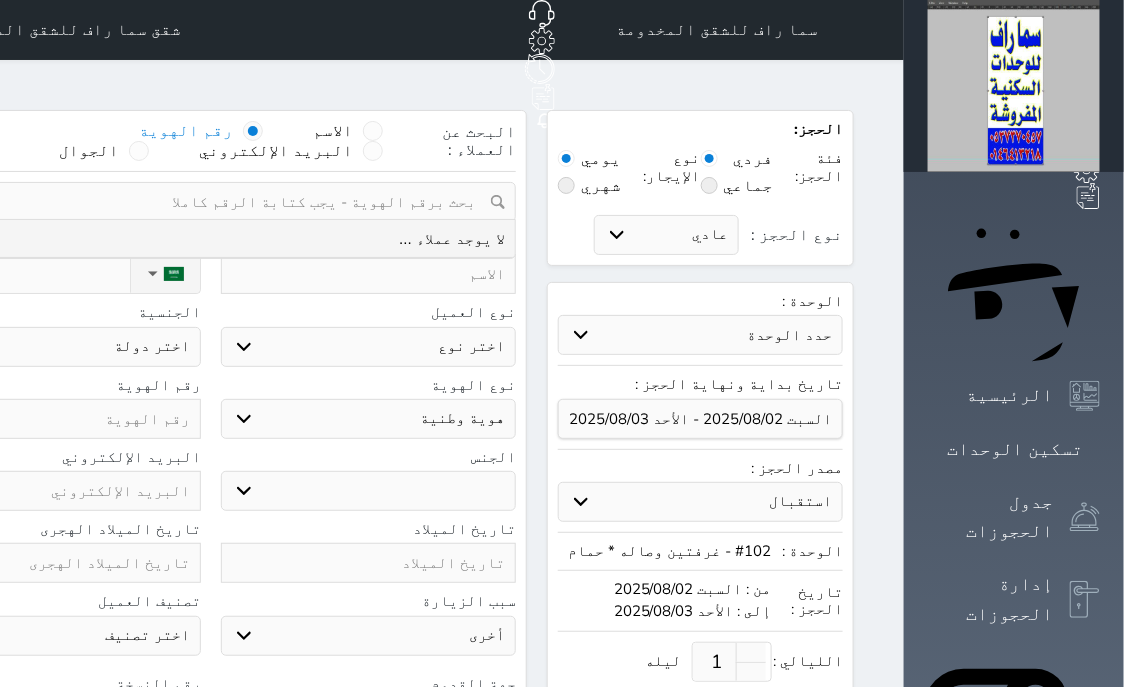 select 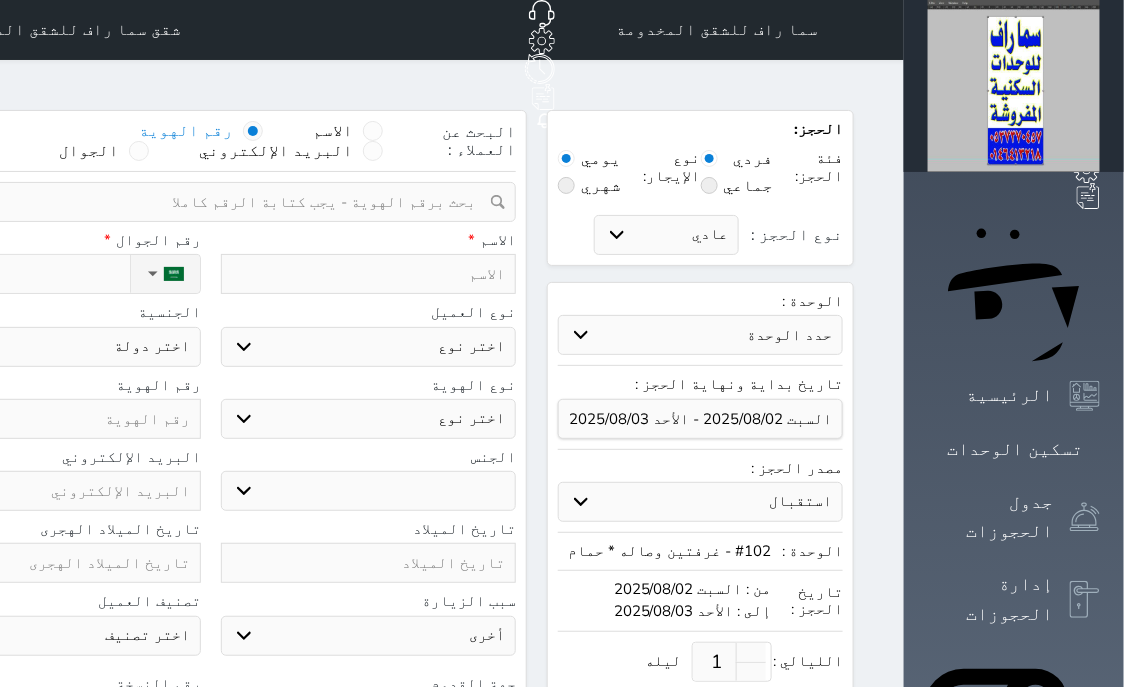 click at bounding box center (369, 274) 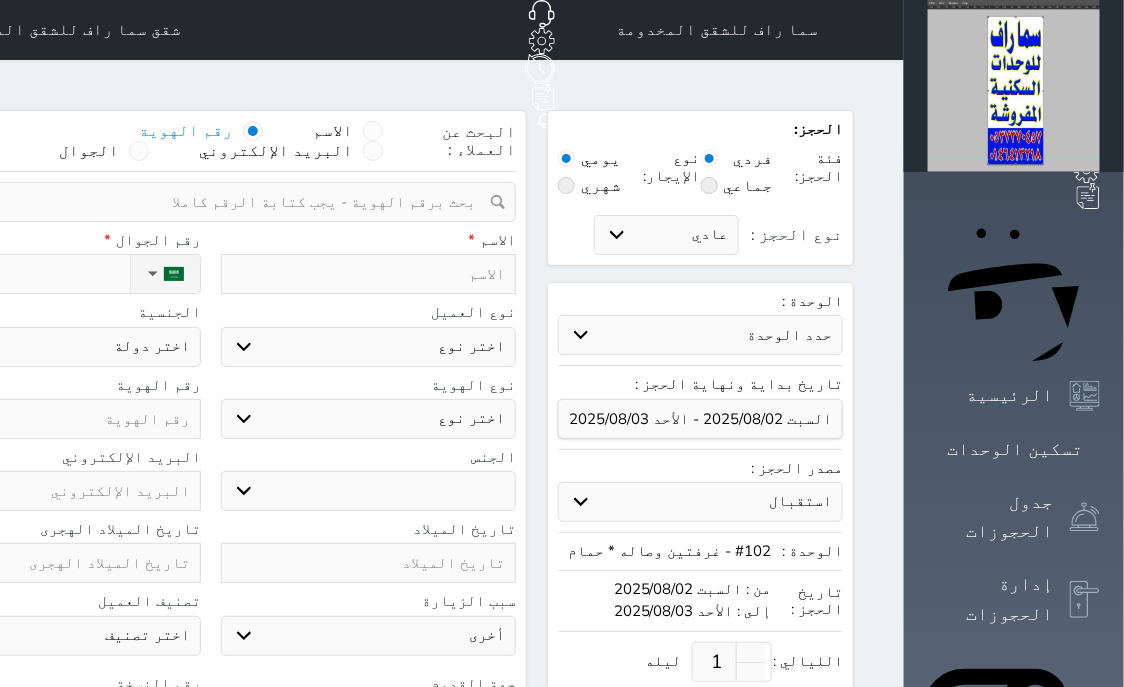 click at bounding box center [369, 274] 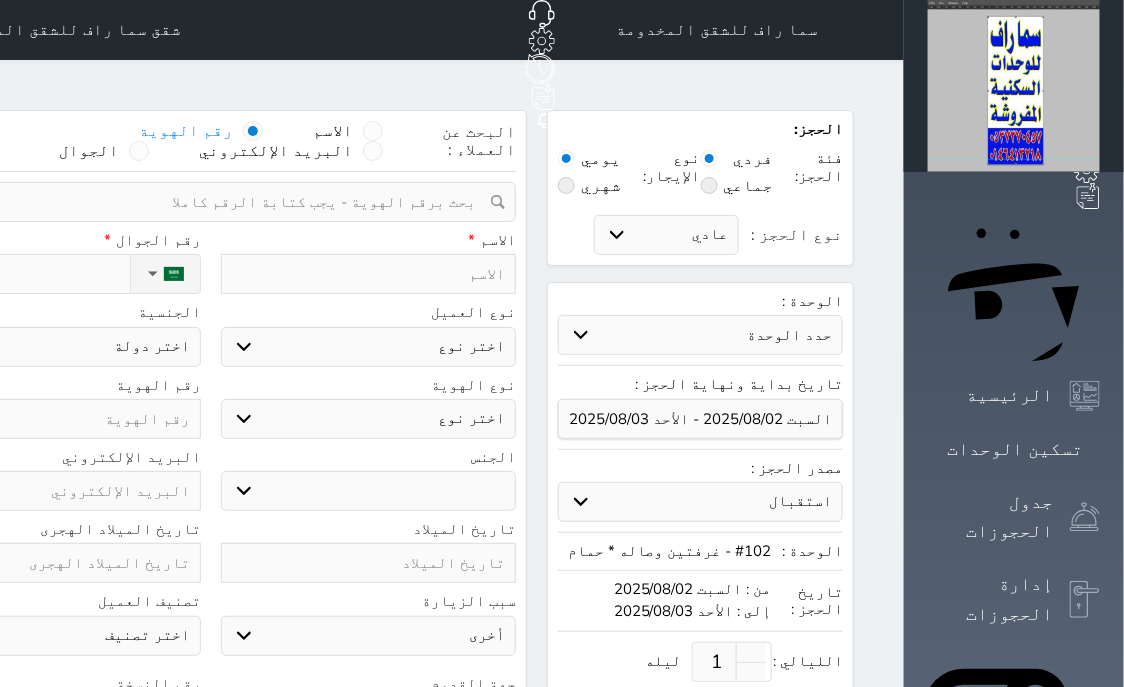 type on "ت" 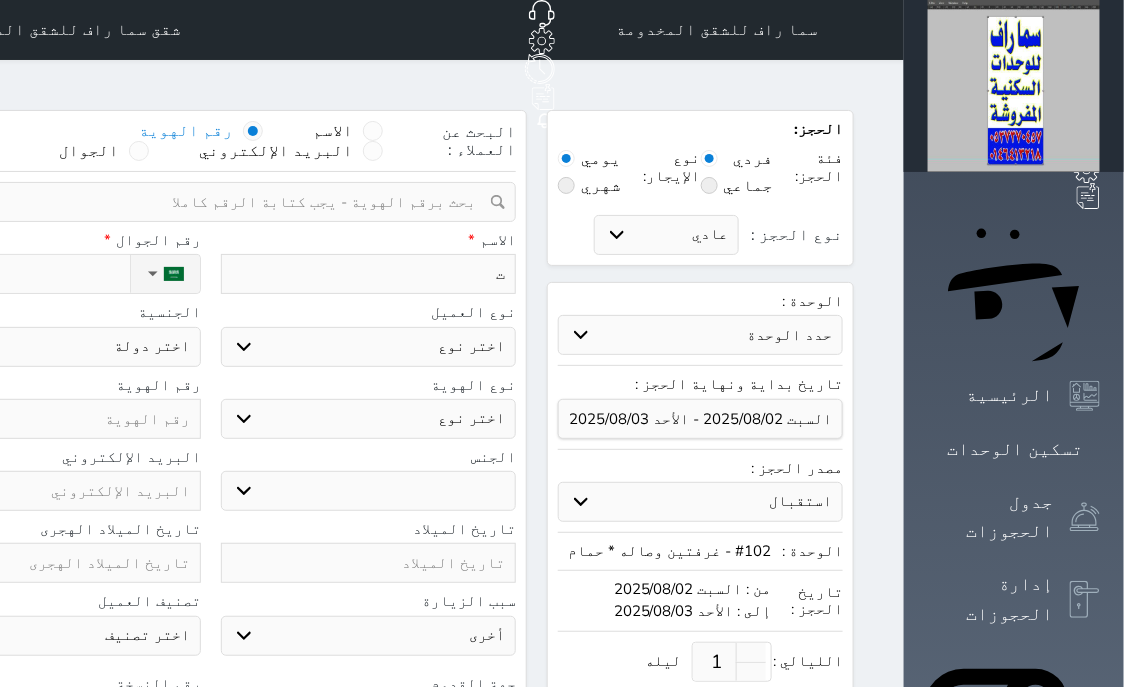 select 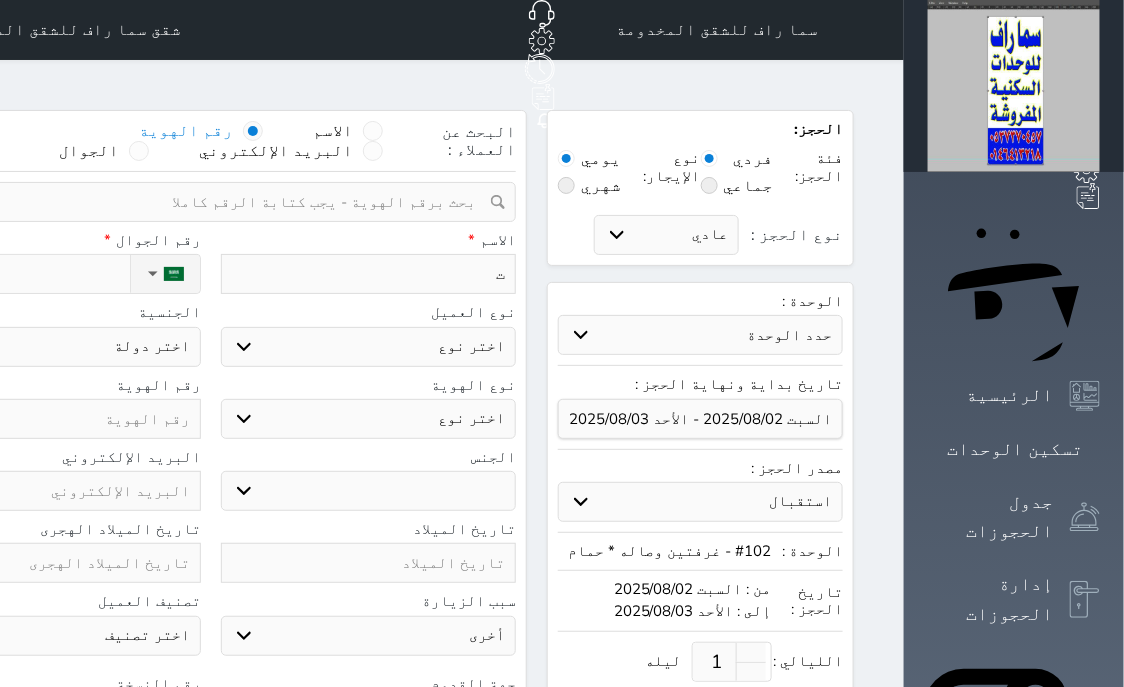type on "تر" 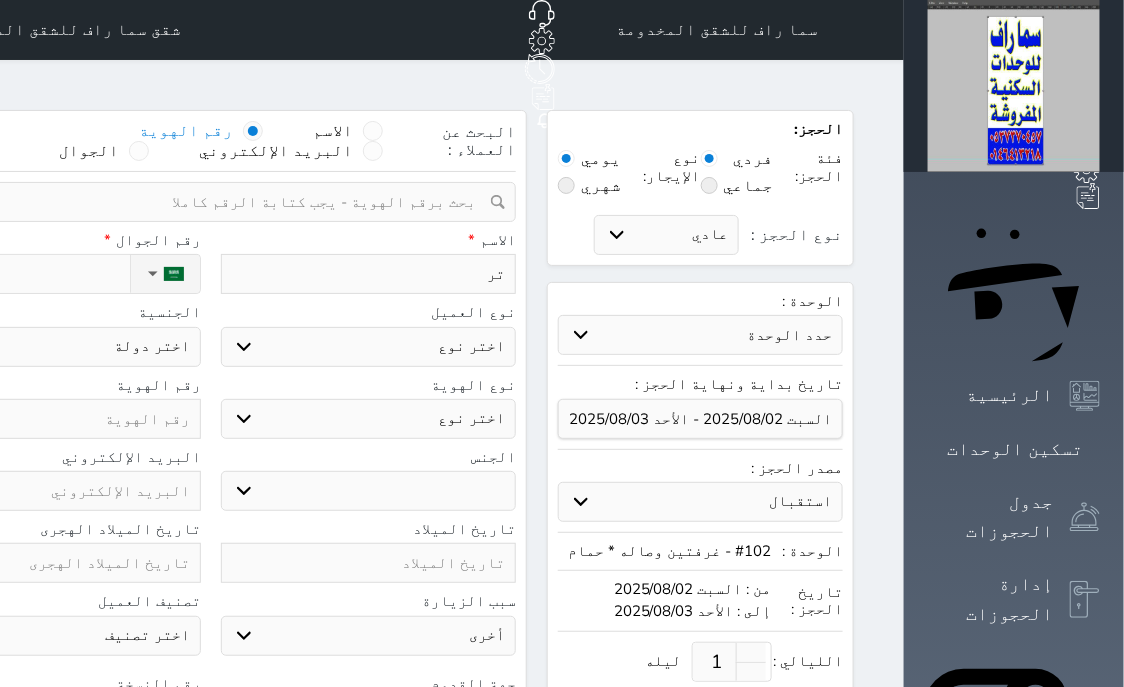 select 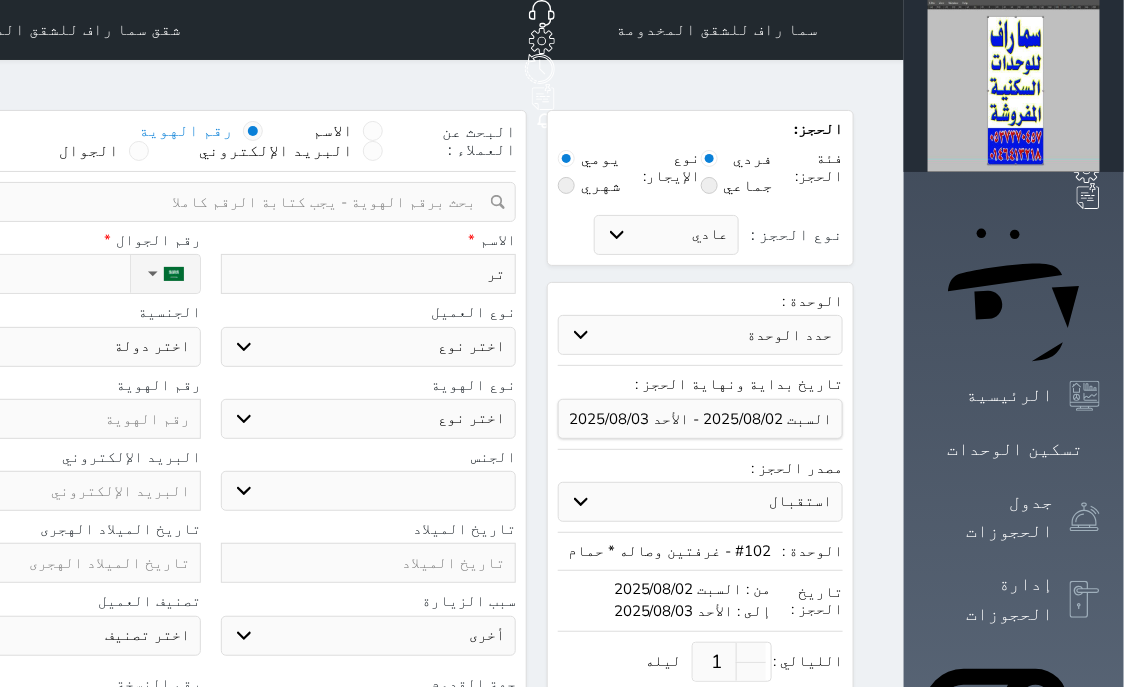 type on "ترك" 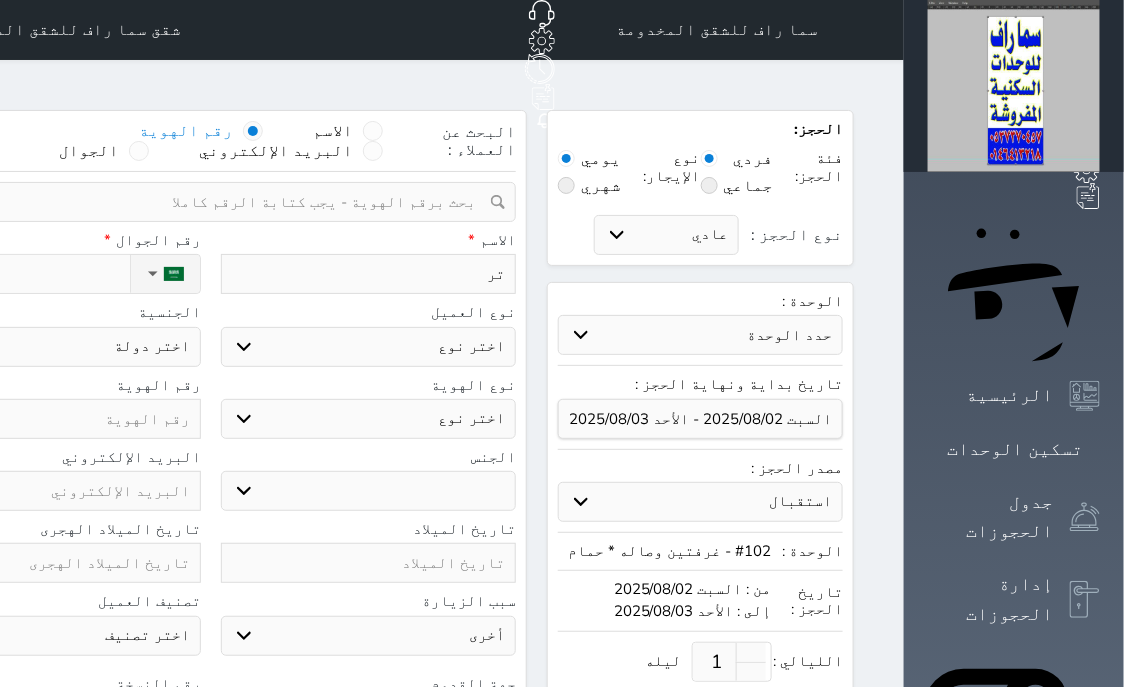 select 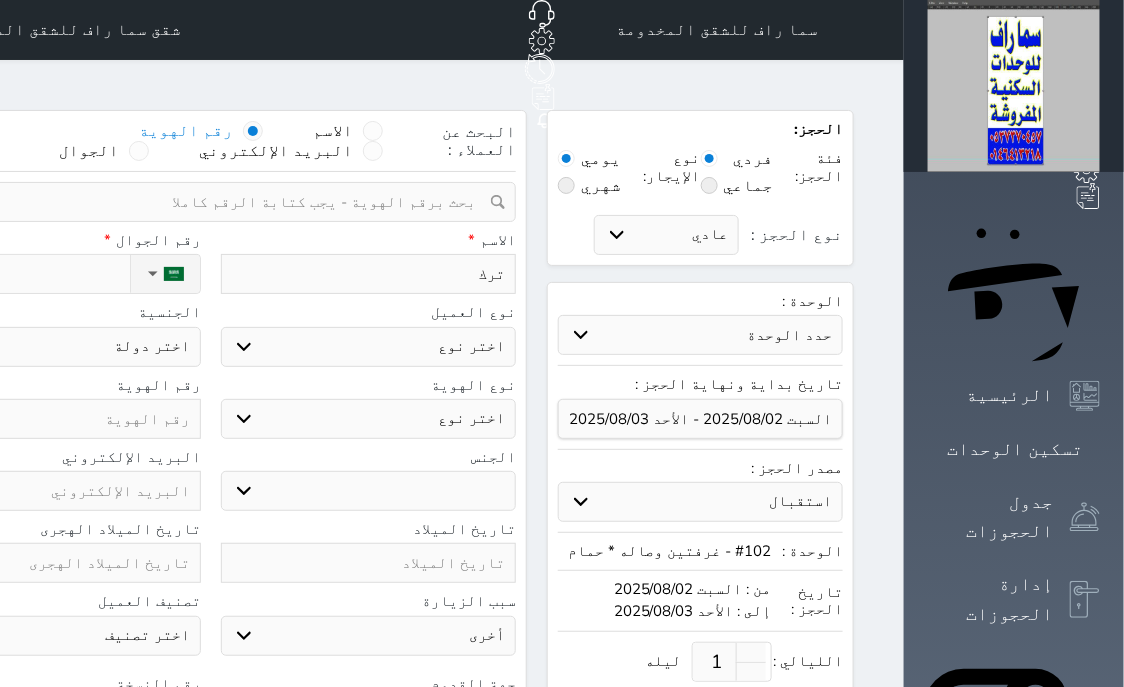 type on "تركى" 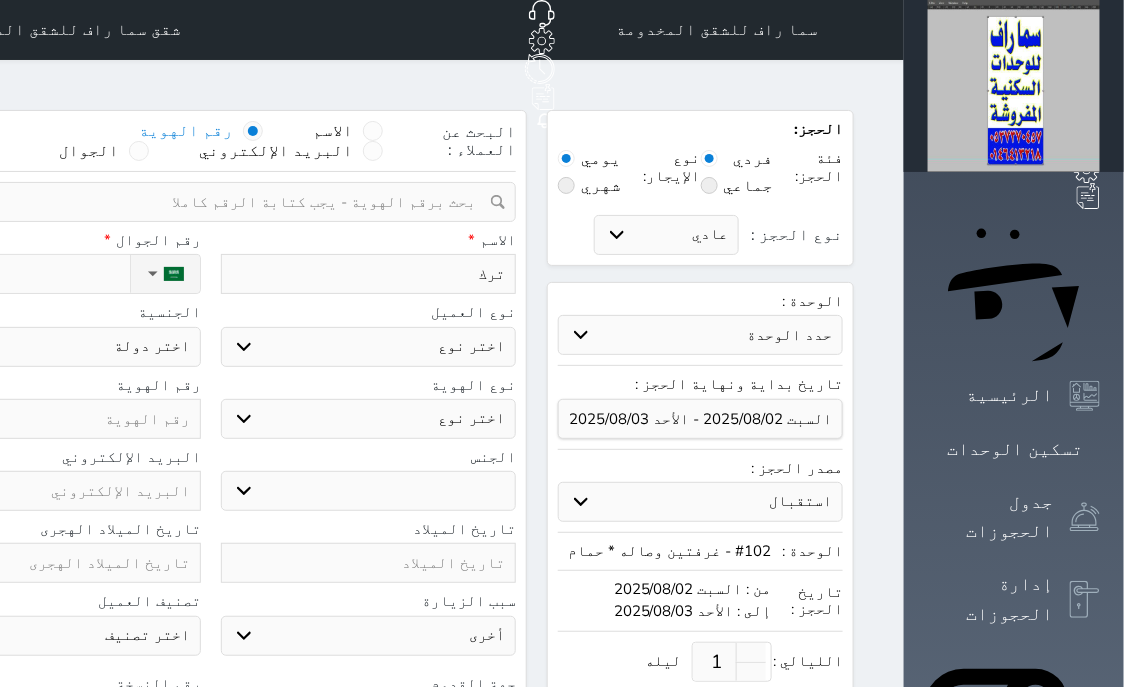 select 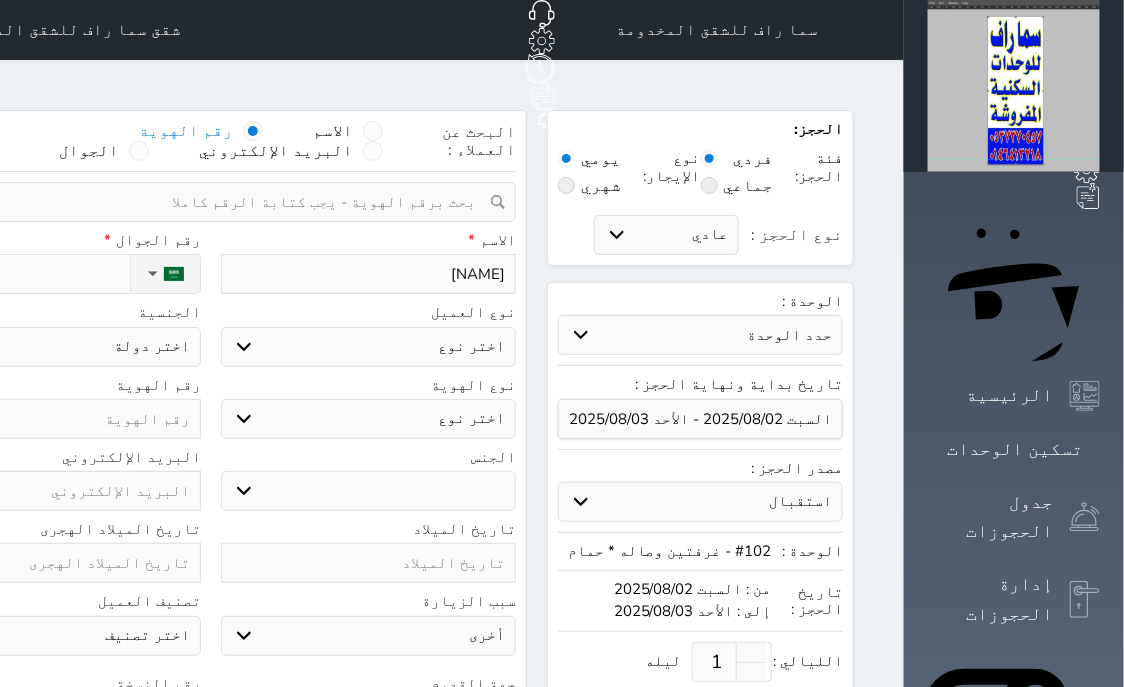 select 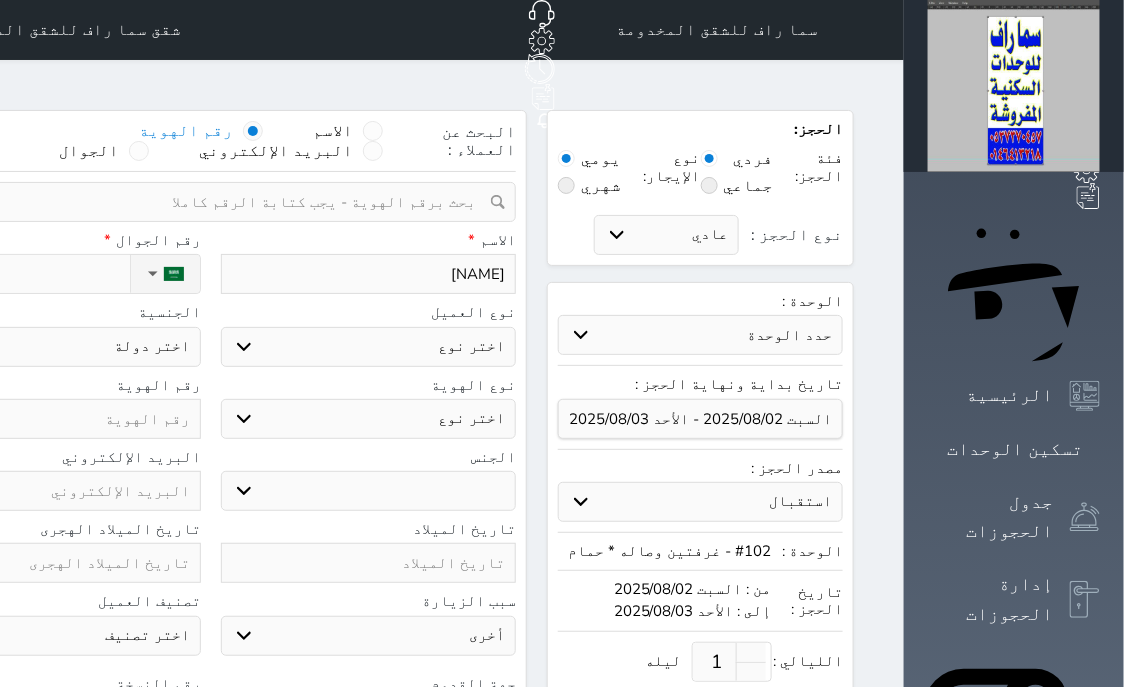 type on "تركى" 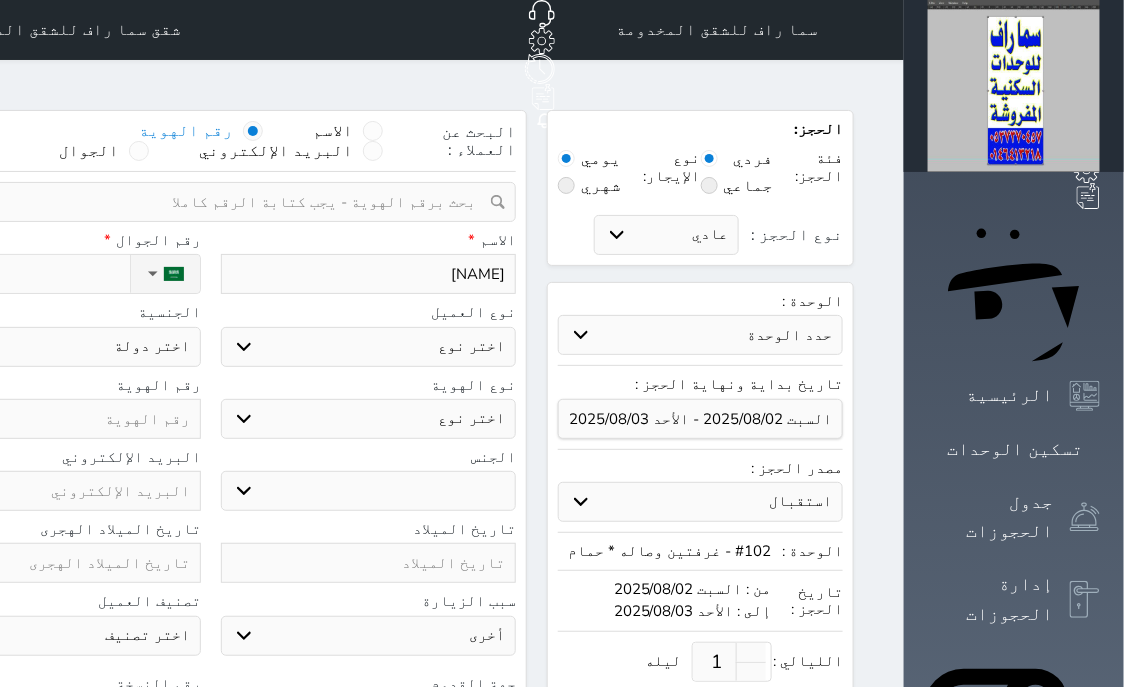 select 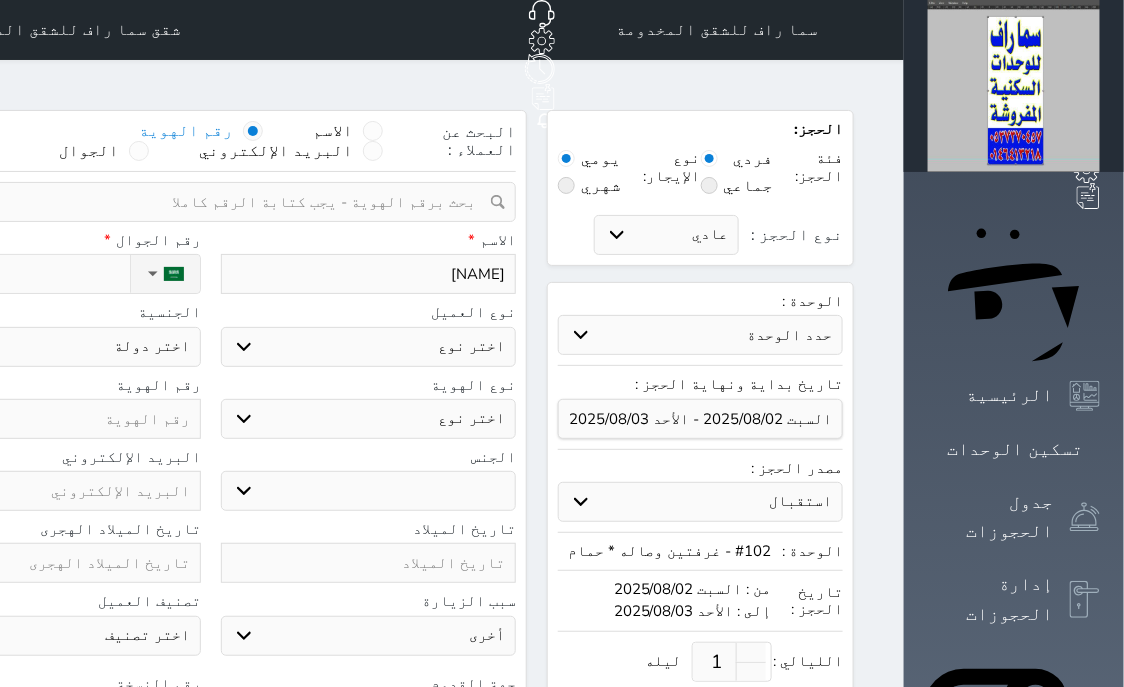 type on "تركى ف" 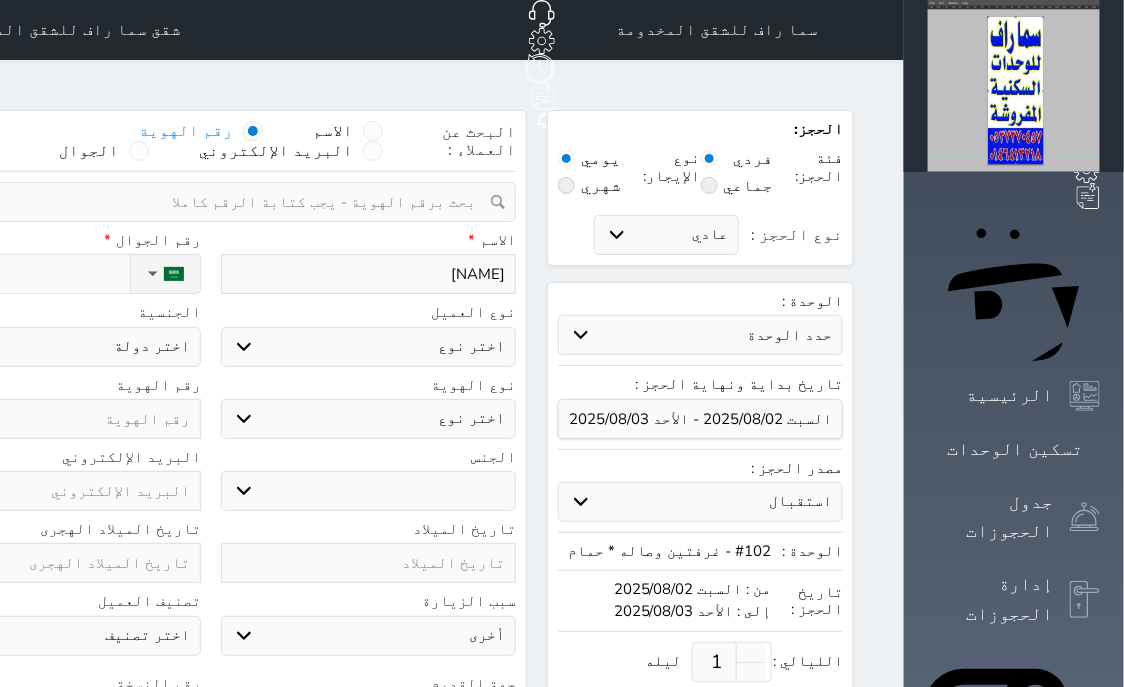 select 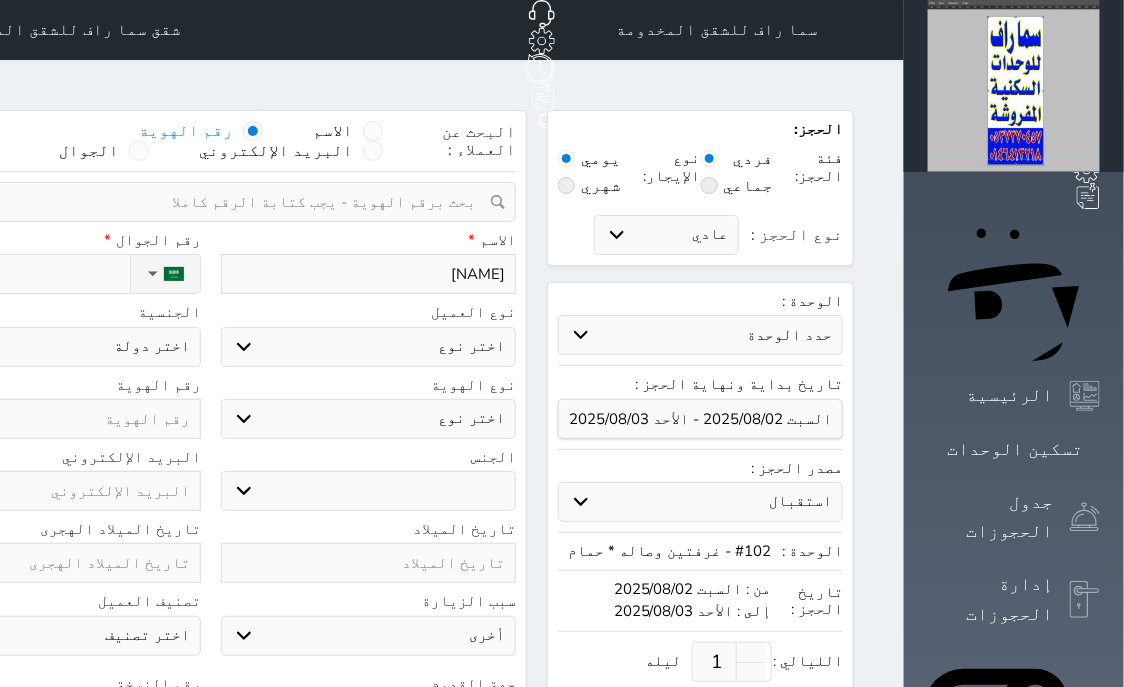 type on "تركى فل" 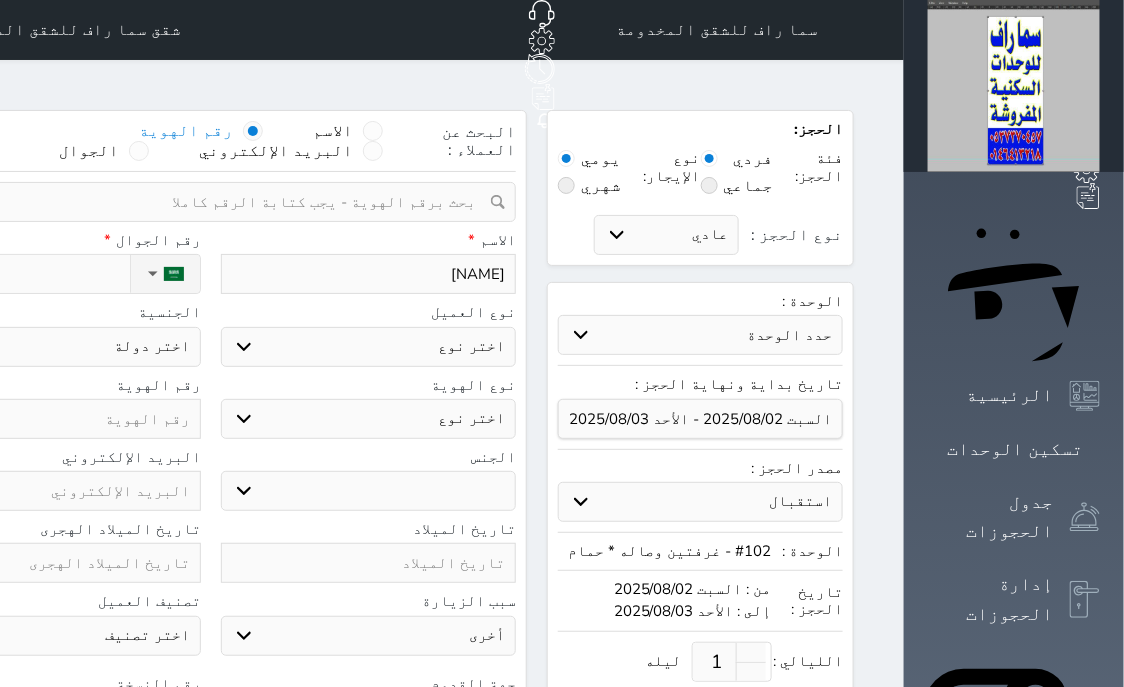 select 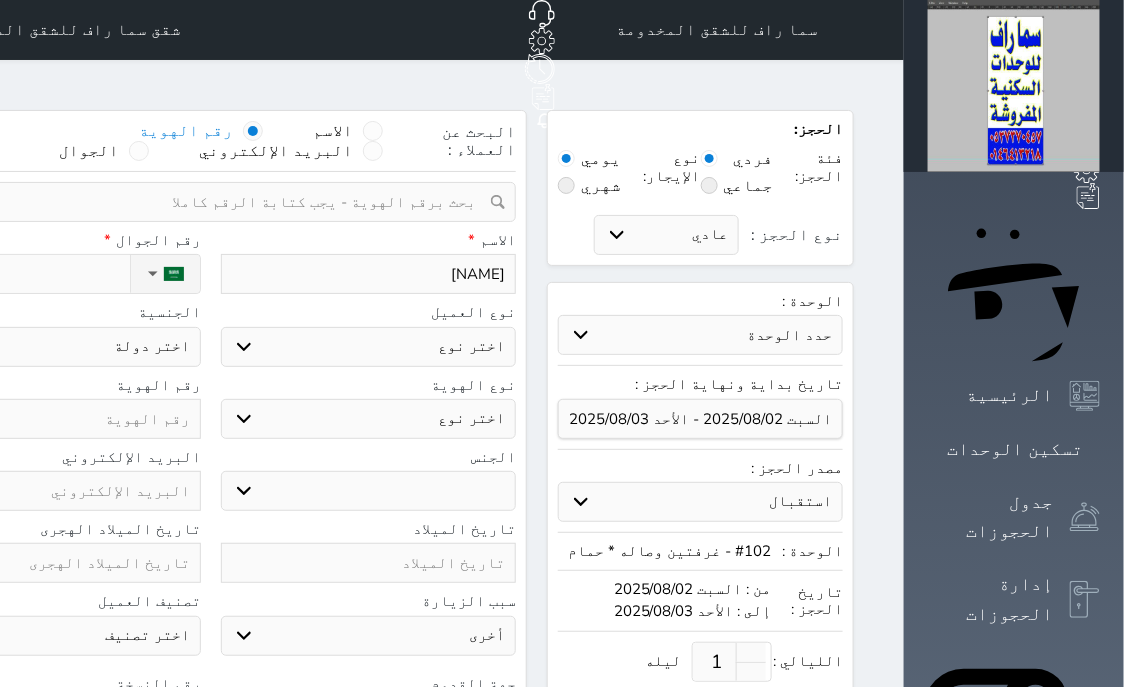 type on "تركى فلي" 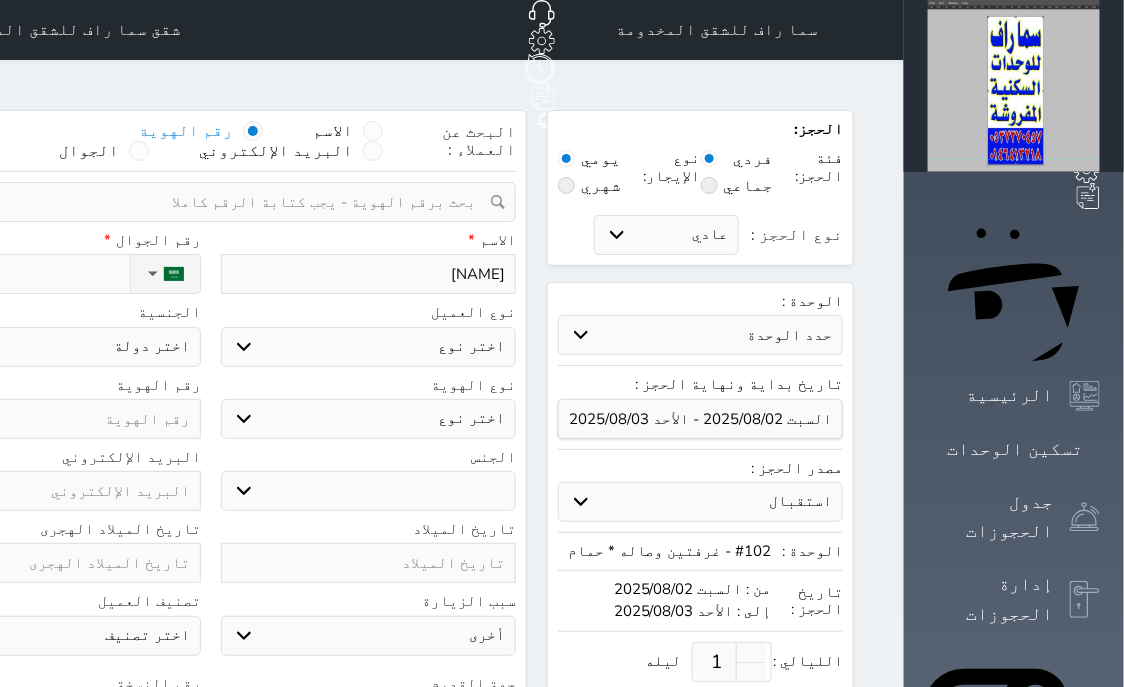 select 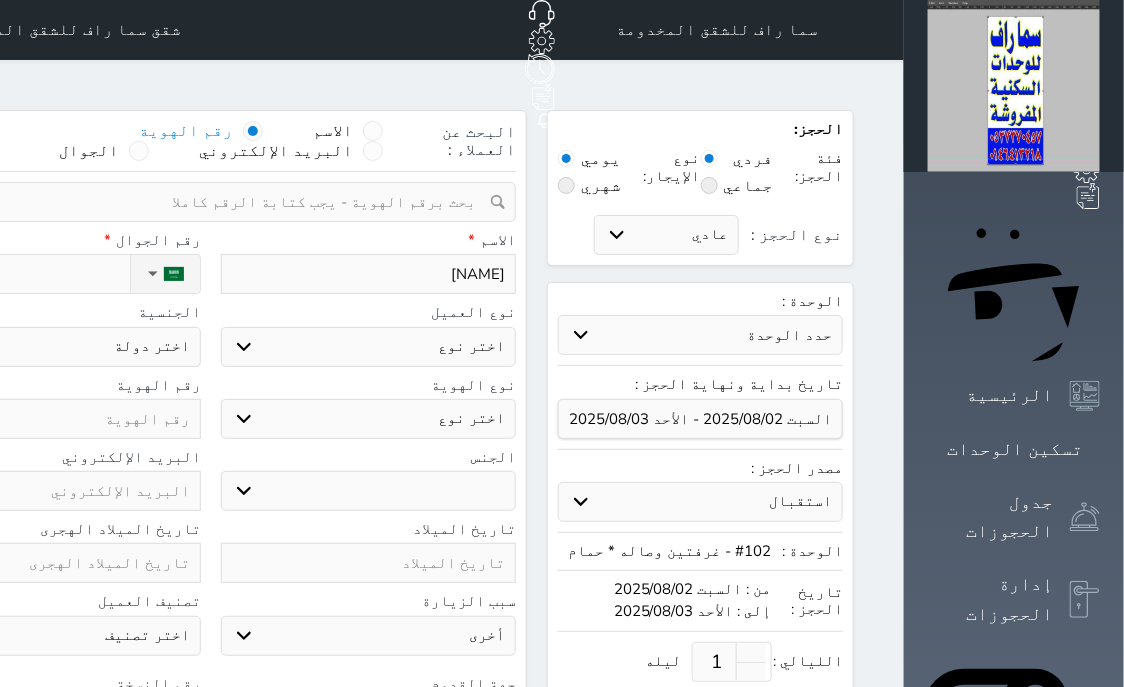 type on "تركى فل" 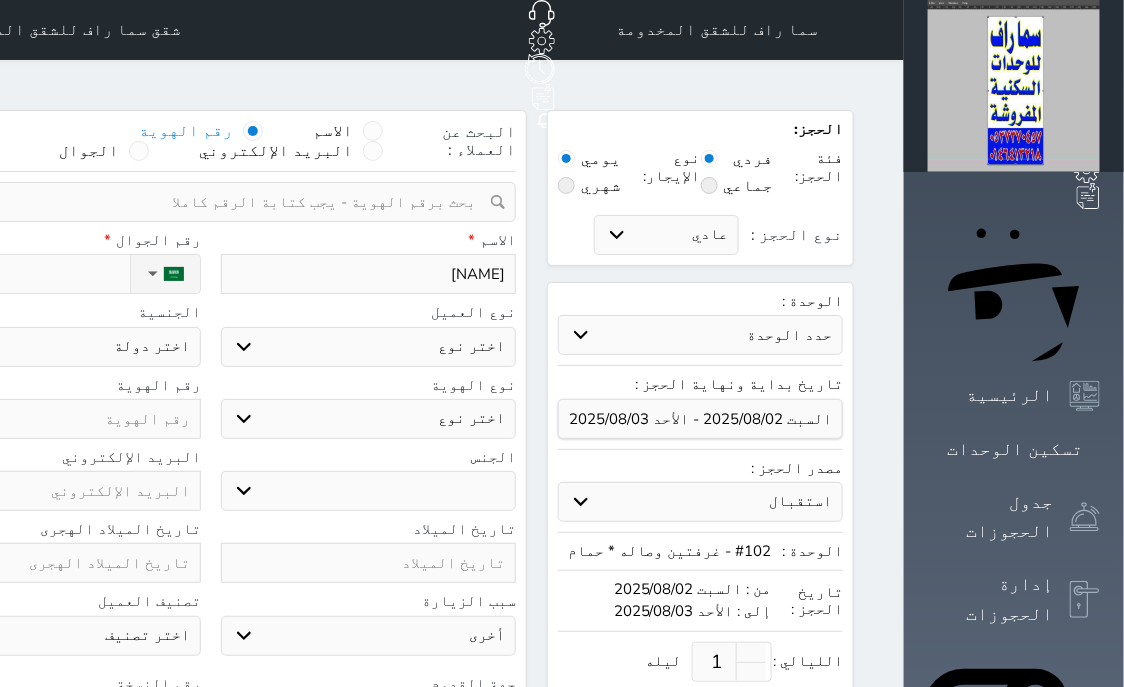 select 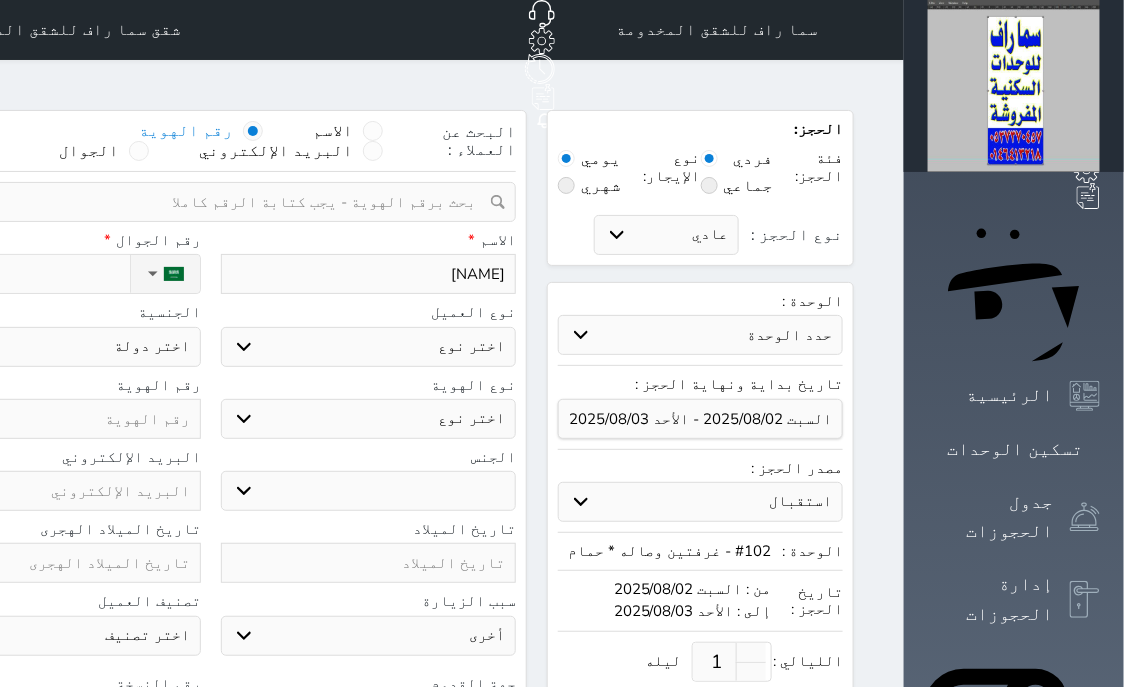 type on "تركى ف" 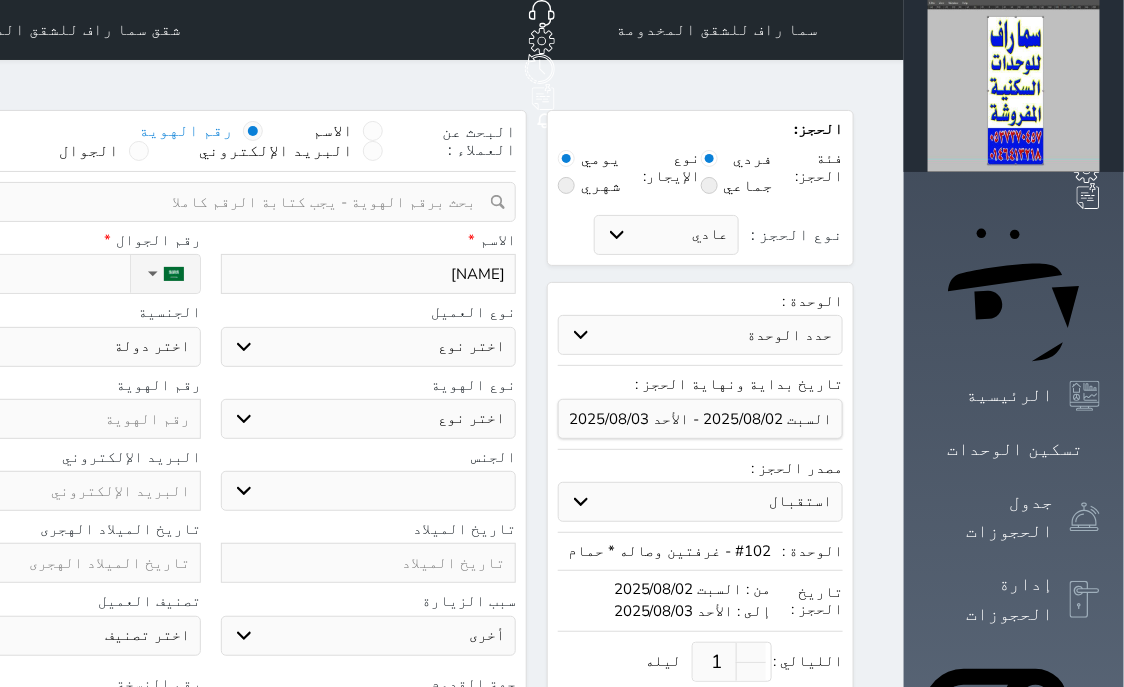 select 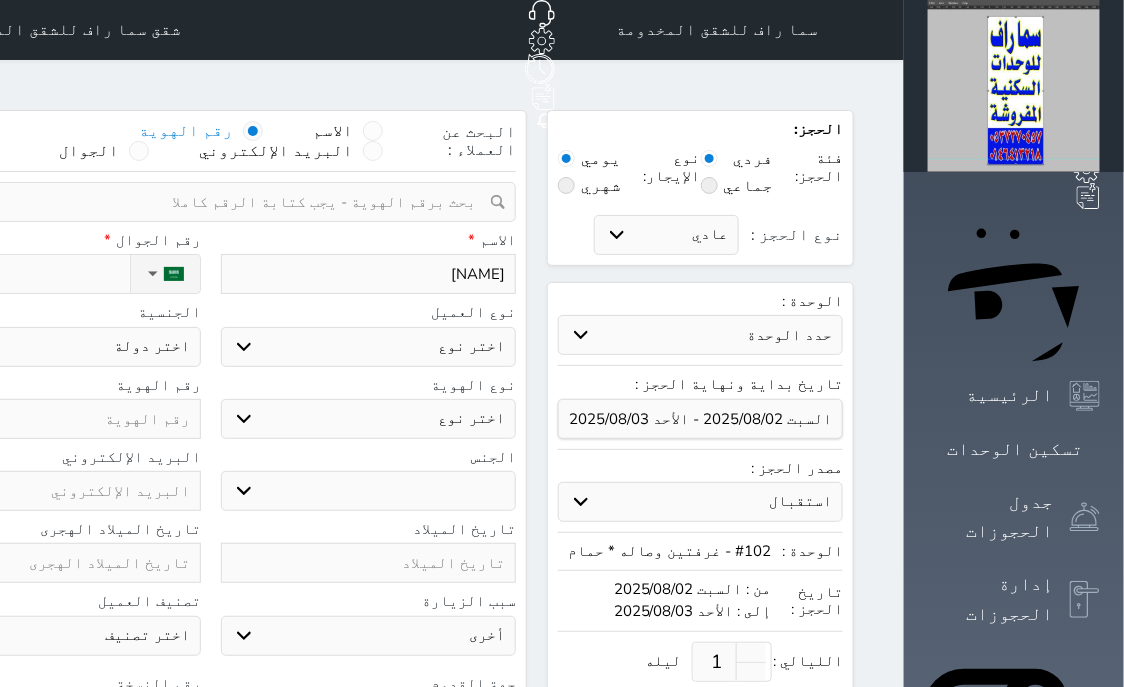 type on "تركى في" 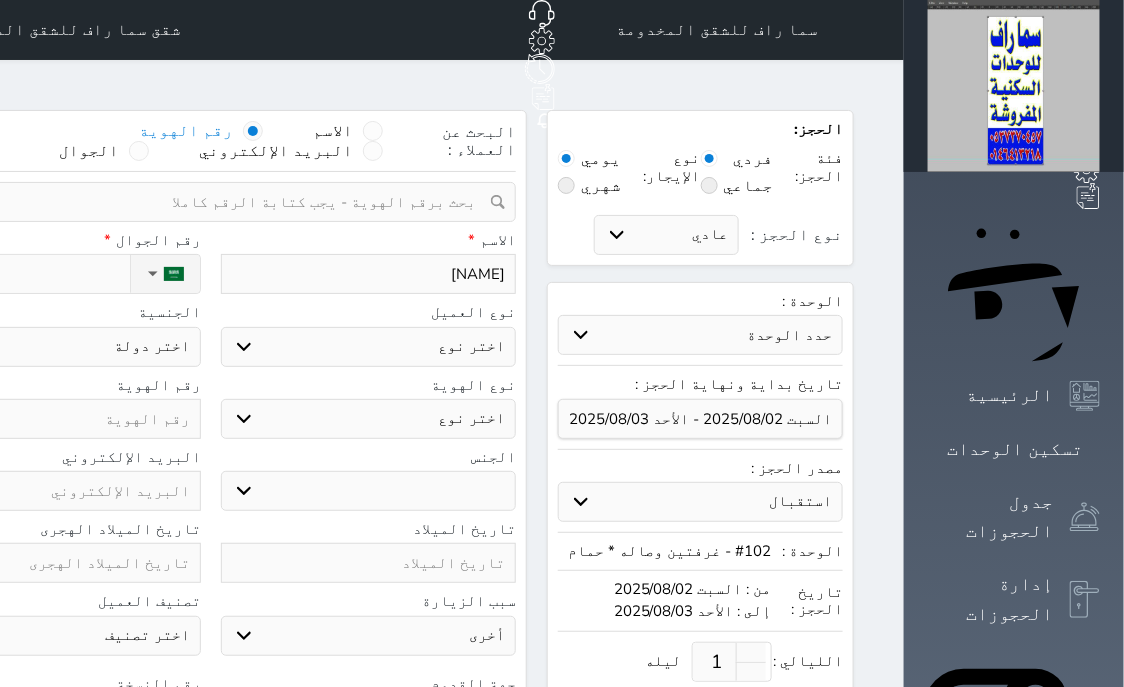 select 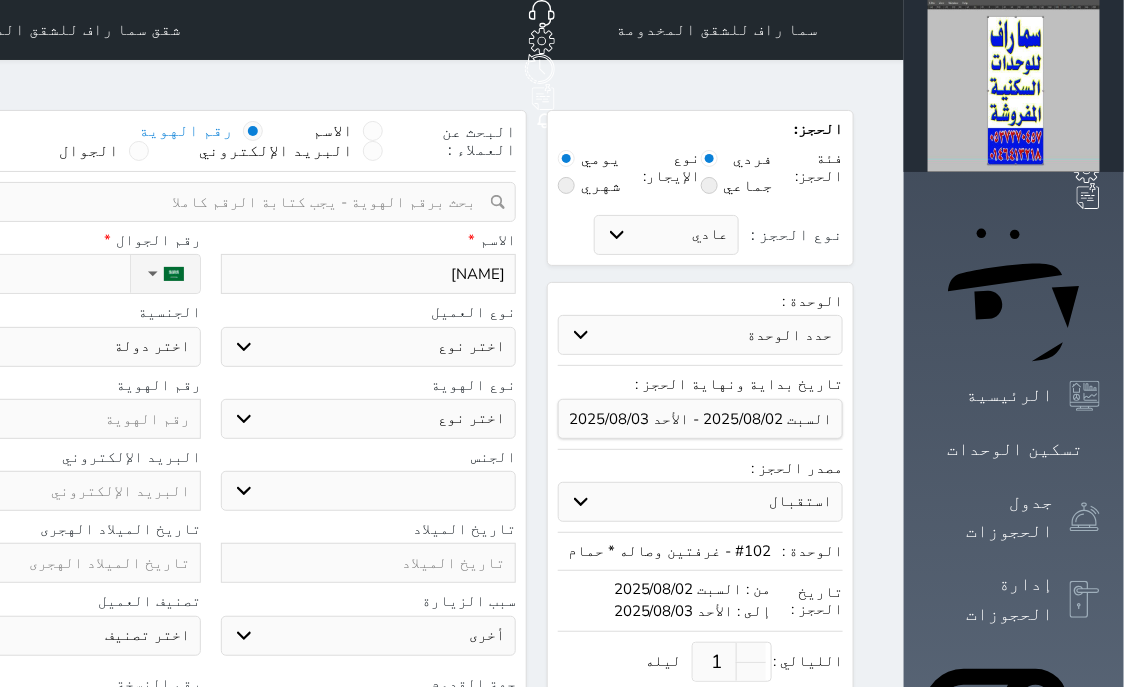 type on "تركى فيح" 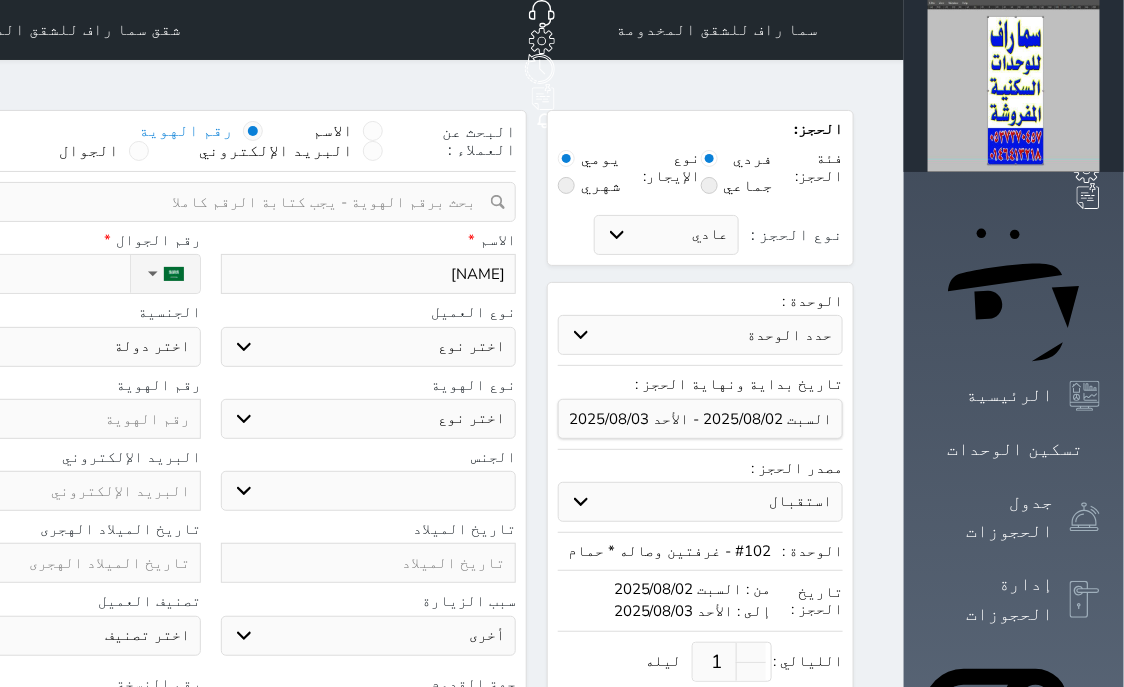 select 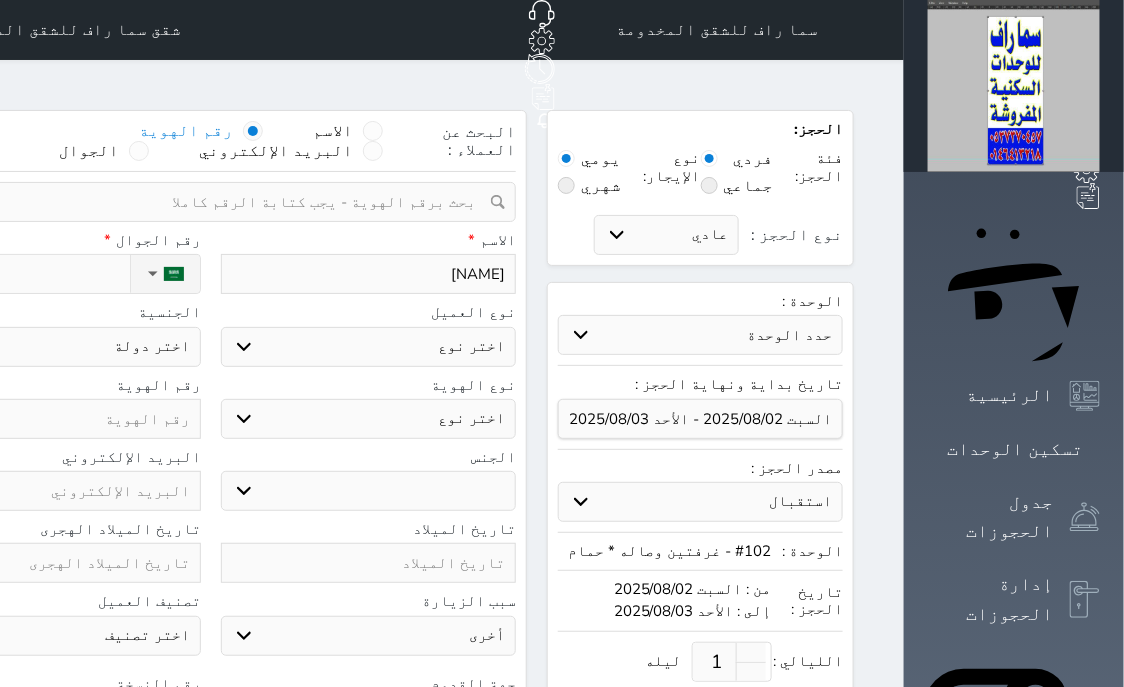 type on "تركى فيحا" 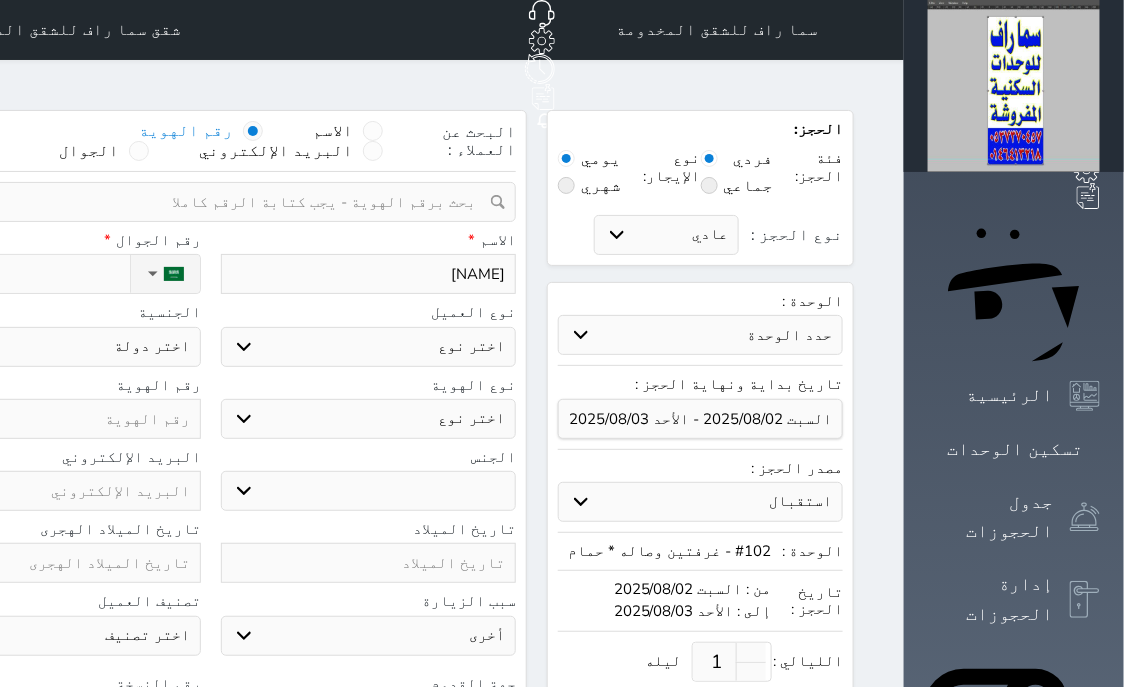 select 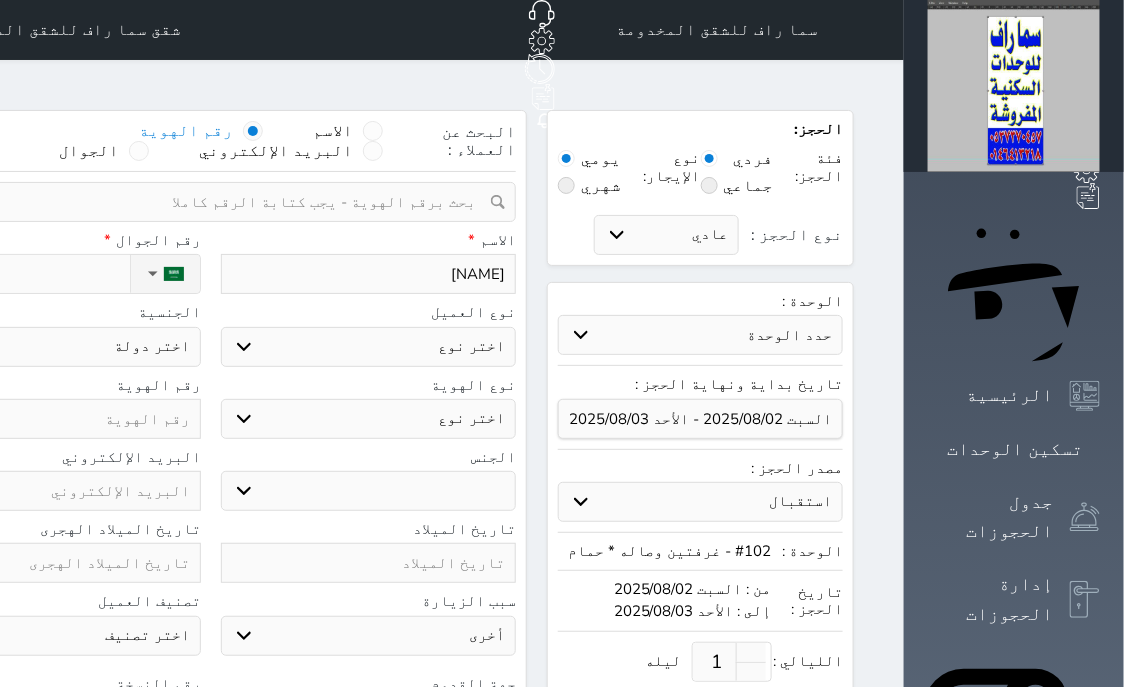 type on "تركى فيحان" 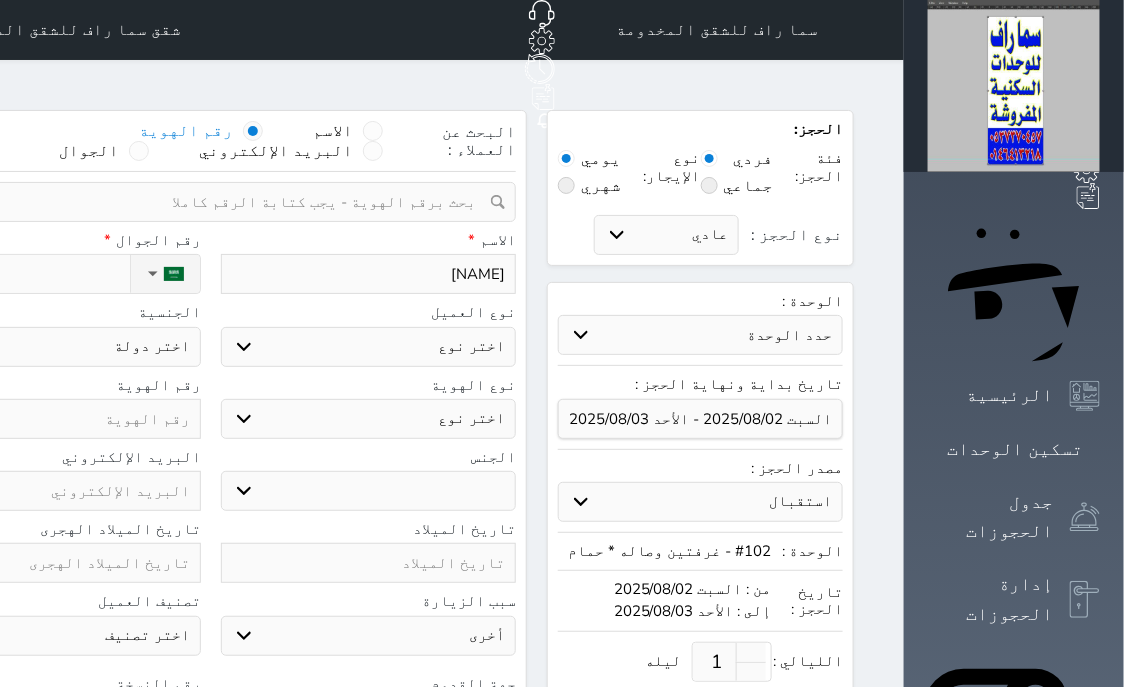 select 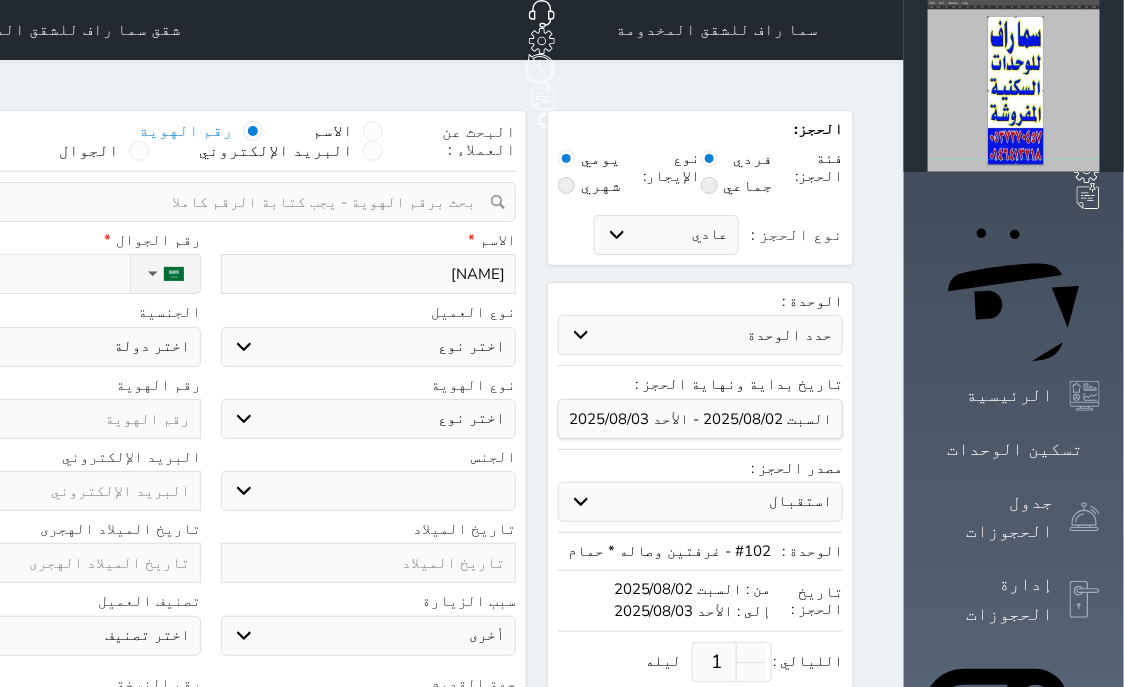 type on "تركى فيحان" 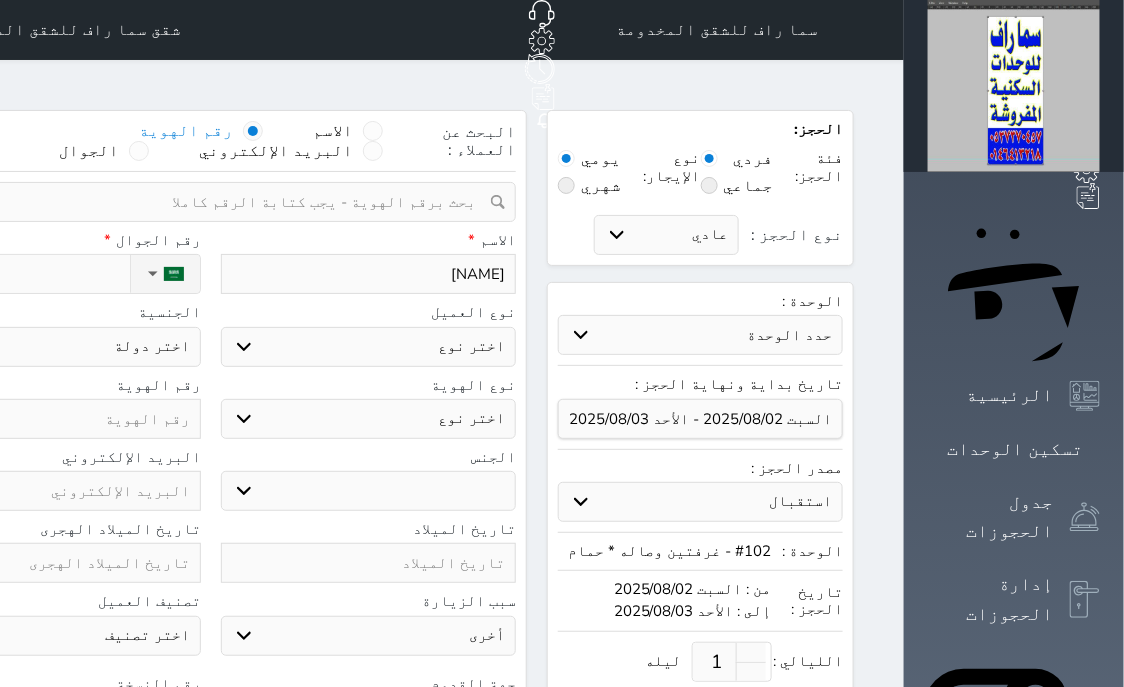 select 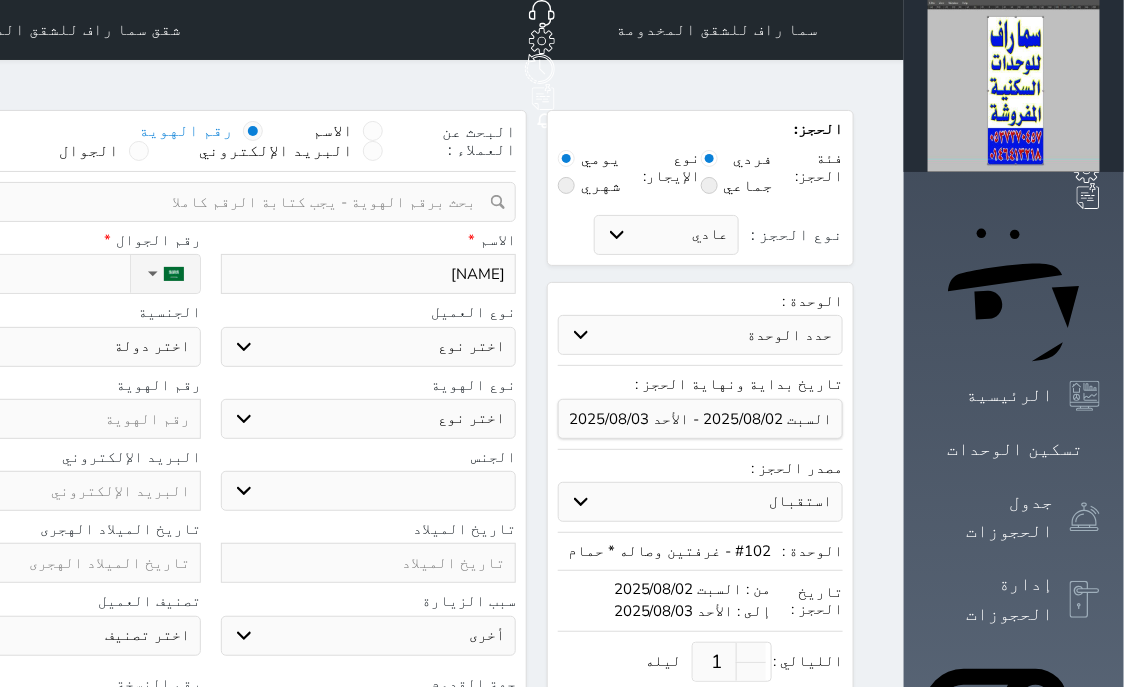 type on "تركى فيحان ت" 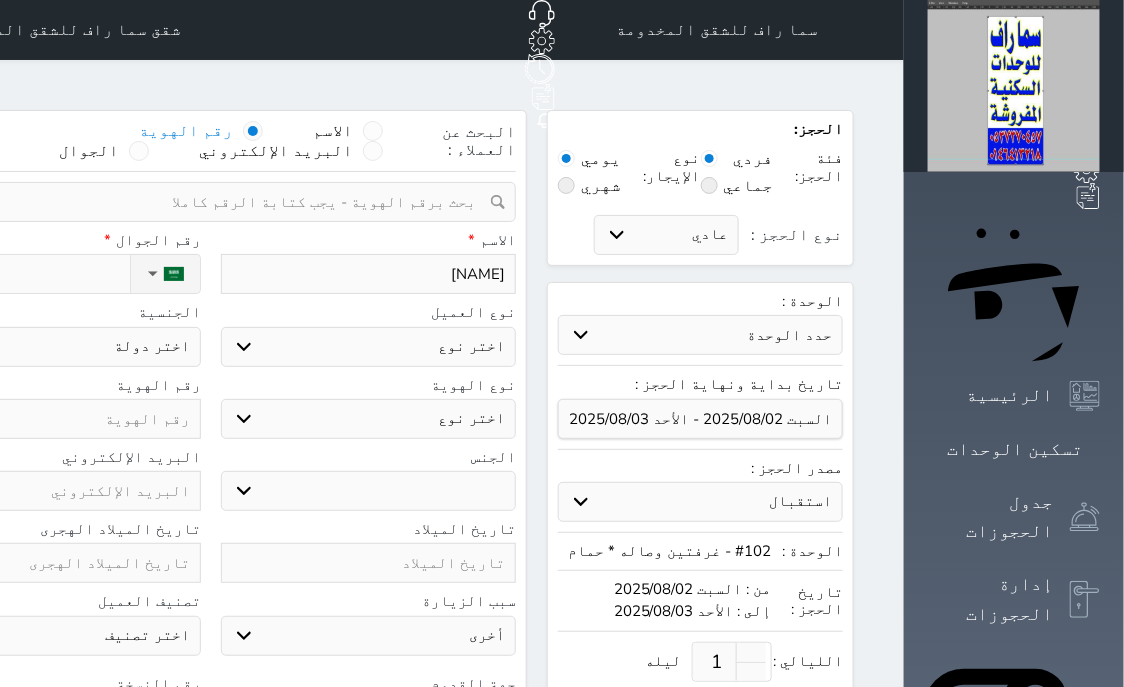 select 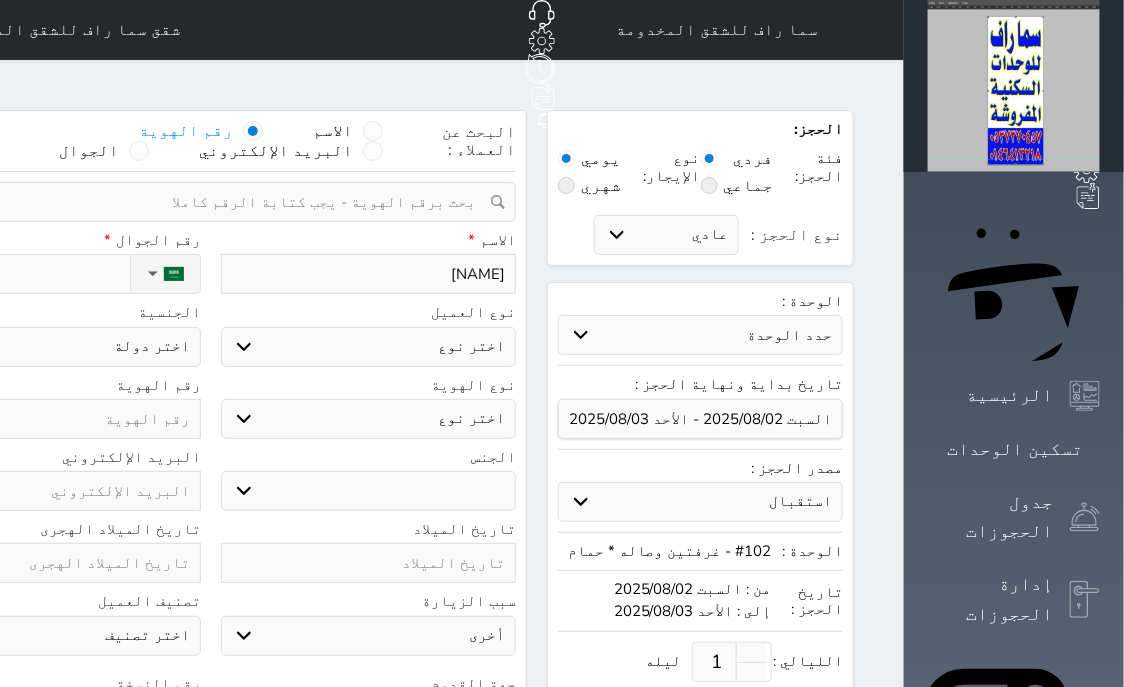 type on "تركى فيحان تر" 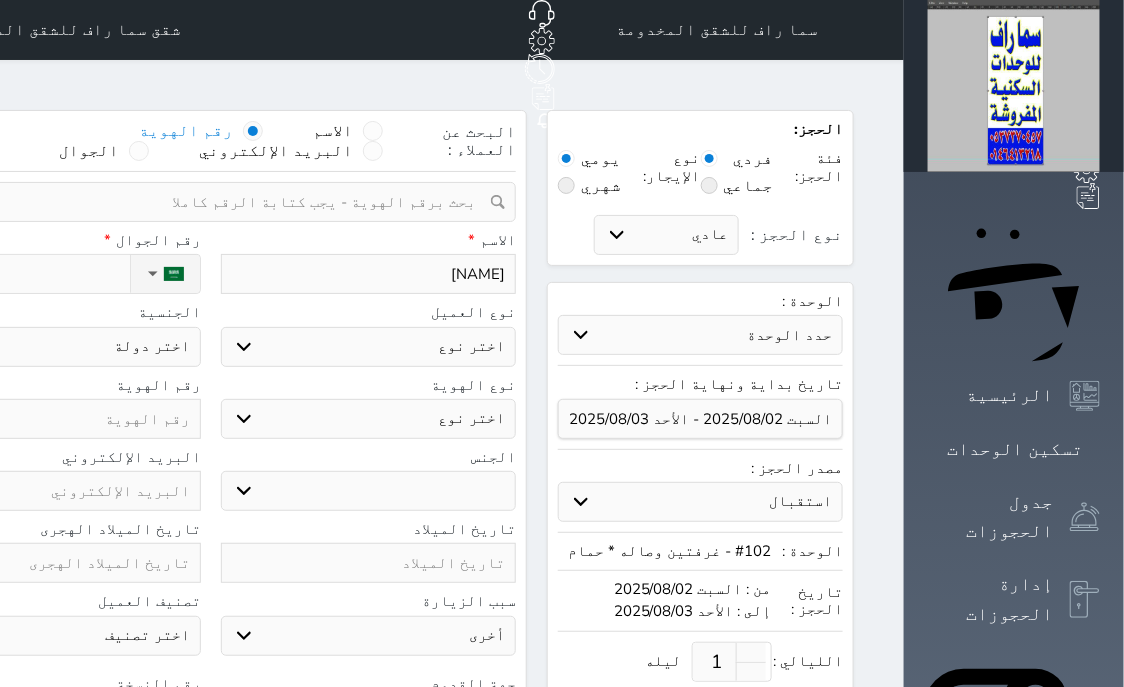 select 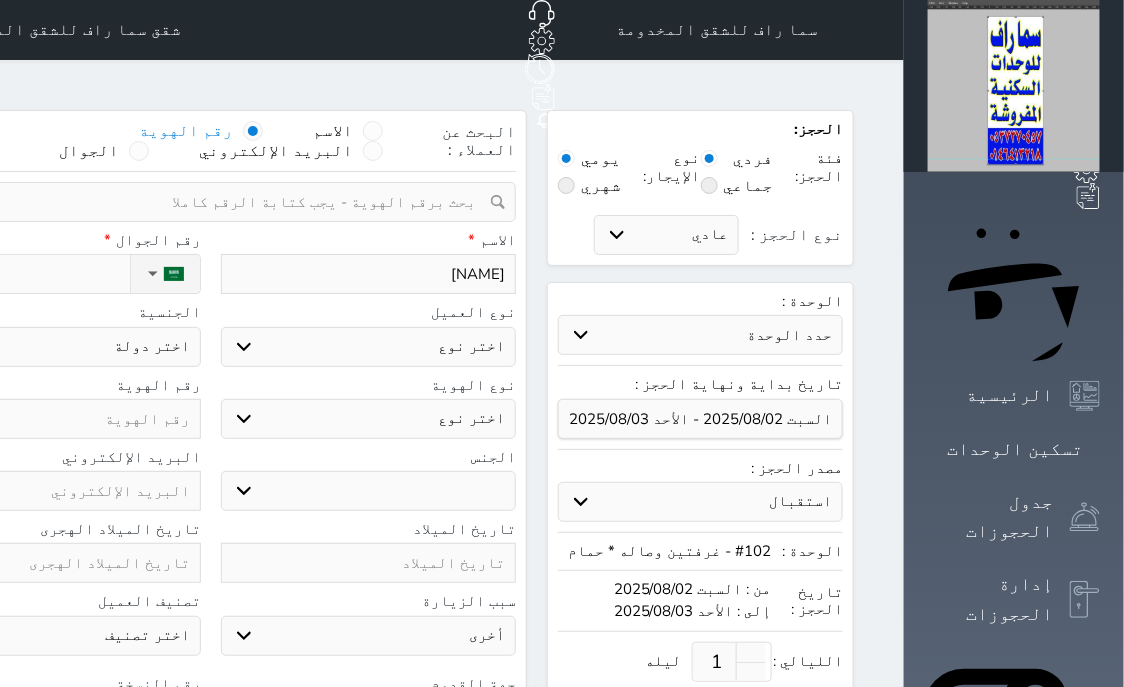 type on "تركى فيحان ترك" 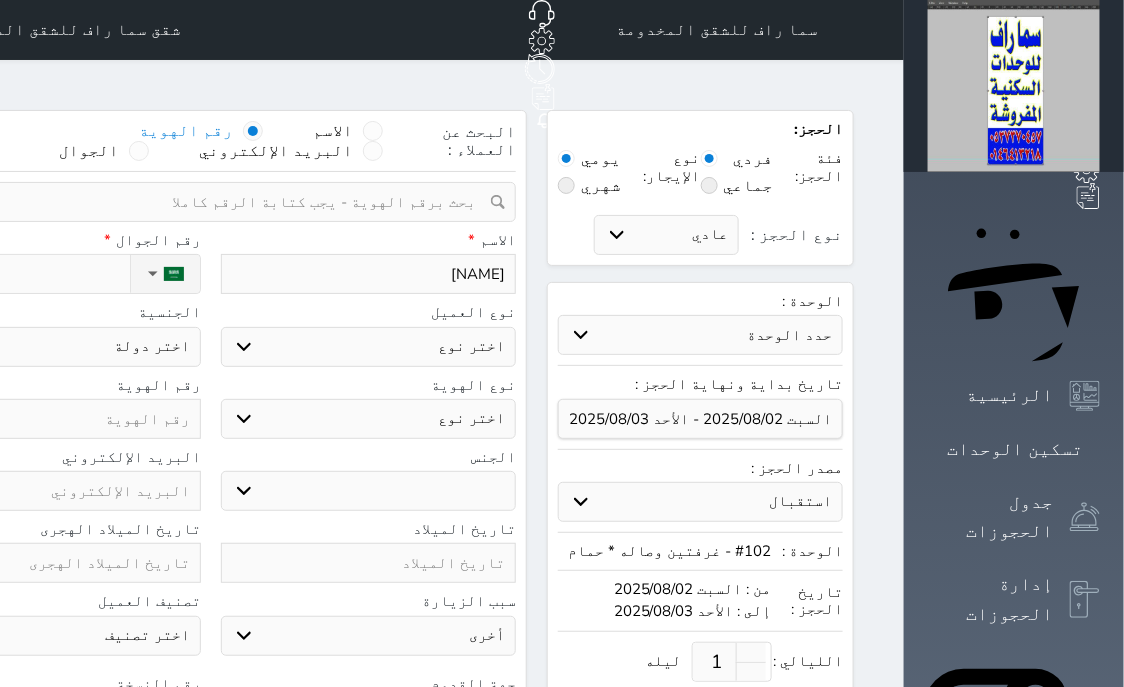 select 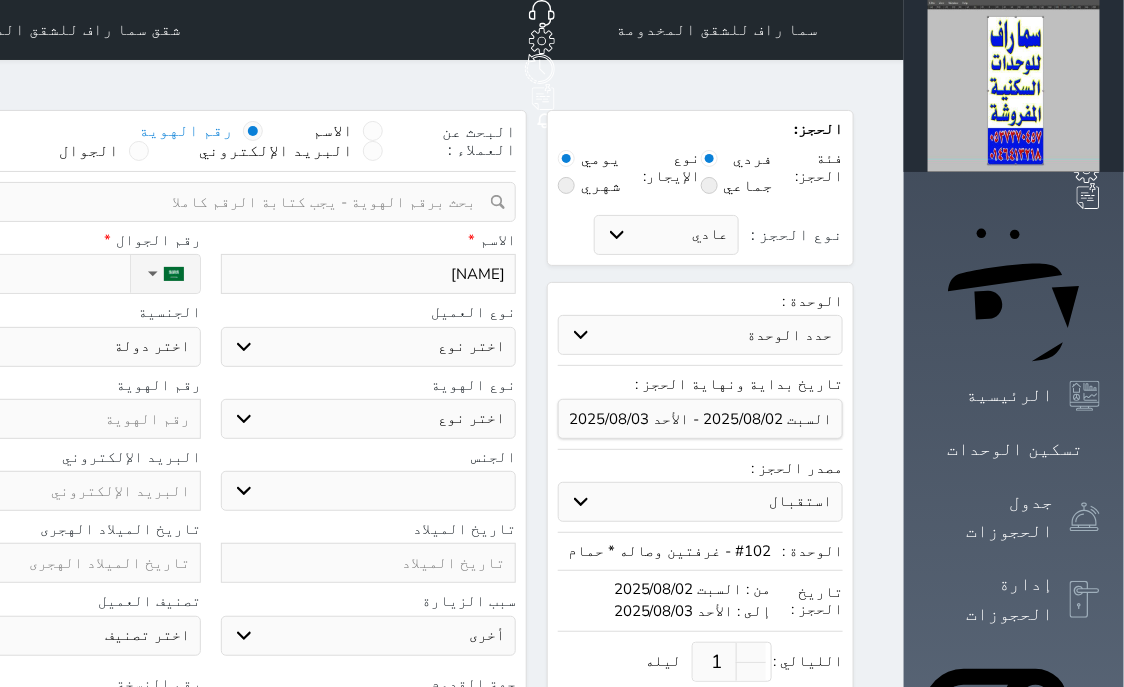 type on "تركى فيحان تركى" 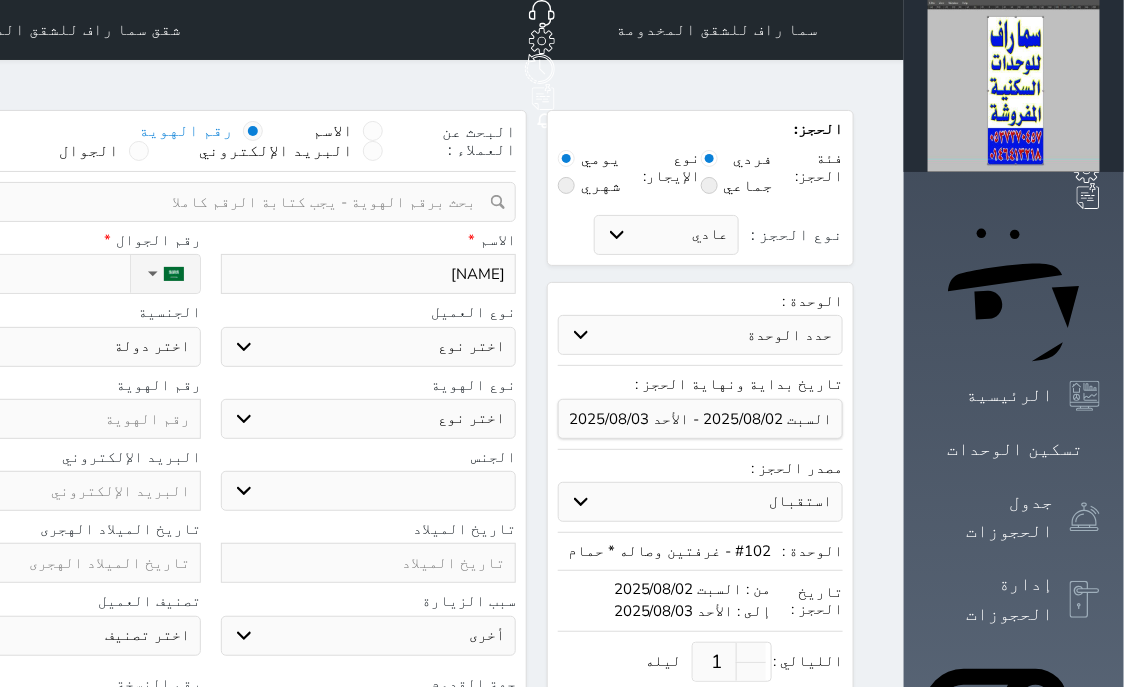 select 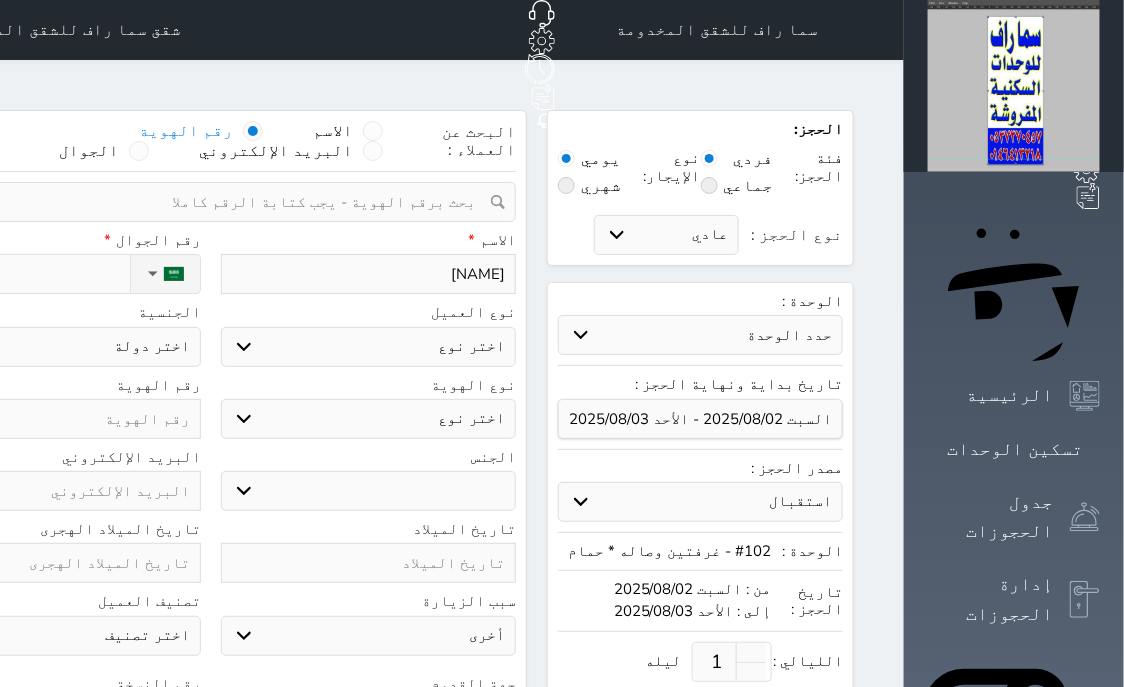 type on "تركى فيحان تركى" 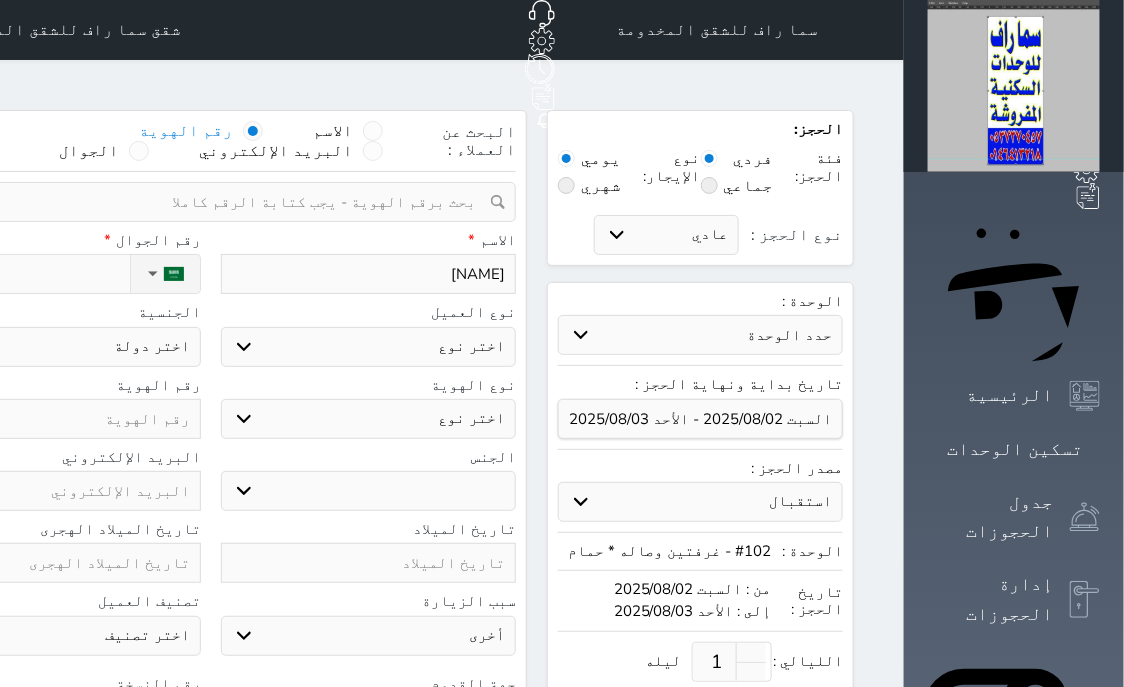 click on "اختر نوع   مواطن مواطن خليجي زائر مقيم" at bounding box center (369, 347) 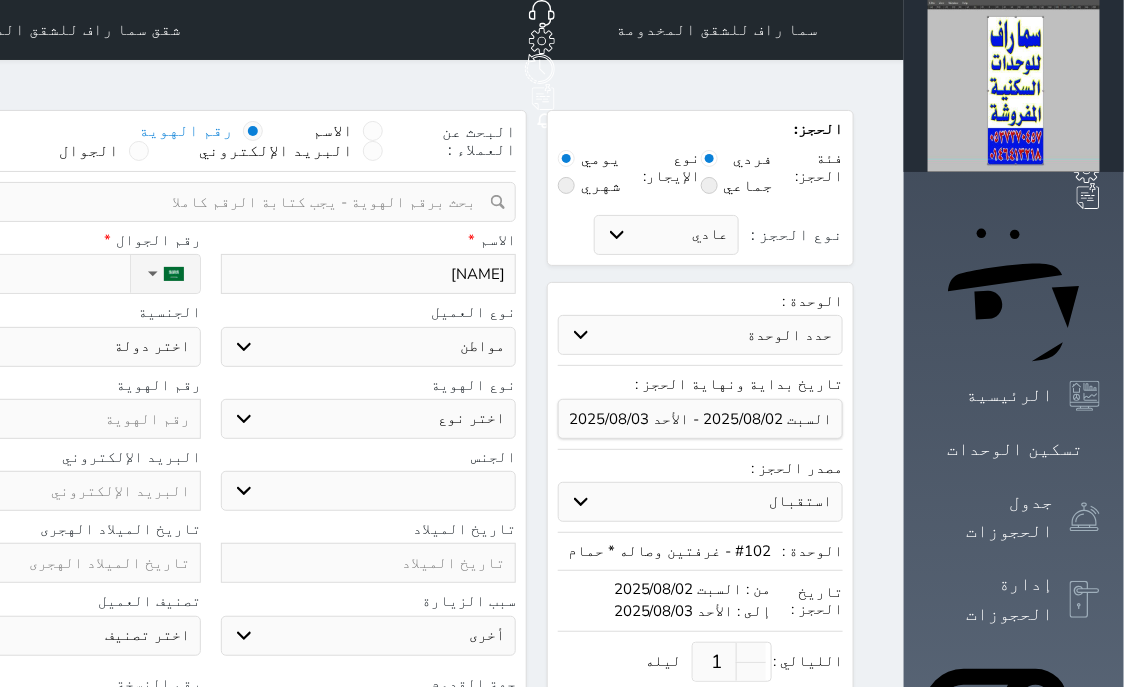 click on "مواطن" at bounding box center [0, 0] 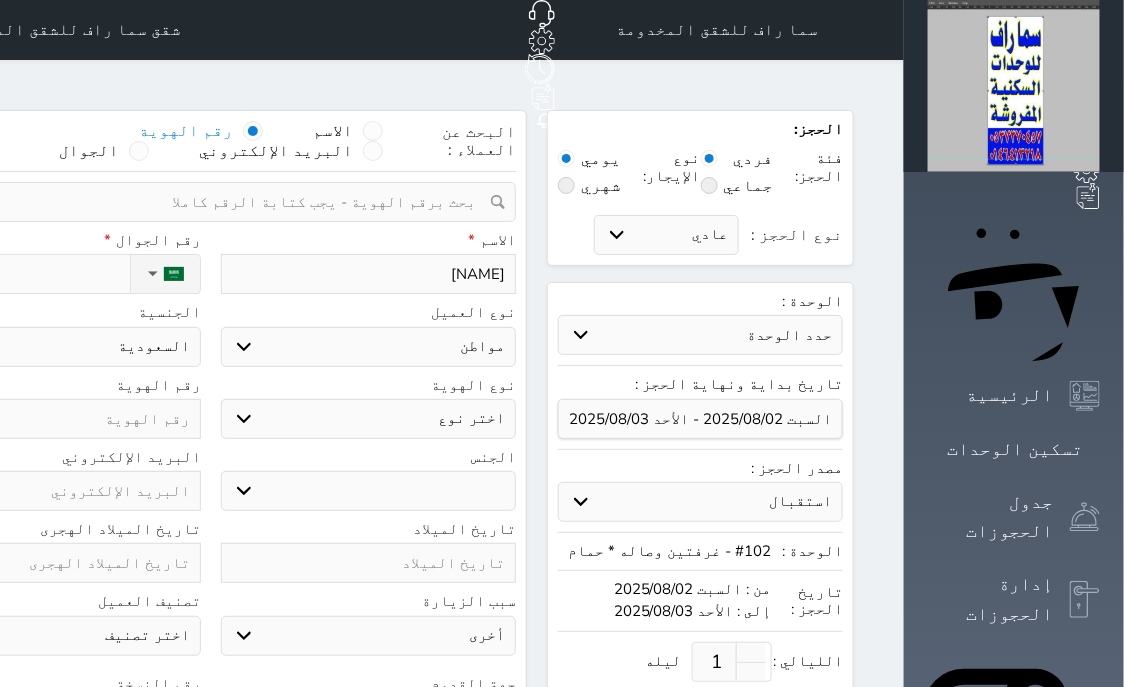 click on "اختر نوع   هوية وطنية هوية عائلية جواز السفر" at bounding box center [369, 419] 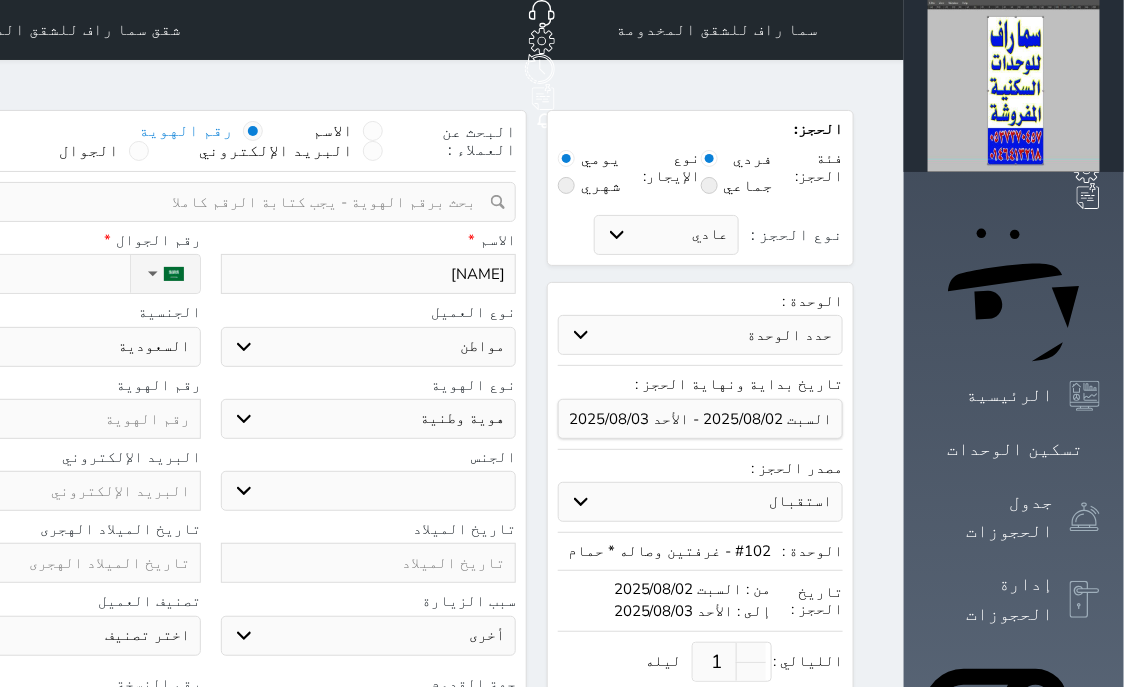 select 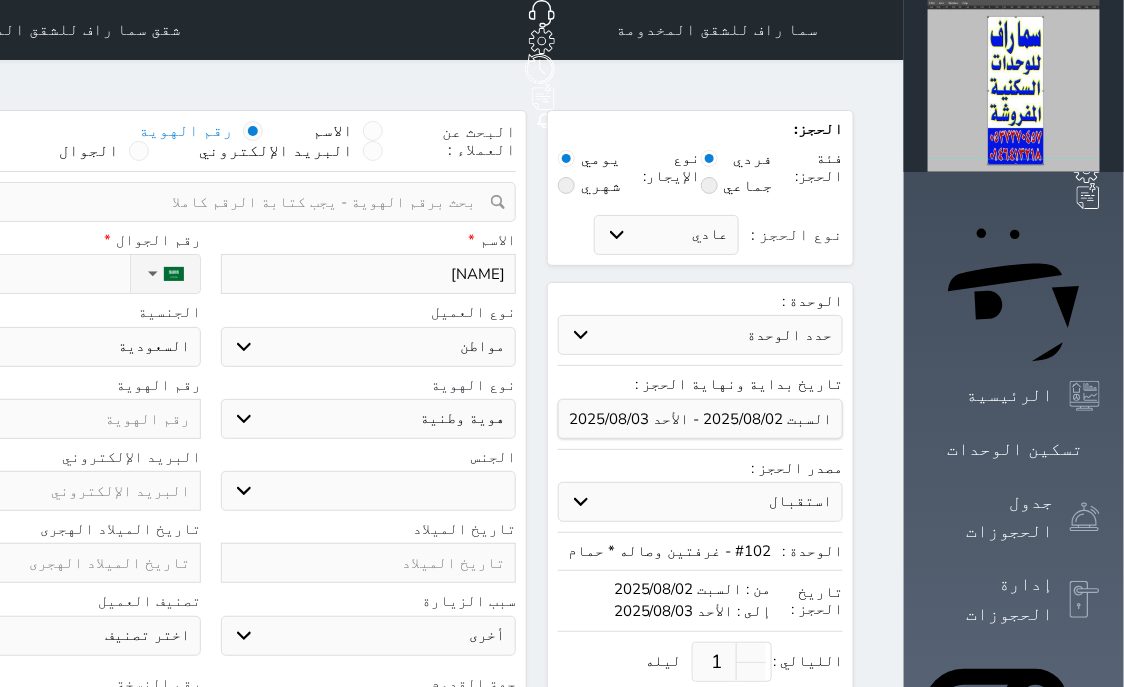 click on "ذكر   انثى" at bounding box center (369, 491) 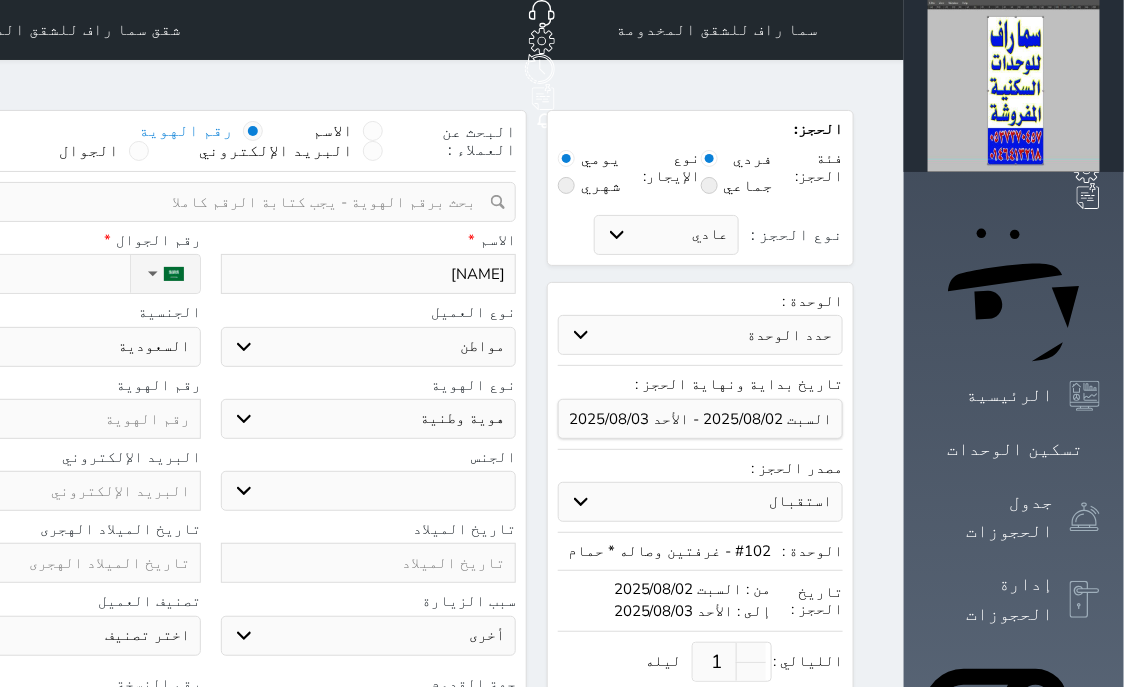 select on "male" 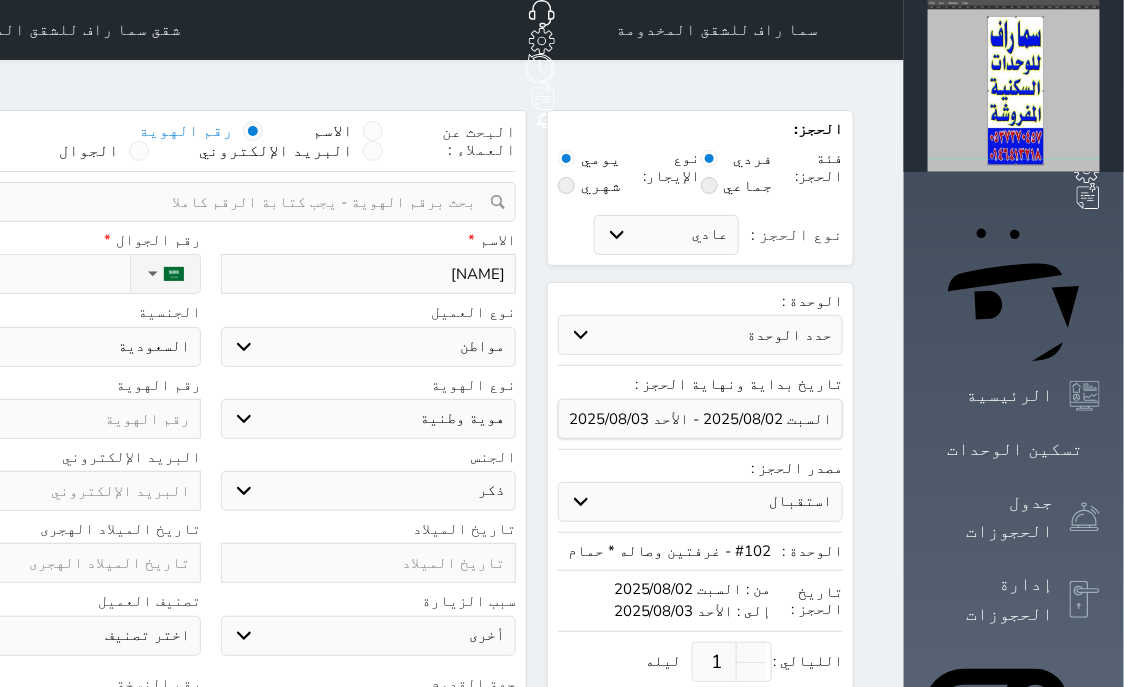 select 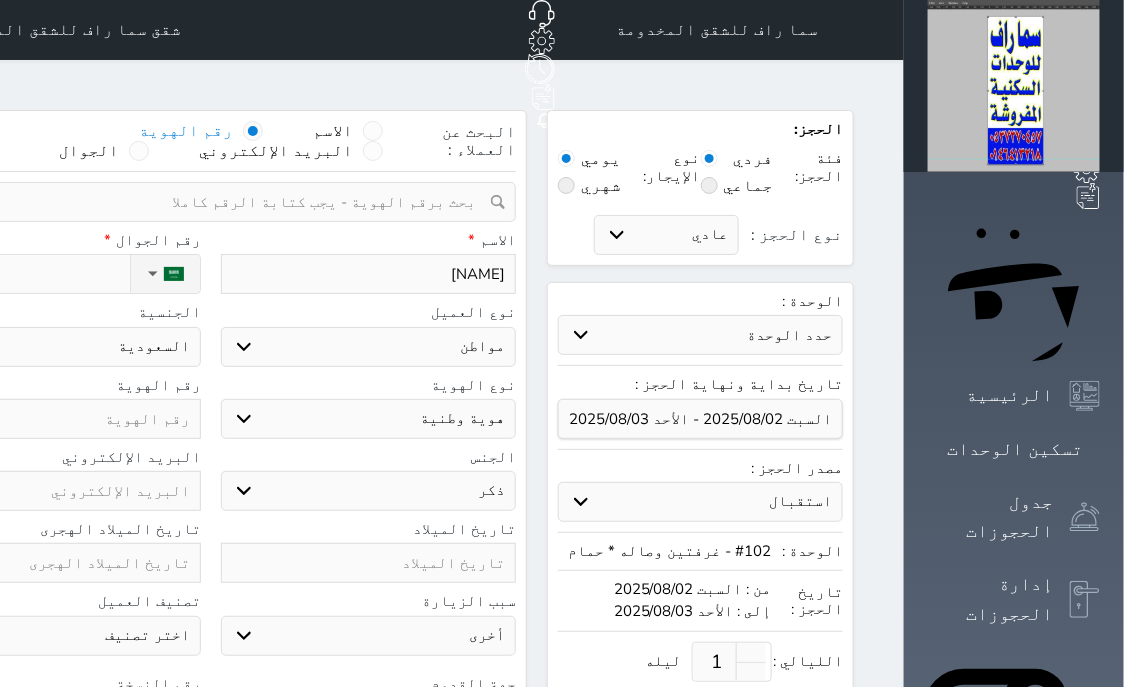 paste on "1036860656" 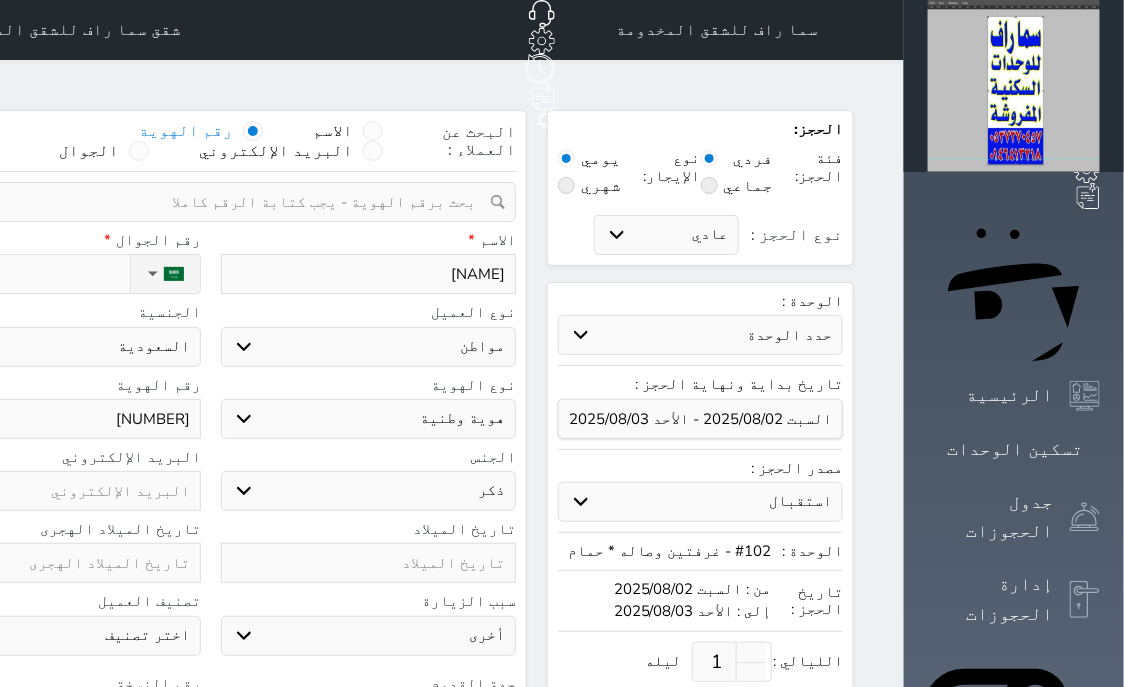 type on "1036860656" 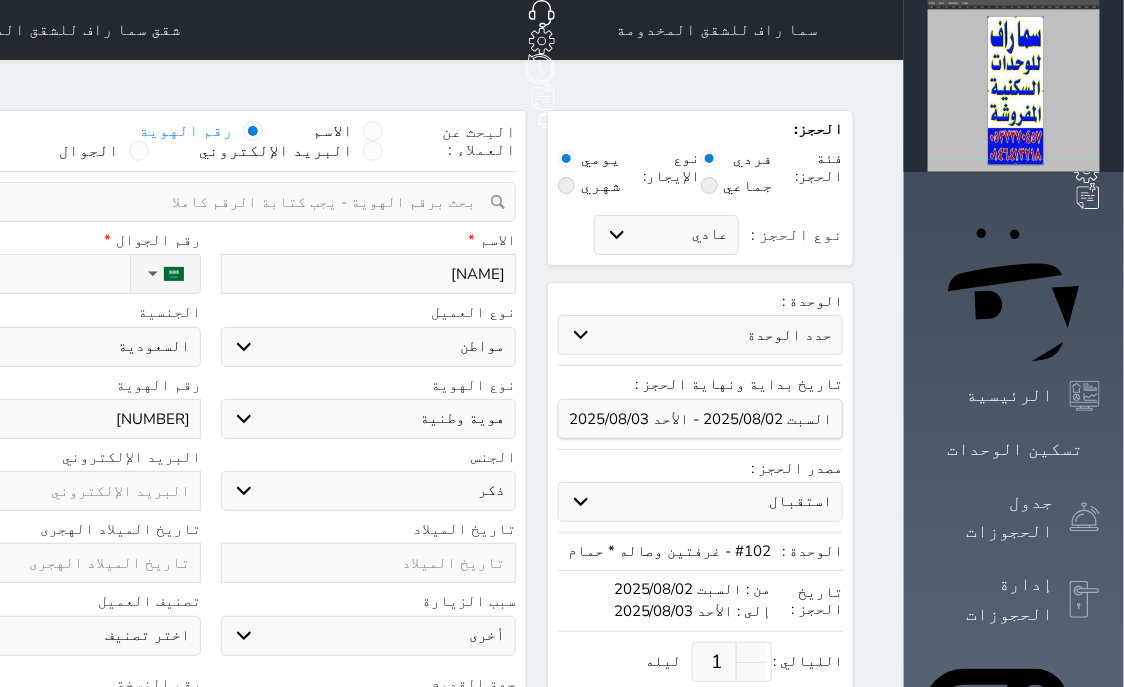 click on "نوع الحجز :" at bounding box center (17, 274) 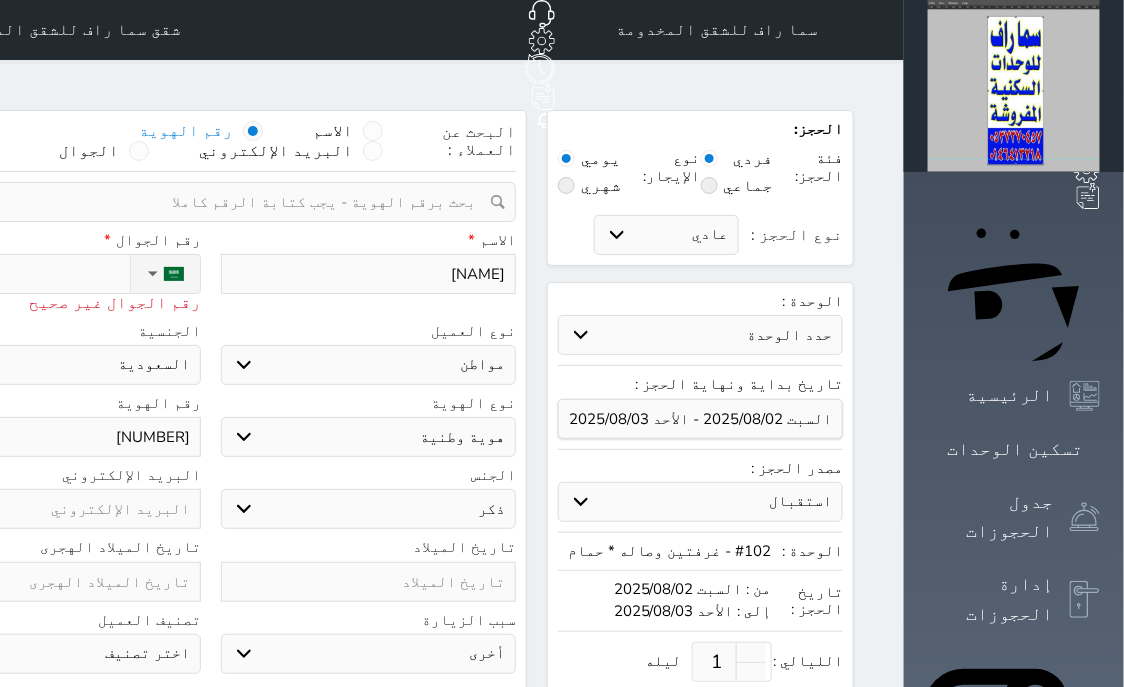 type on "+9" 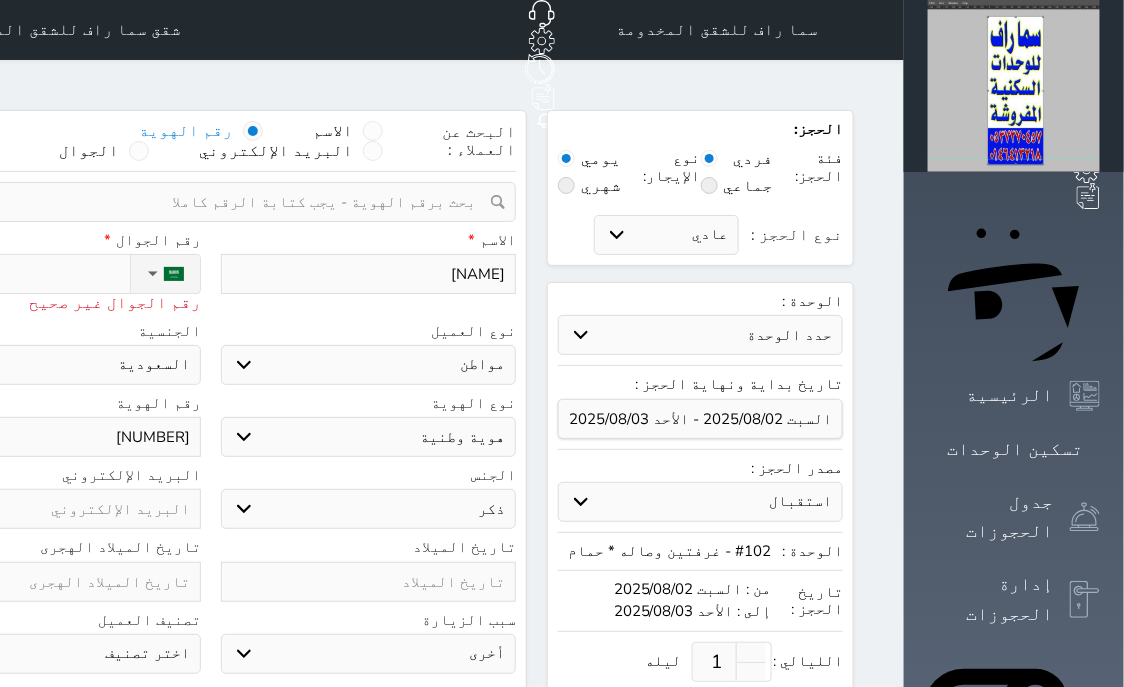 select 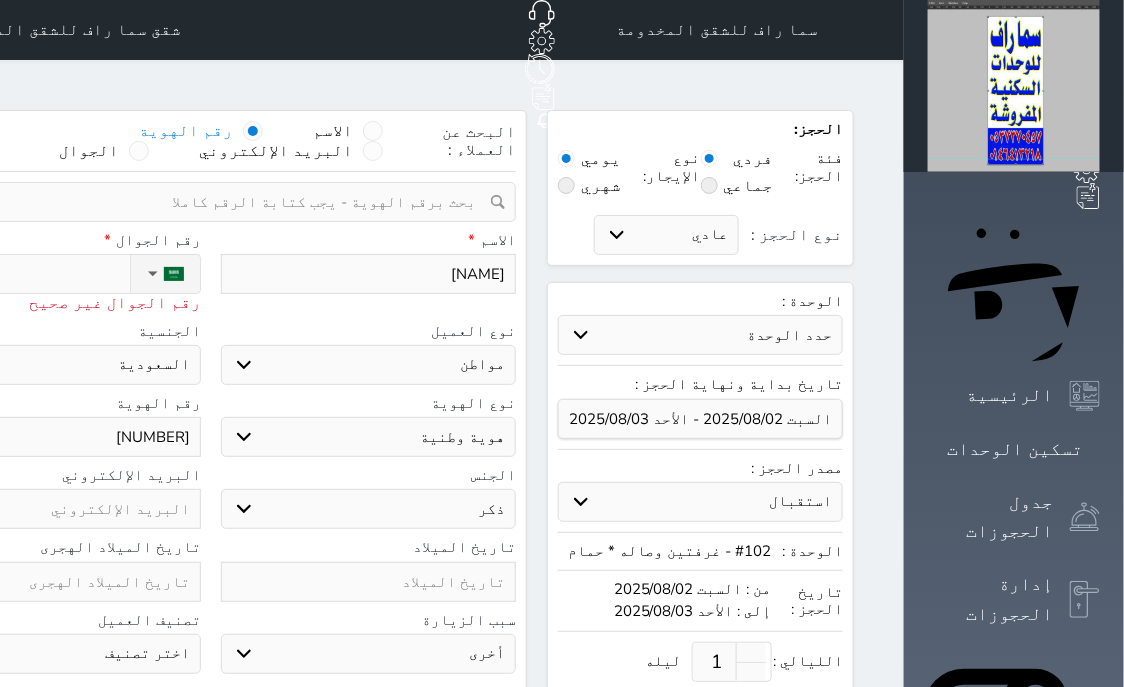 type on "+96" 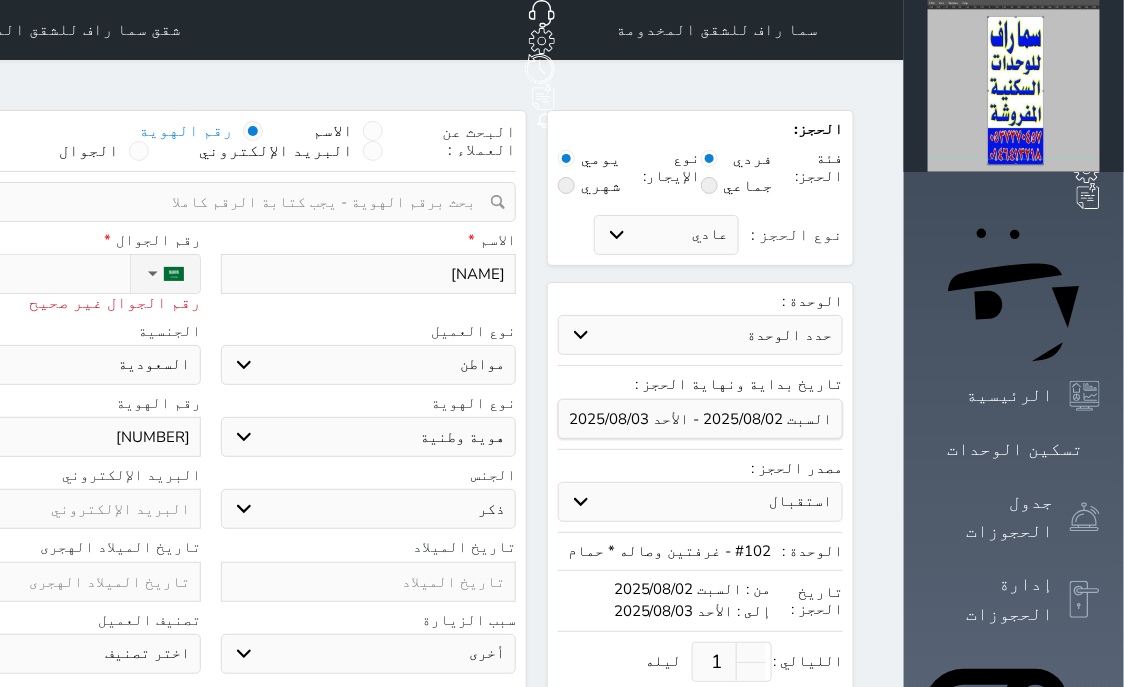 select 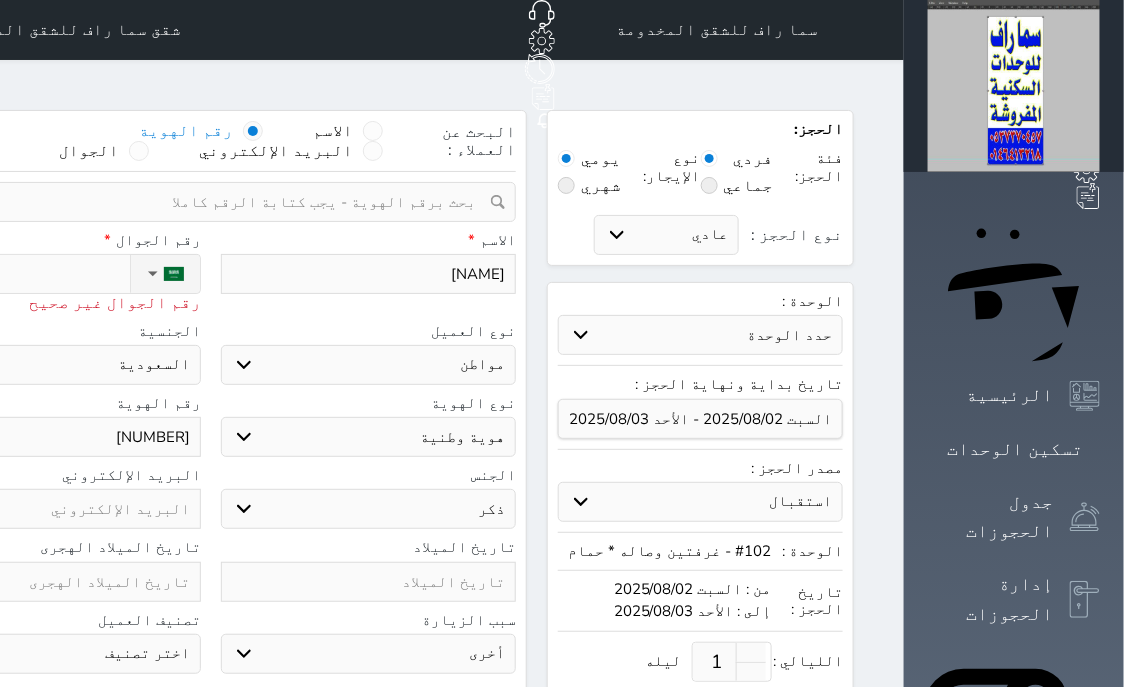type on "+966" 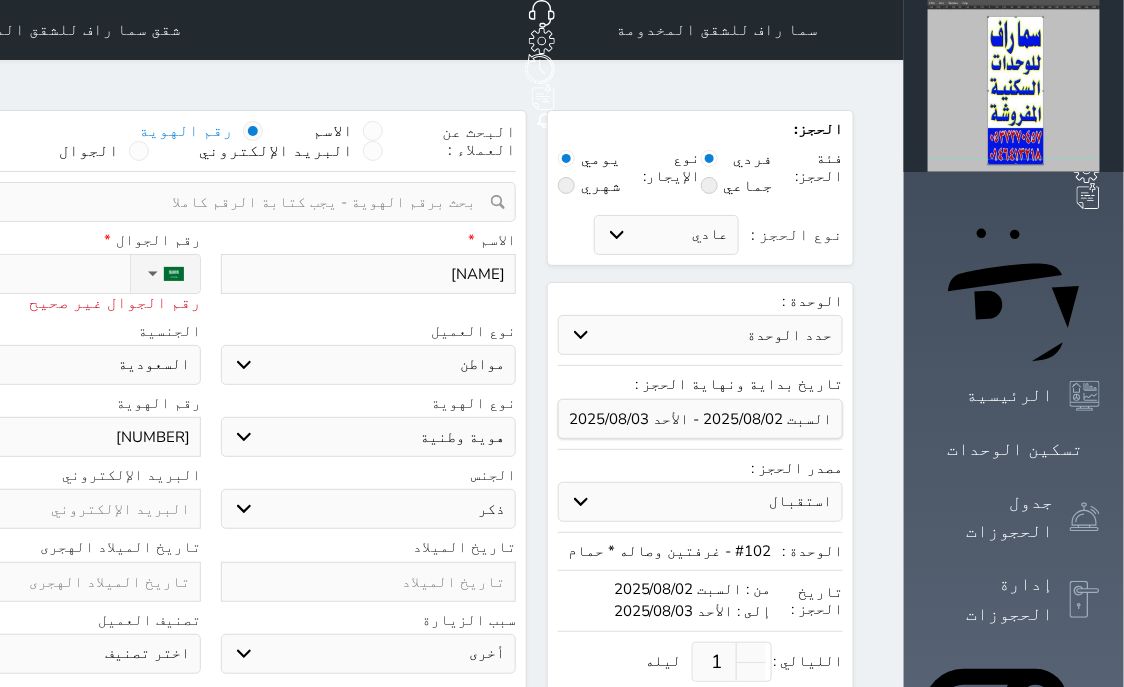 select 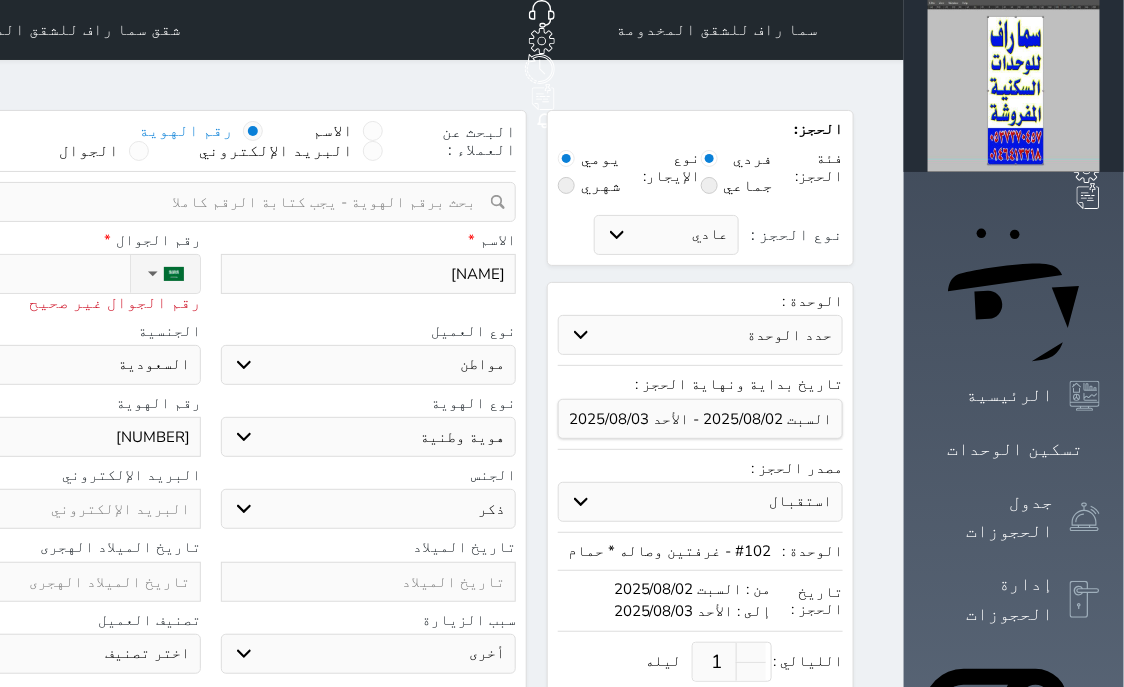 type on "+9665" 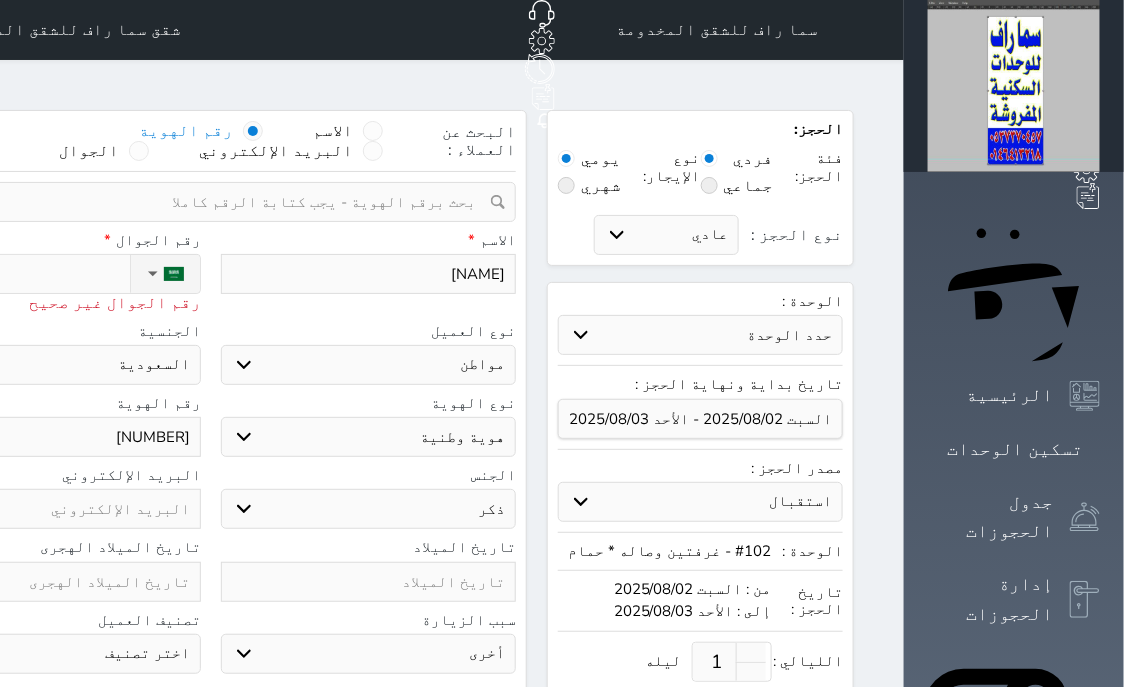 select 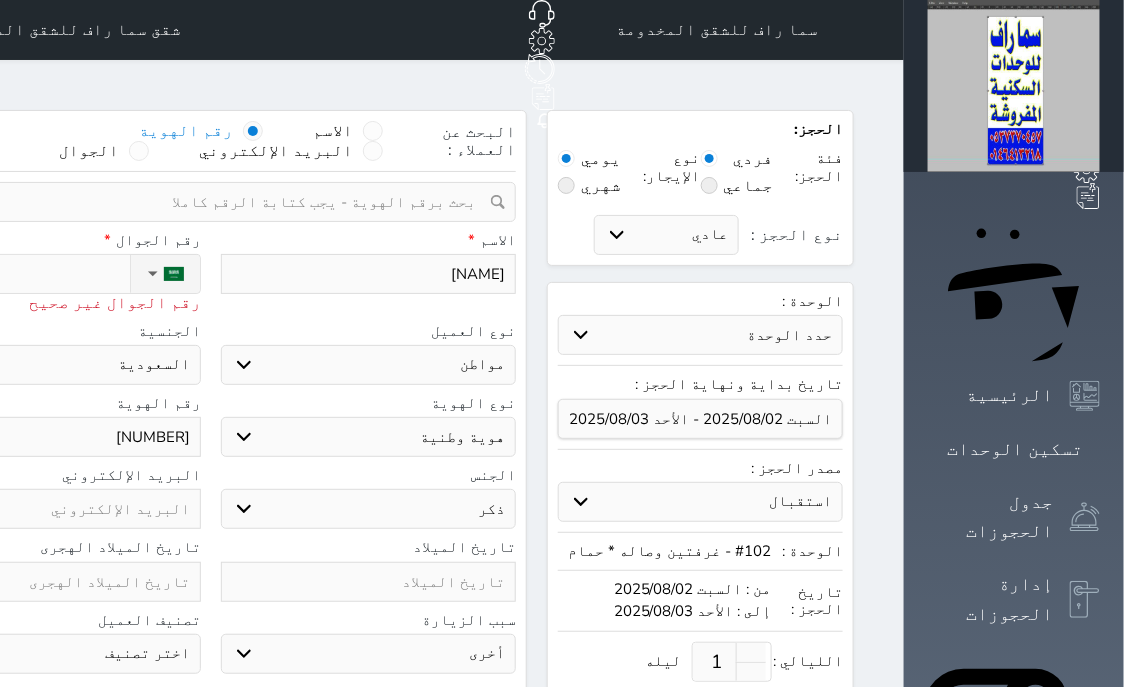 type on "+96655" 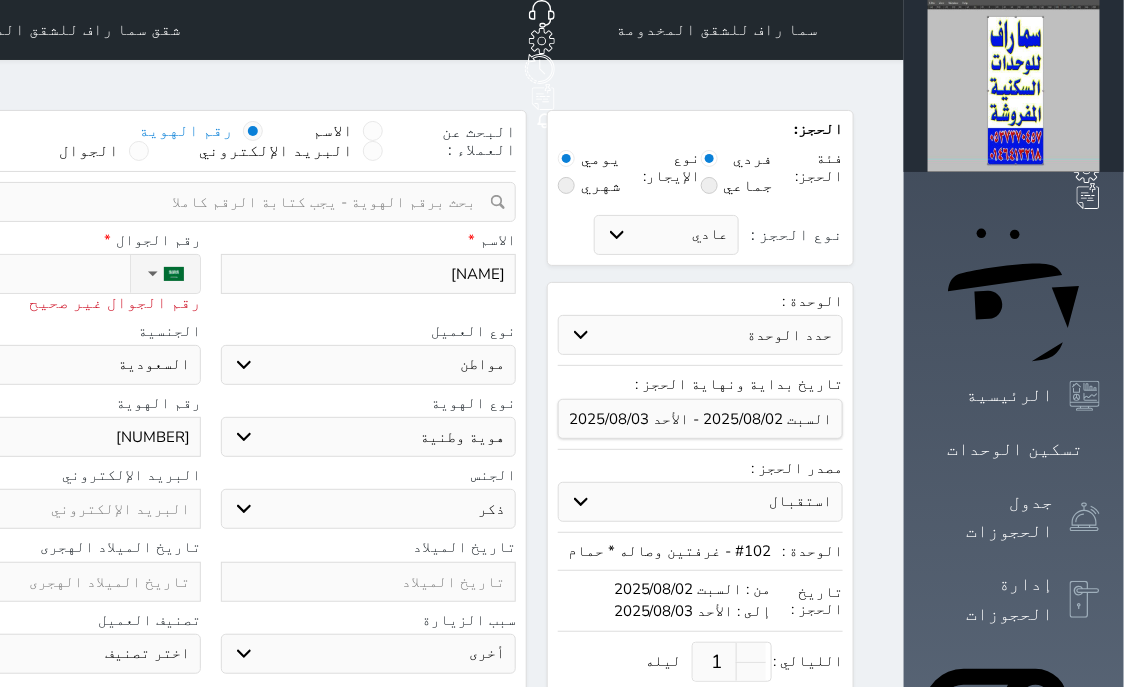select 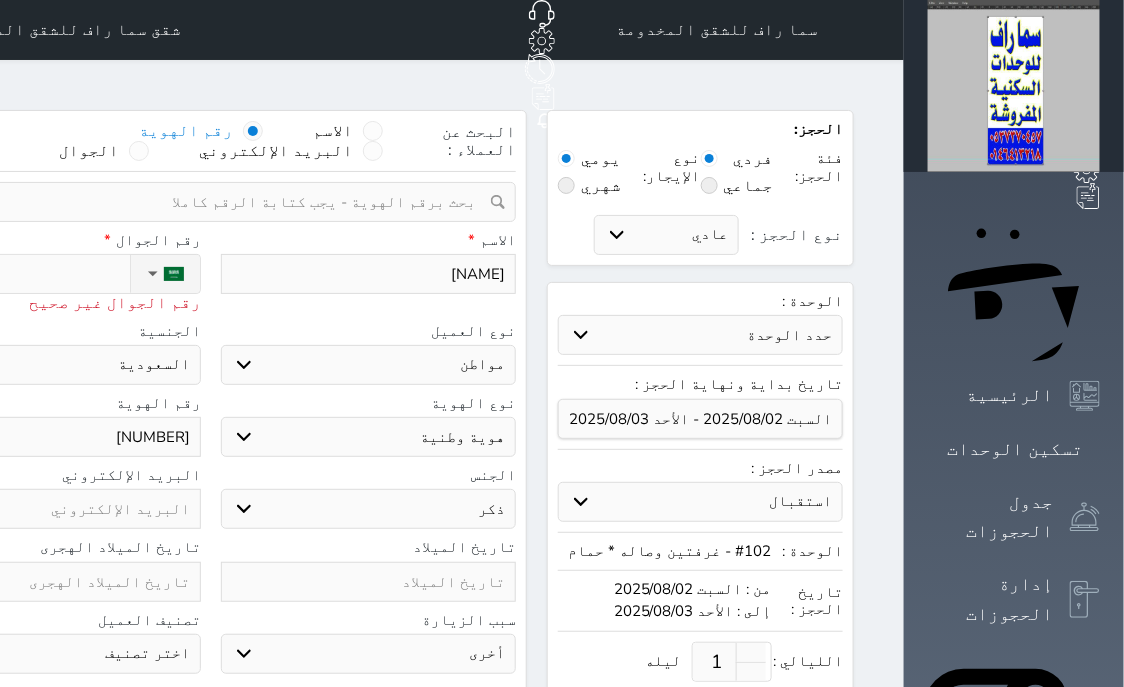 type on "+966559" 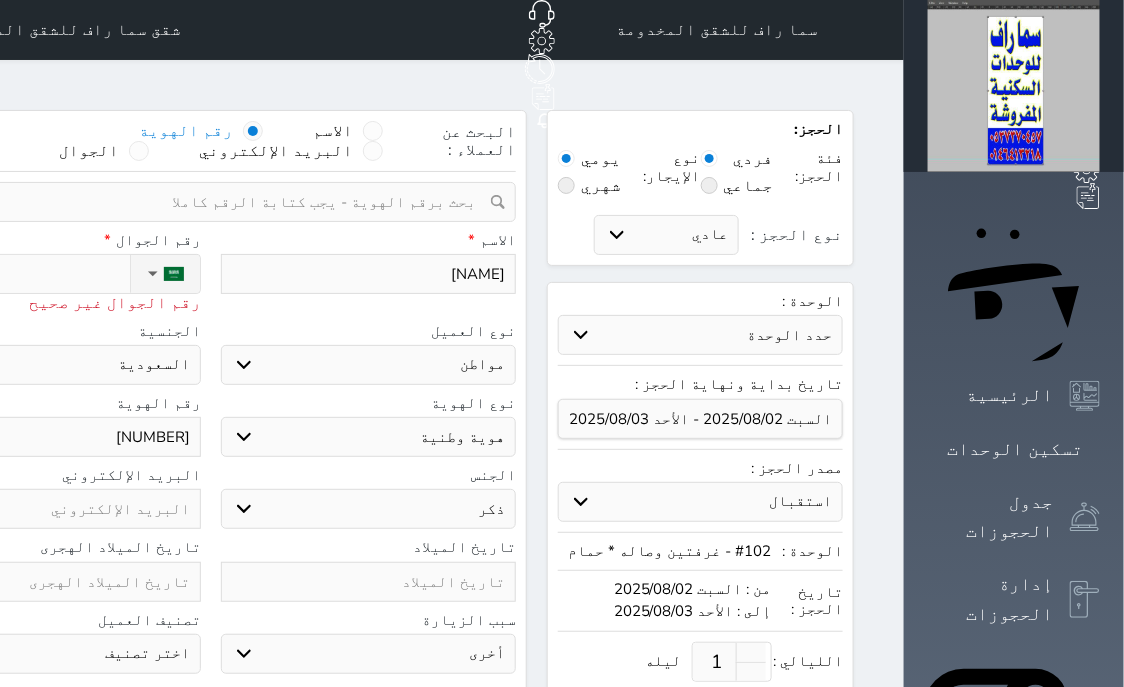 select 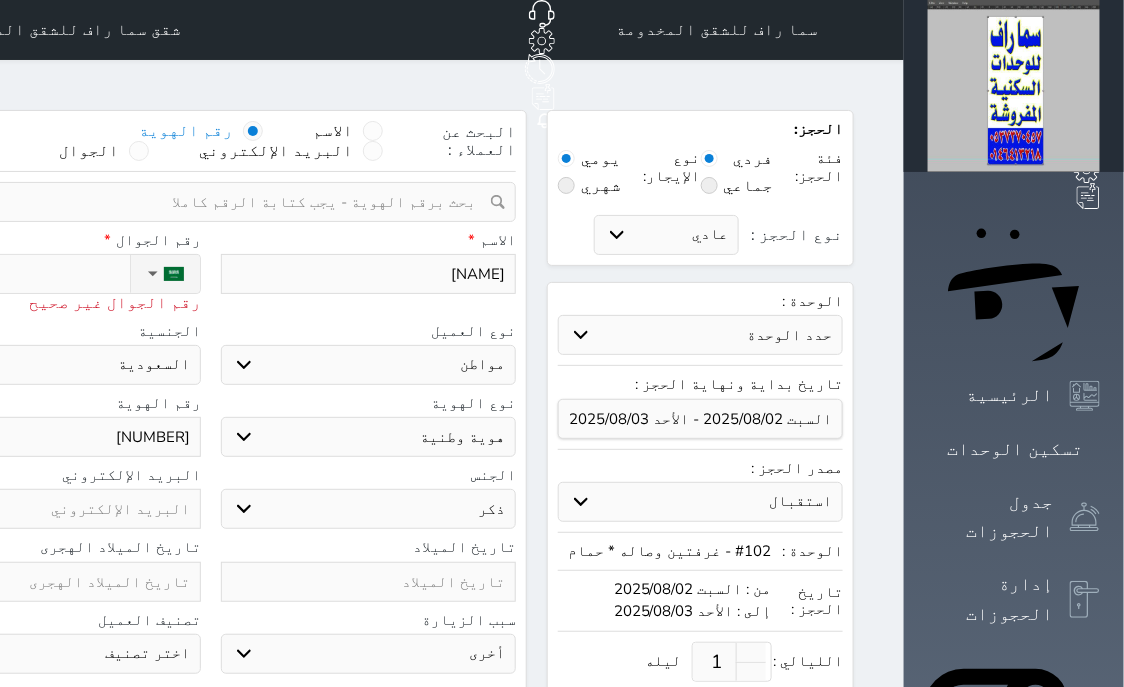 type on "+9665599" 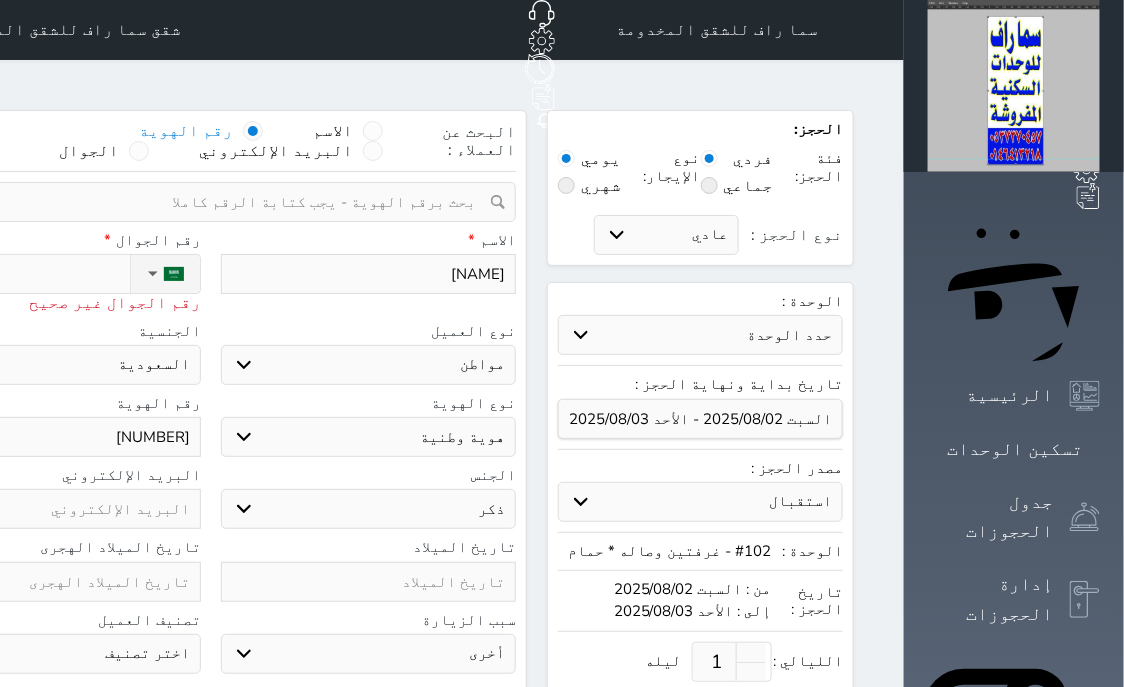 select 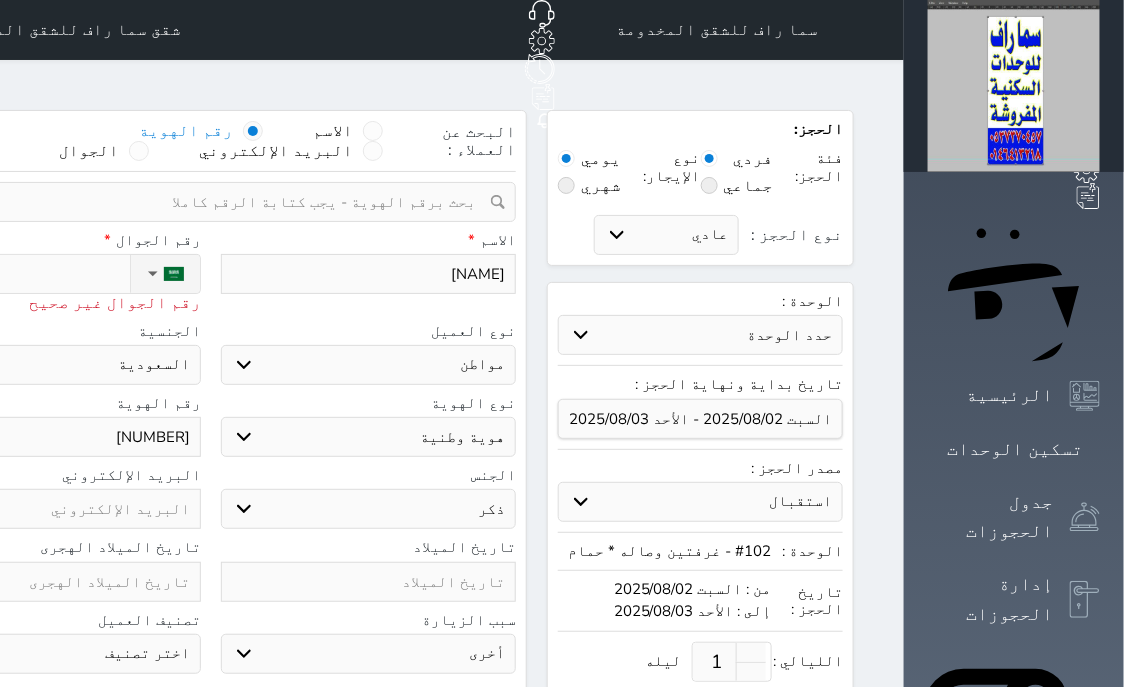 type on "+96655995" 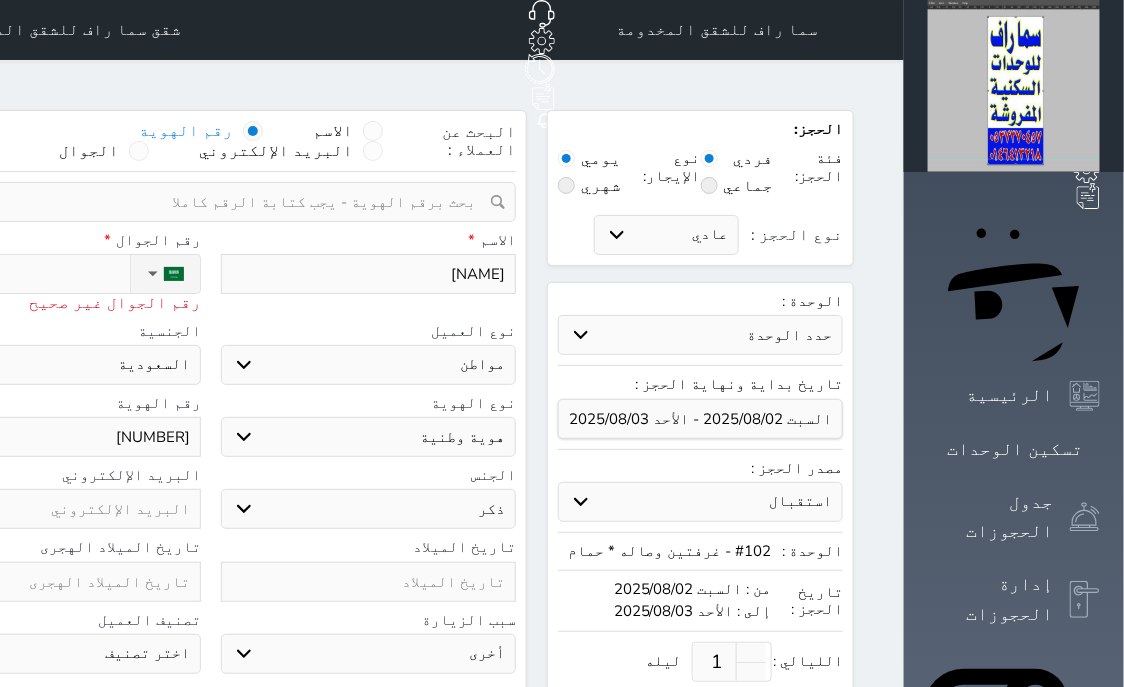 select 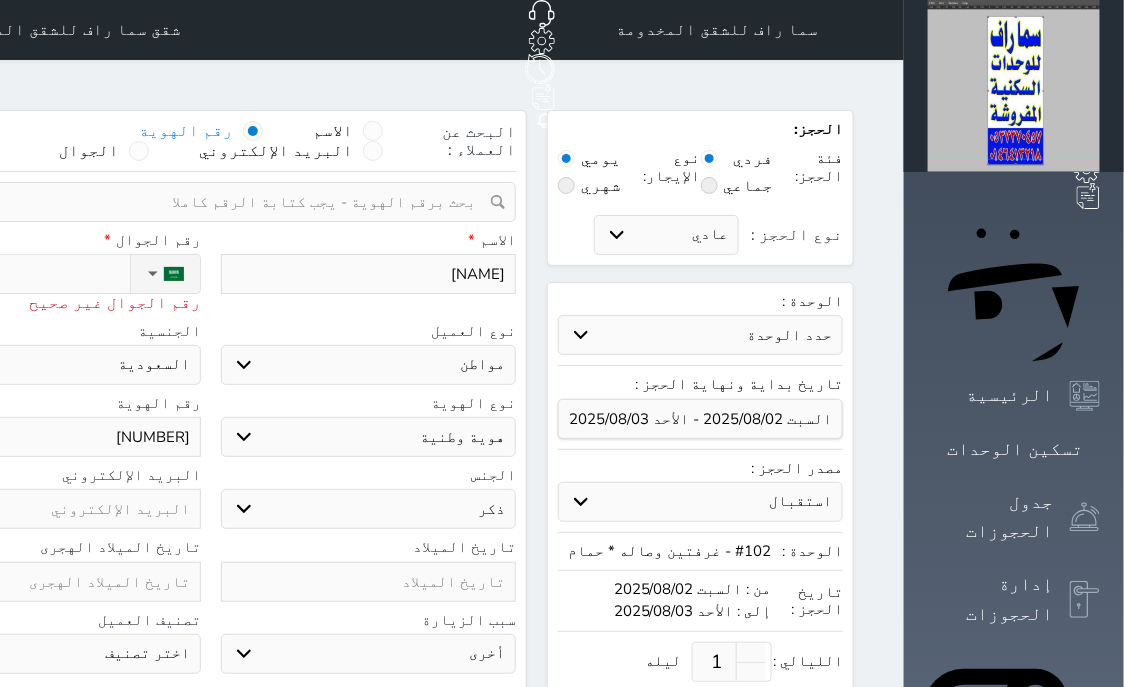 type on "+966559959" 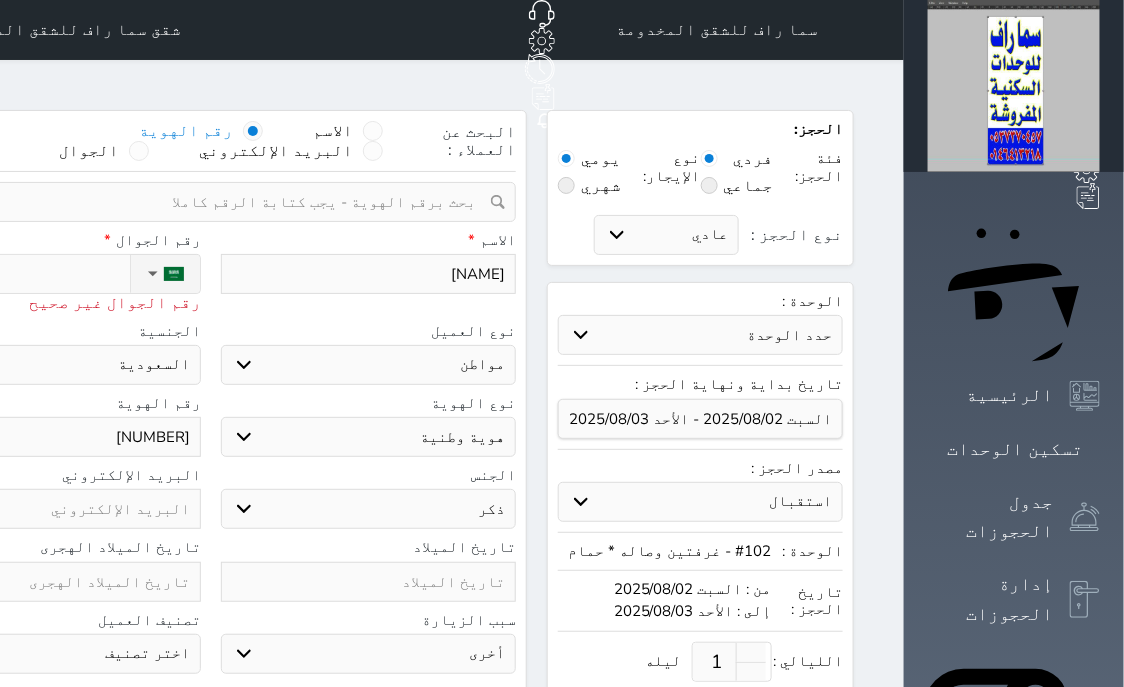 select 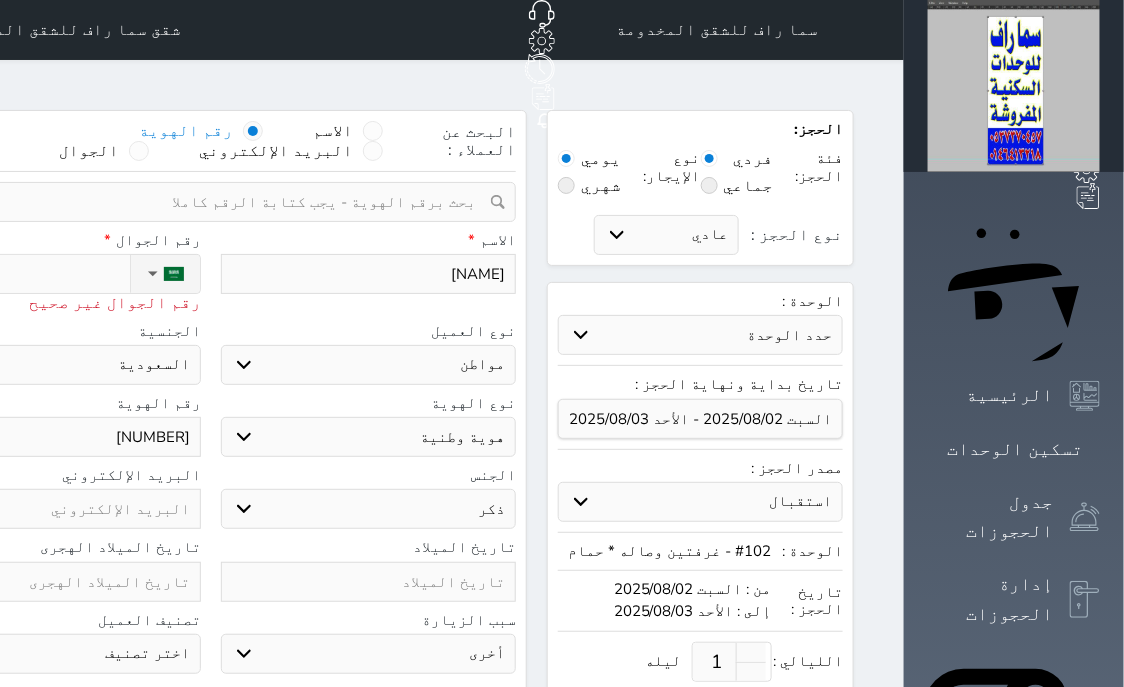 type on "+9665599590" 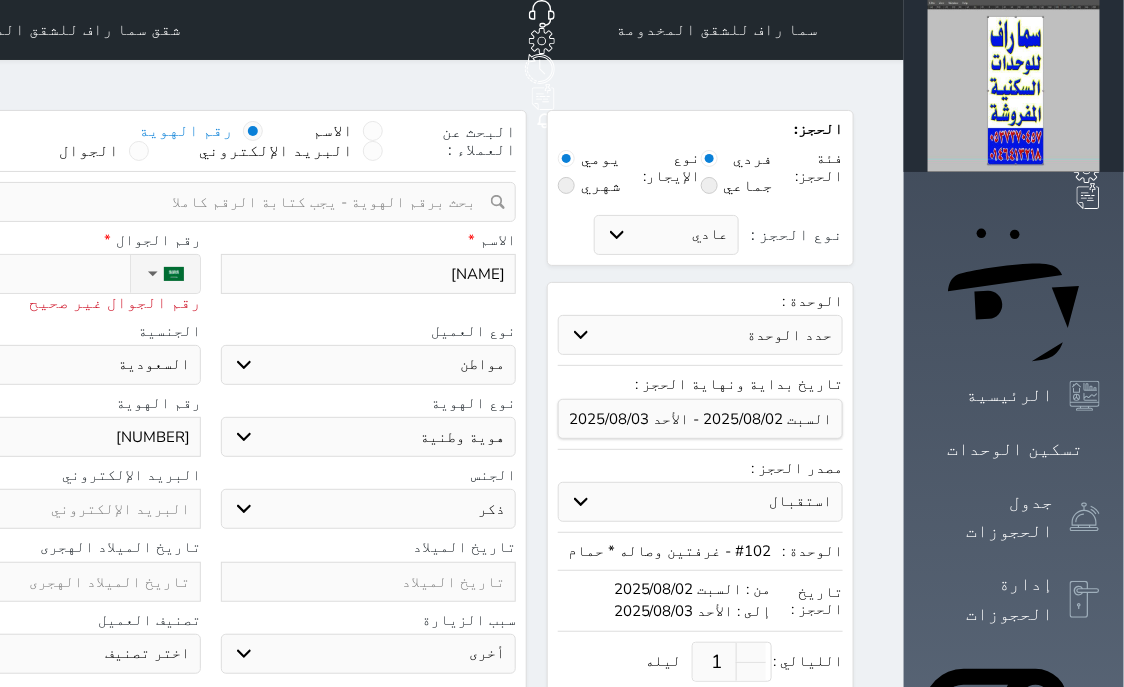 select 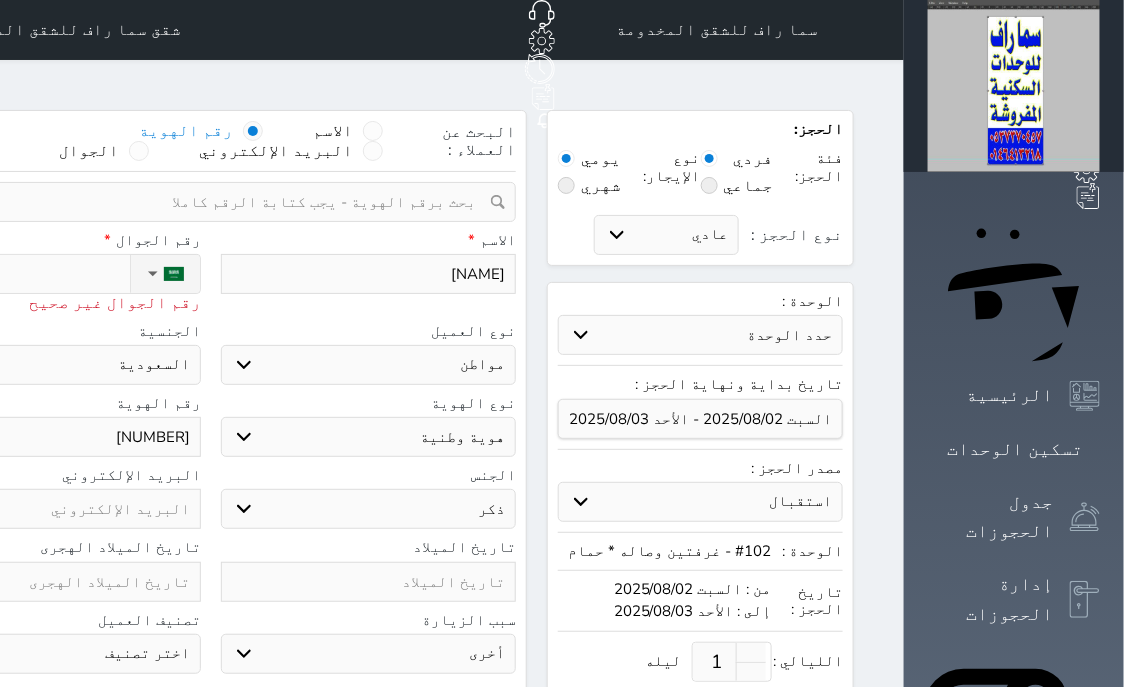 type on "+96655995900" 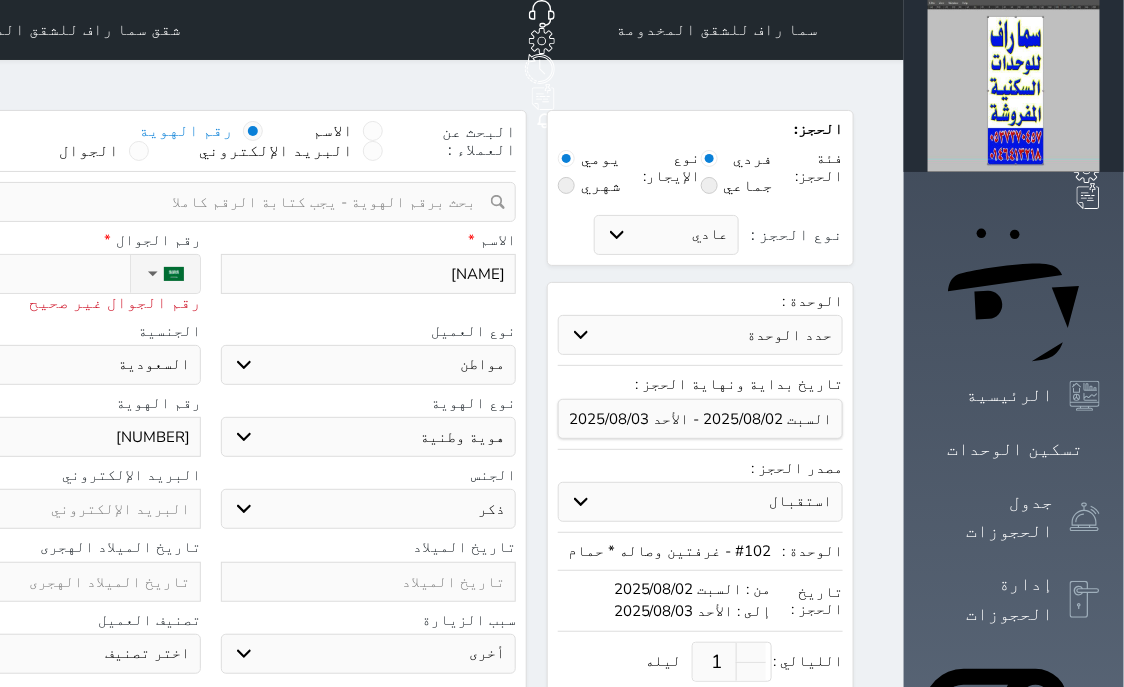 select 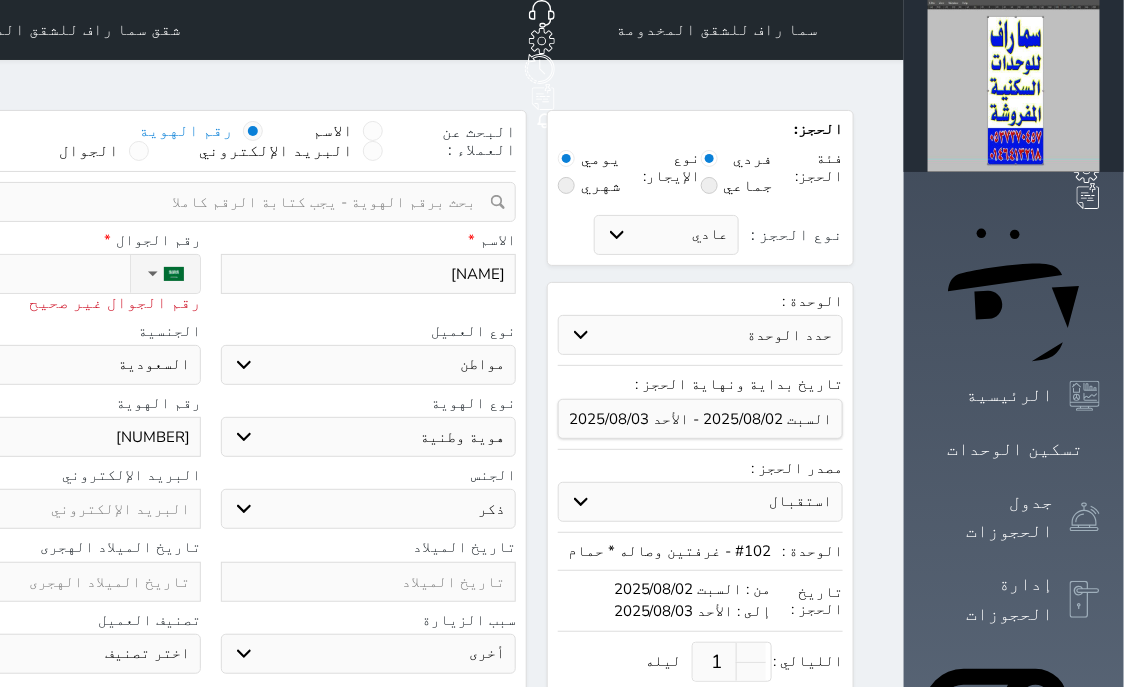 type on "+966 55 995 9000" 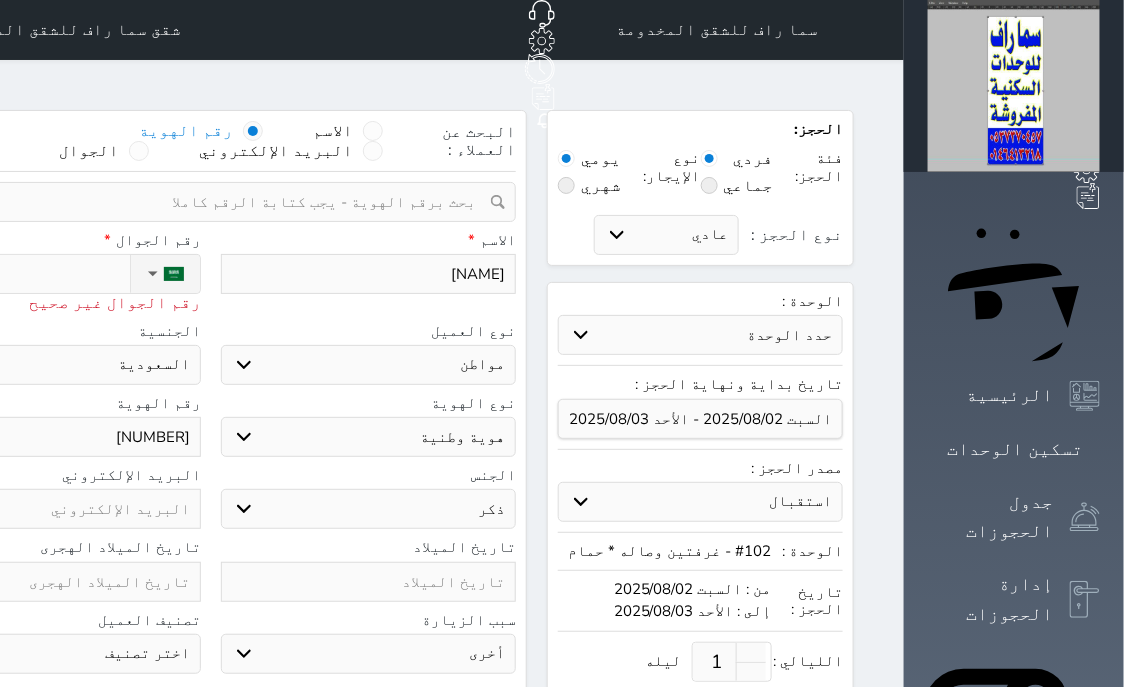 select 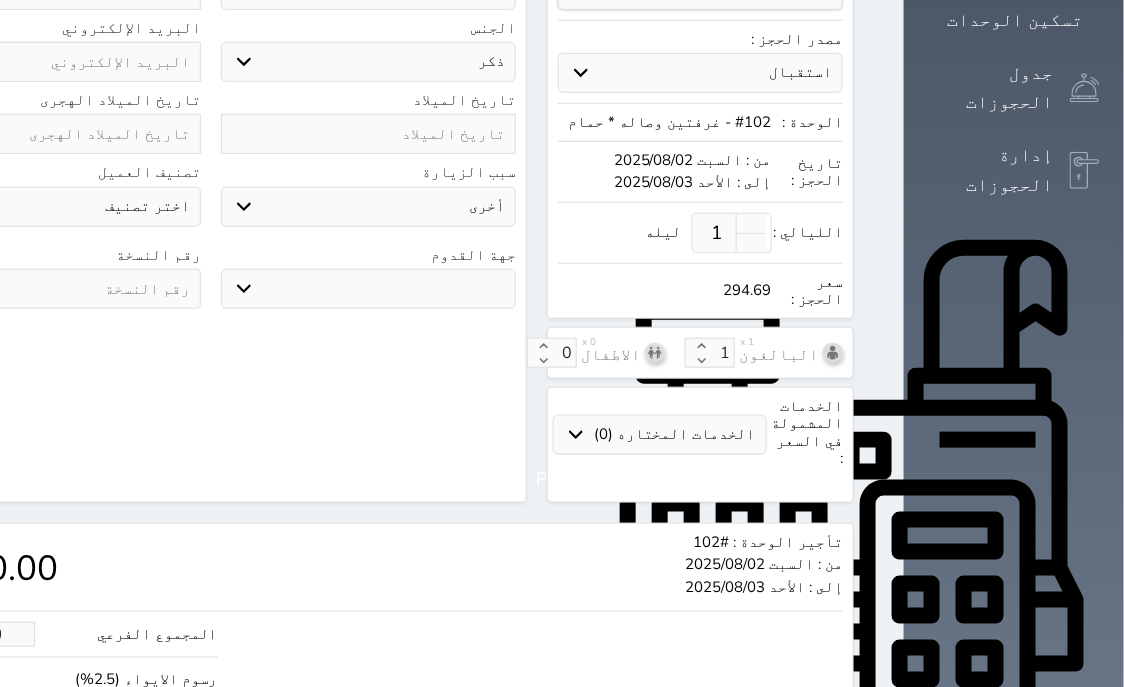 scroll, scrollTop: 621, scrollLeft: 0, axis: vertical 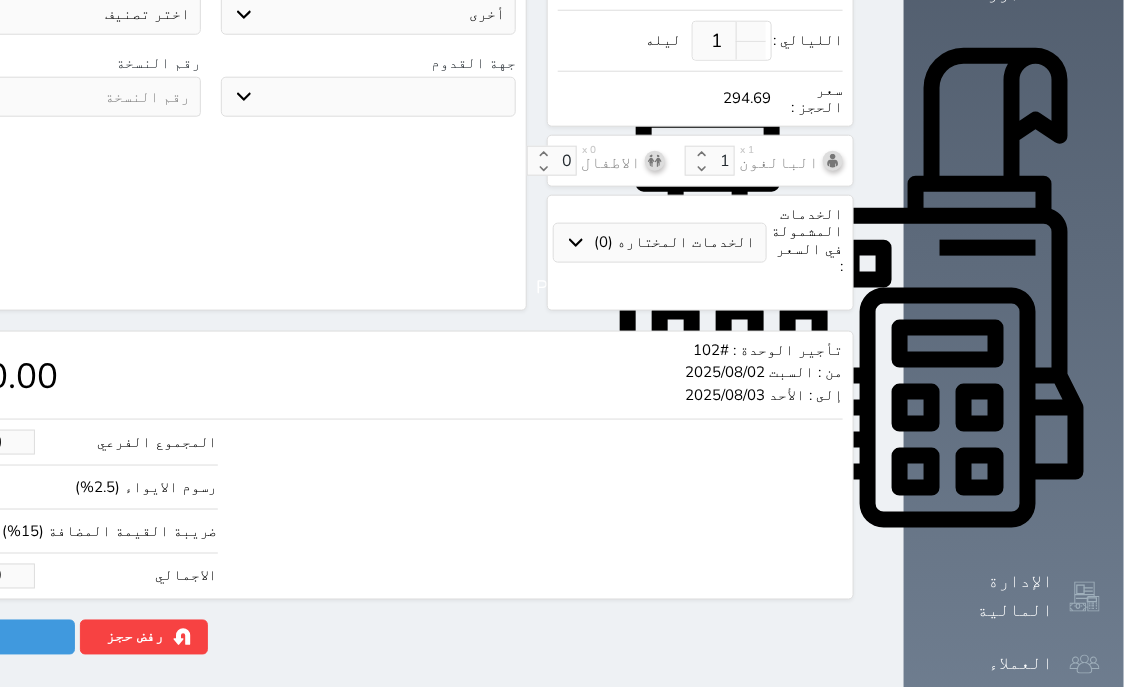 type 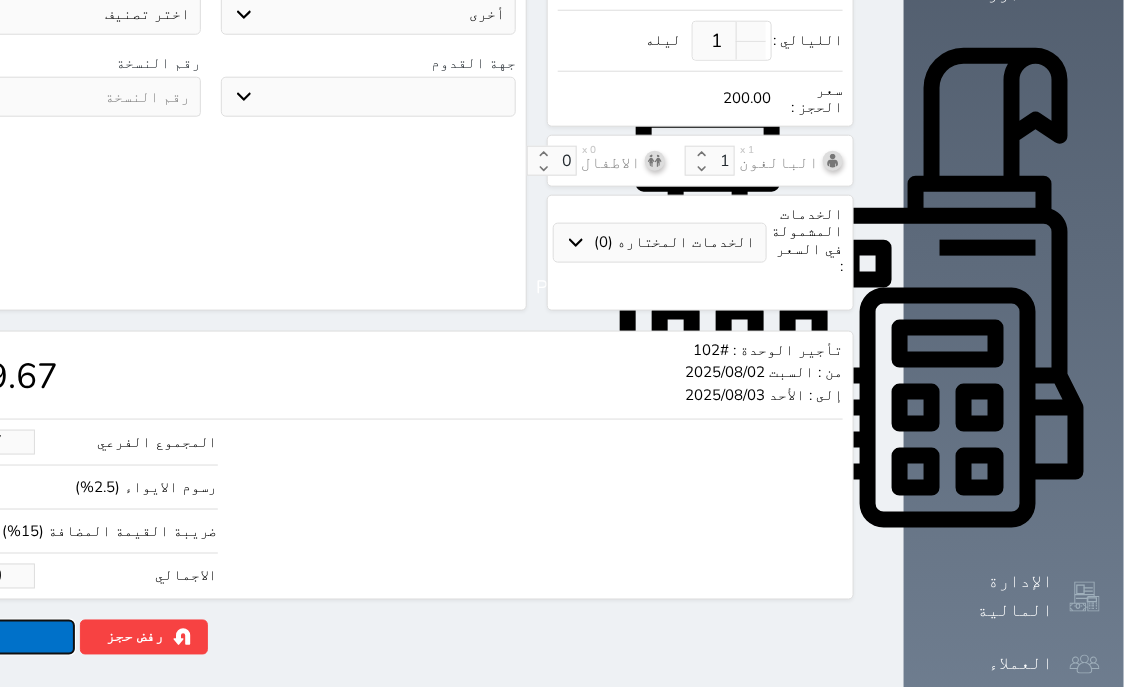 click on "حجز" at bounding box center (-13, 637) 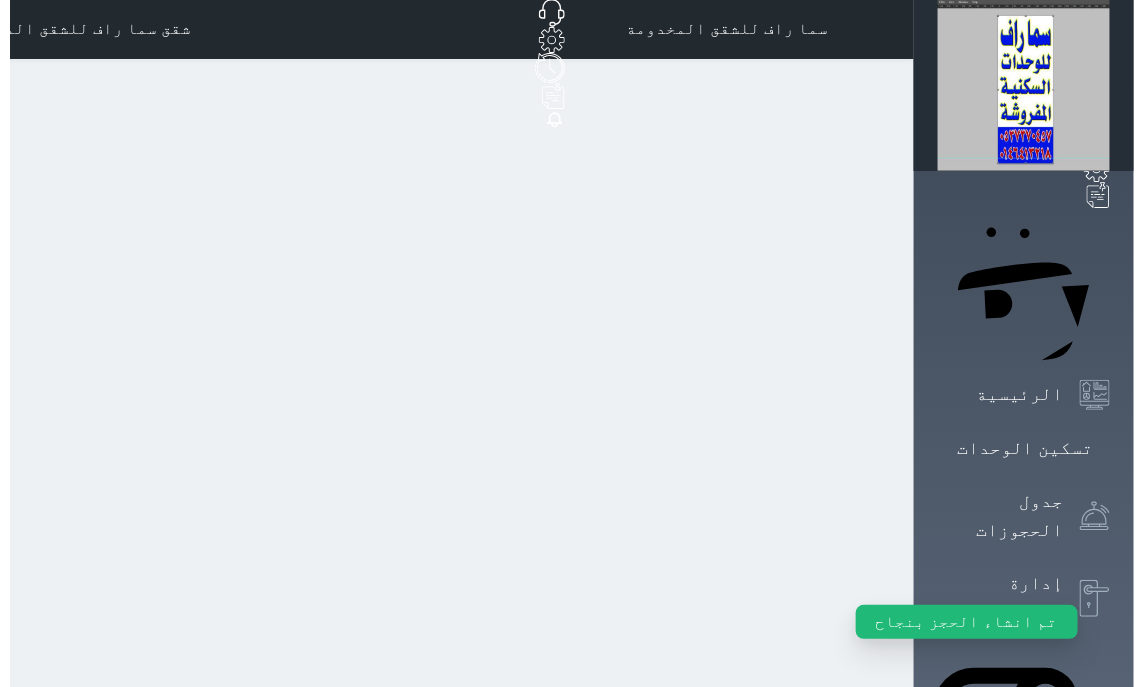 scroll, scrollTop: 0, scrollLeft: 0, axis: both 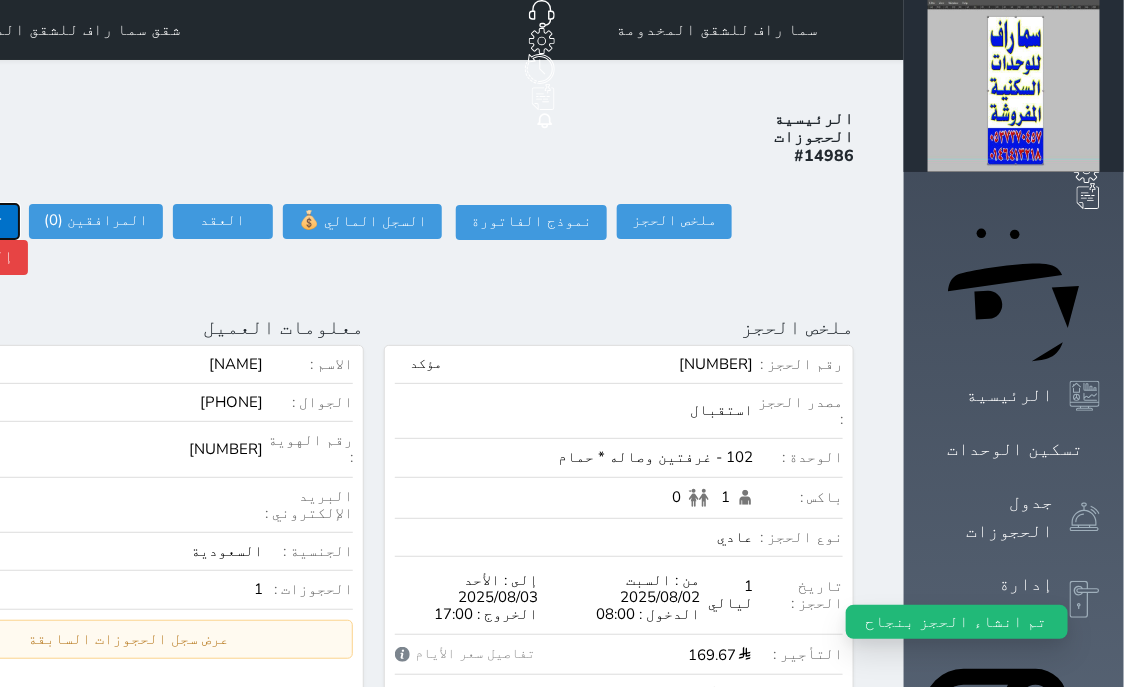 click on "تسجيل دخول" at bounding box center (-39, 221) 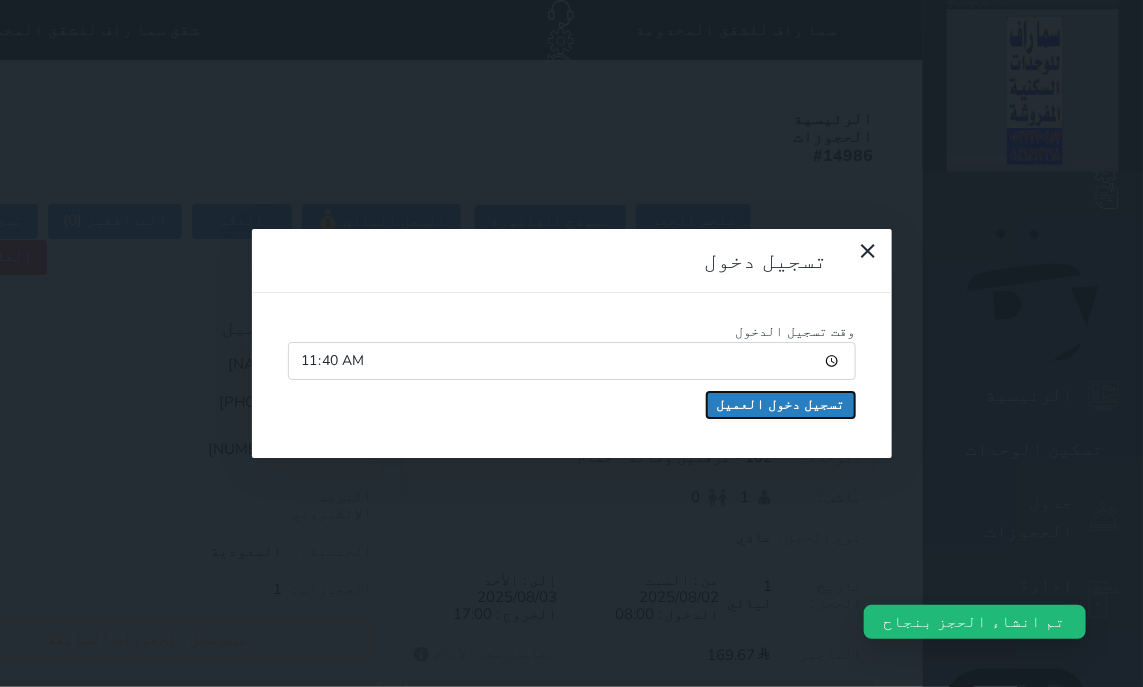 click on "تسجيل دخول العميل" at bounding box center [781, 405] 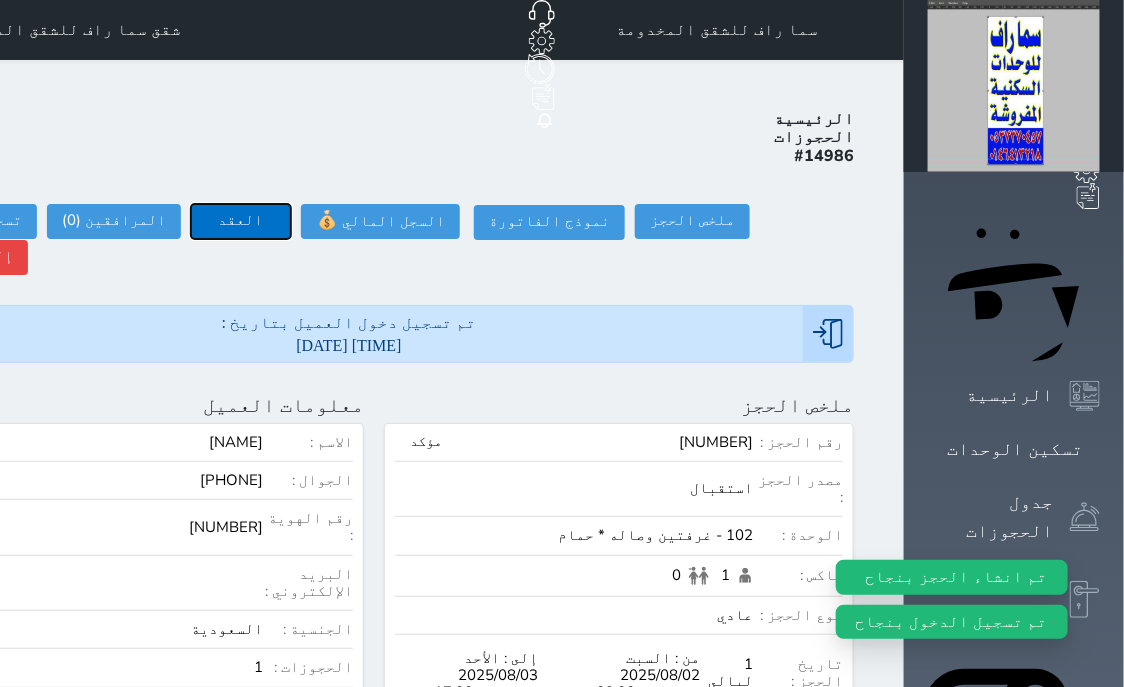 click on "العقد" at bounding box center [241, 221] 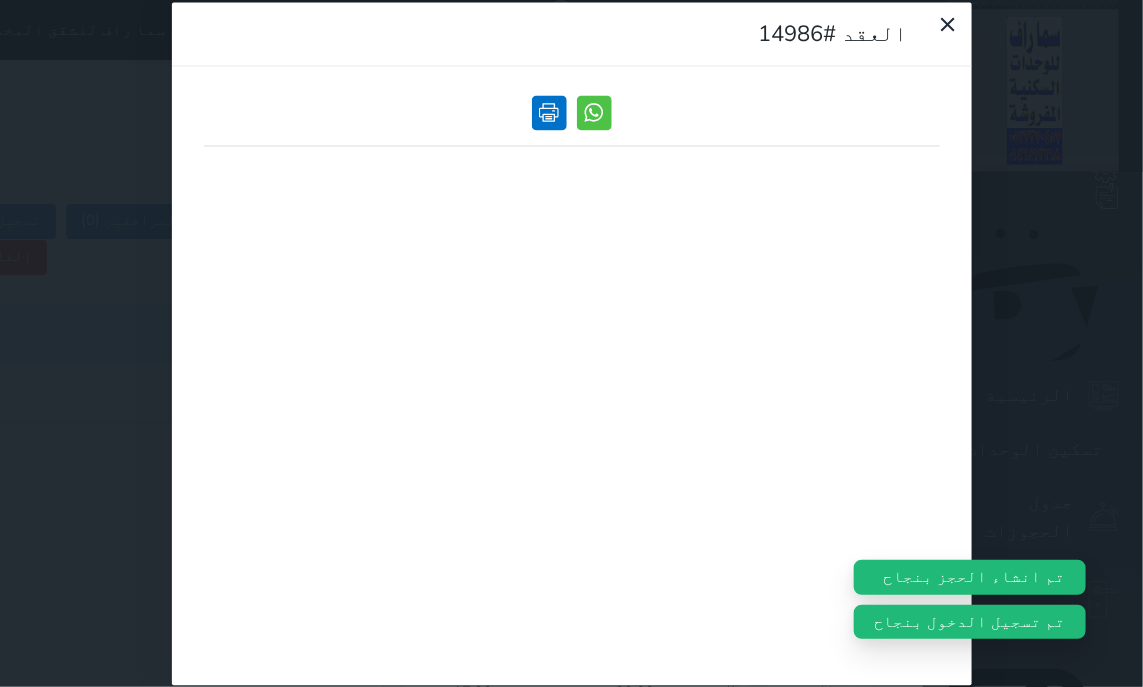 click at bounding box center [549, 112] 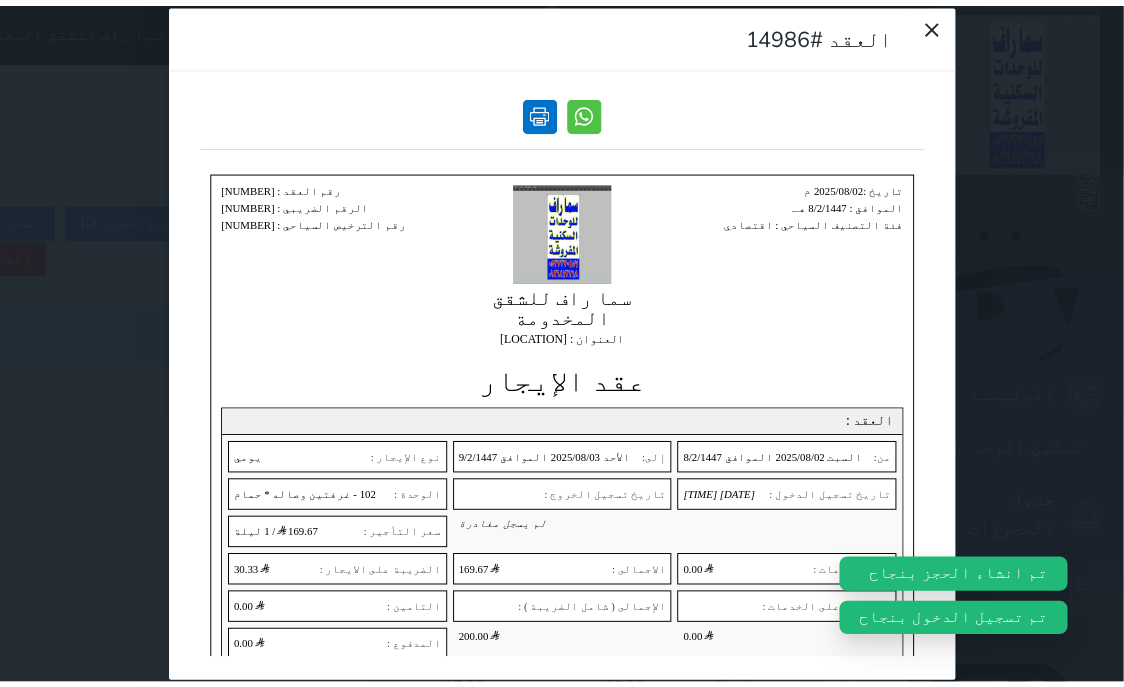 scroll, scrollTop: 0, scrollLeft: 0, axis: both 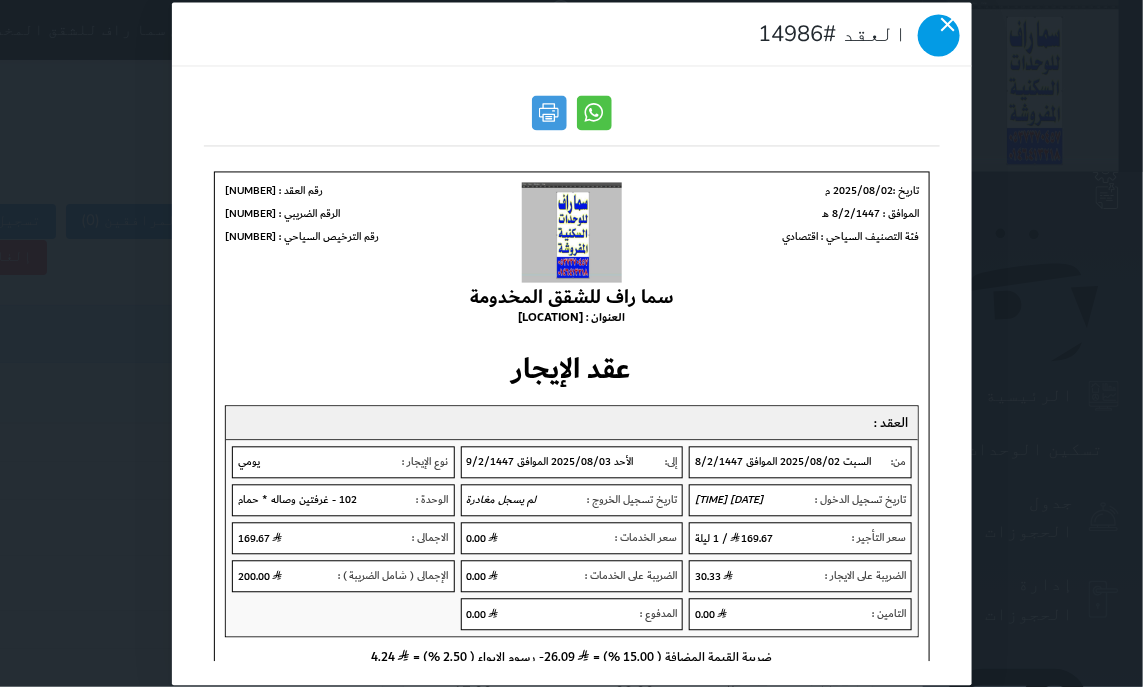 click 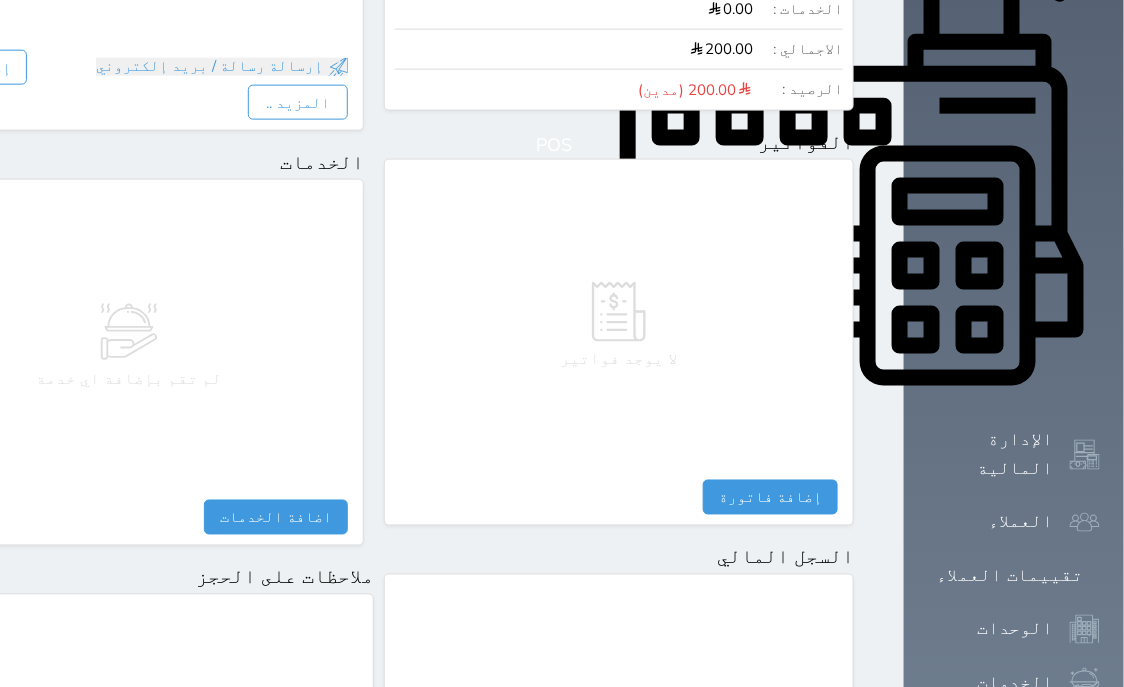 scroll, scrollTop: 1095, scrollLeft: 0, axis: vertical 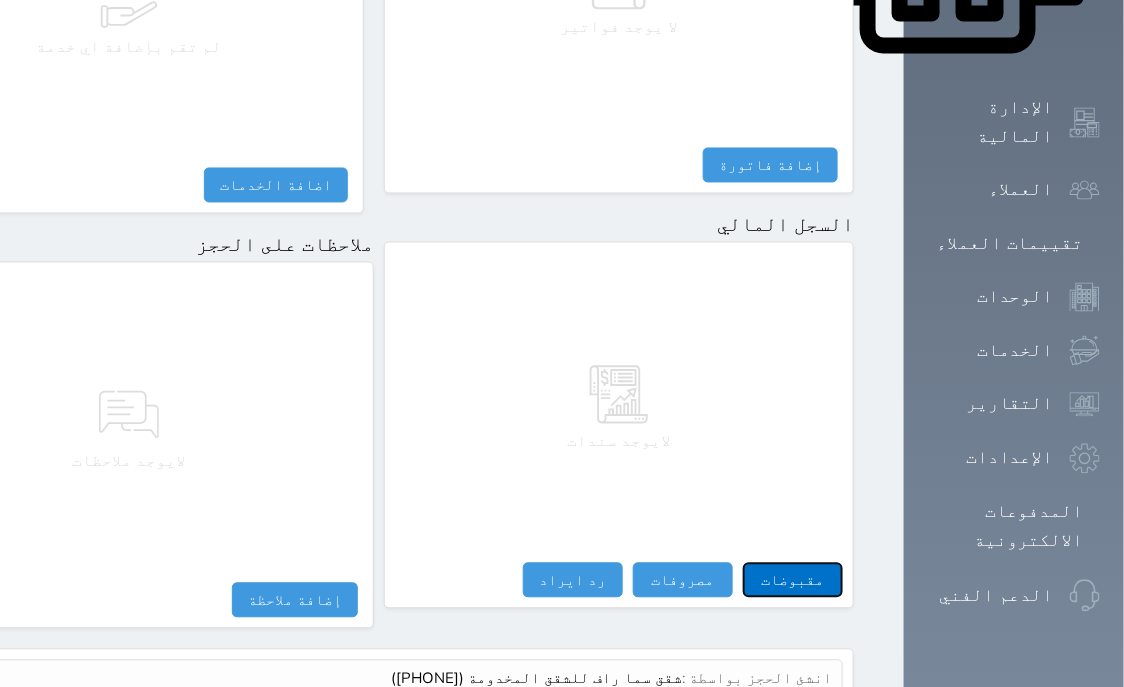 click on "مقبوضات" at bounding box center (793, 580) 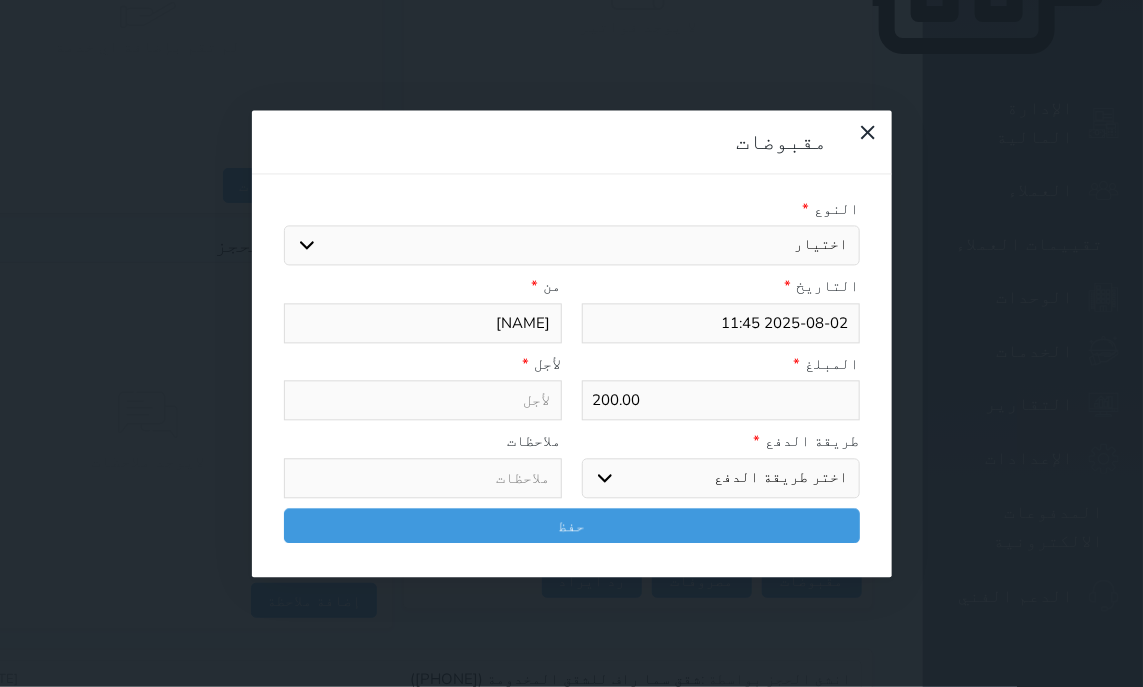 click on "اختيار   مقبوضات عامة قيمة إيجار فواتير تامين عربون لا ينطبق آخر مغسلة واي فاي - الإنترنت مواقف السيارات طعام الأغذية والمشروبات مشروبات المشروبات الباردة المشروبات الساخنة الإفطار غداء عشاء مخبز و كعك حمام سباحة الصالة الرياضية سبا و خدمات الجمال اختيار وإسقاط (خدمات النقل) ميني بار كابل - تلفزيون سرير إضافي تصفيف الشعر التسوق خدمات الجولات السياحية المنظمة خدمات الدليل السياحي" at bounding box center (572, 246) 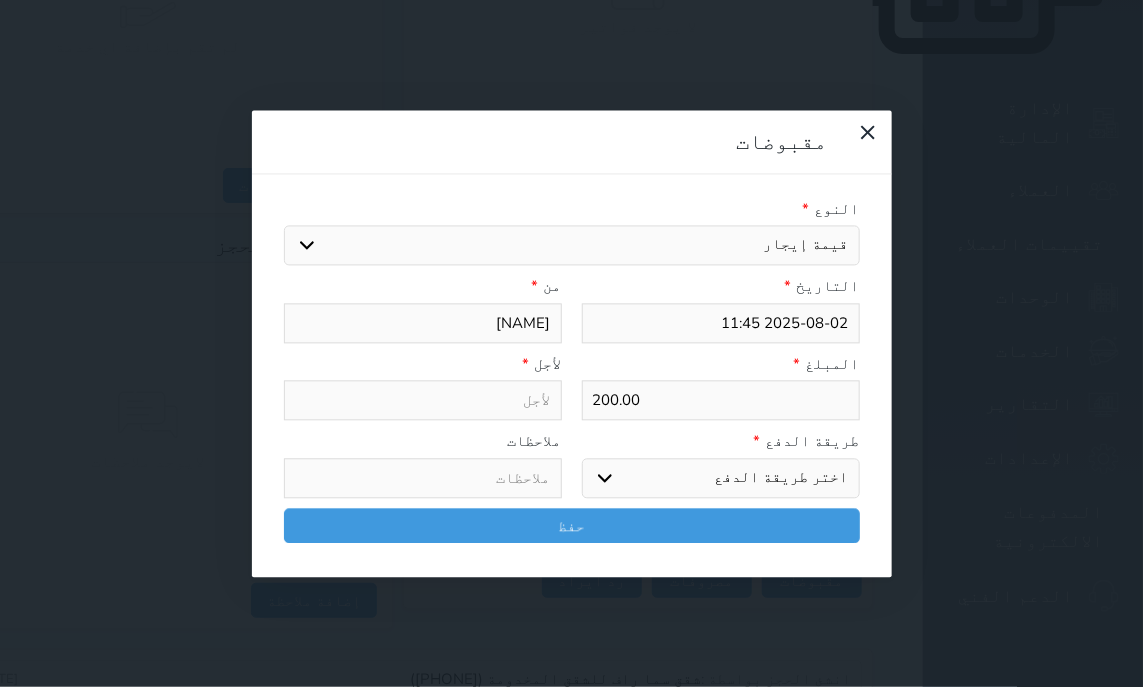 click on "قيمة إيجار" at bounding box center (0, 0) 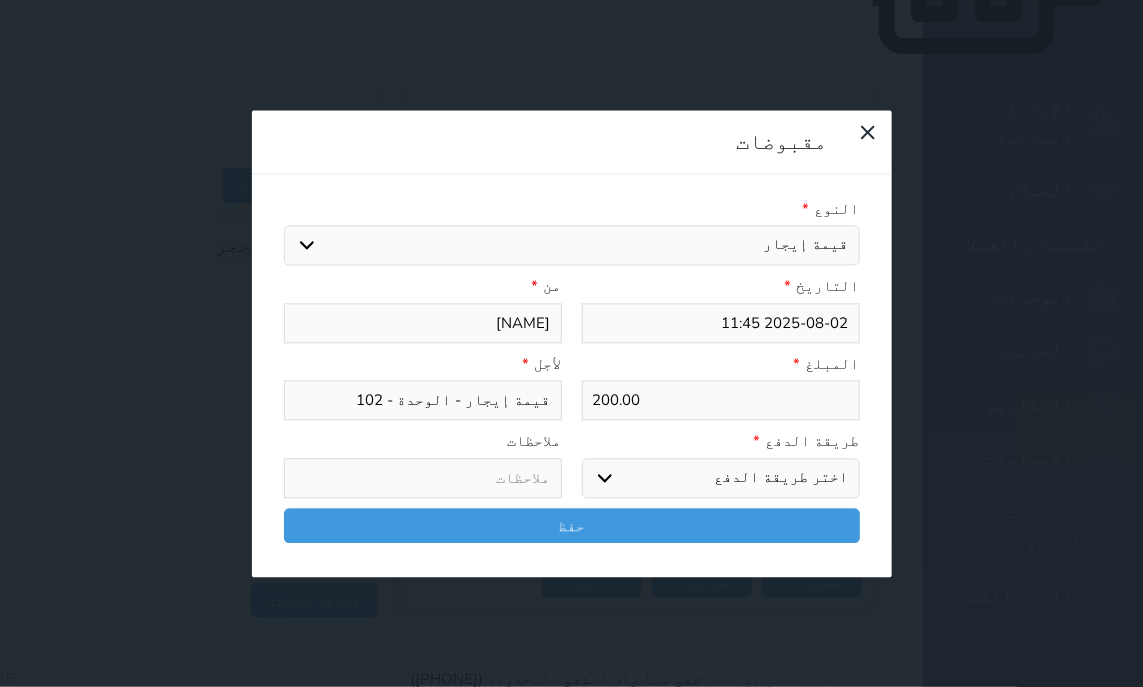 click on "اختر طريقة الدفع   دفع نقدى   تحويل بنكى   مدى   بطاقة ائتمان   آجل" at bounding box center (721, 478) 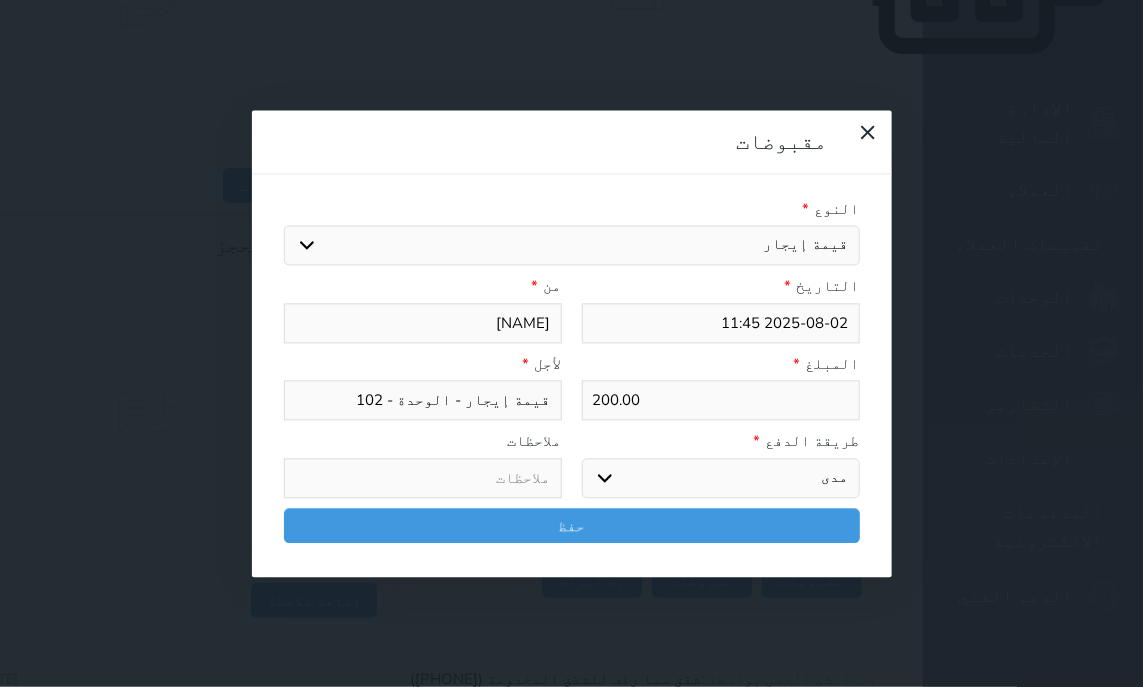 click on "مدى" at bounding box center [0, 0] 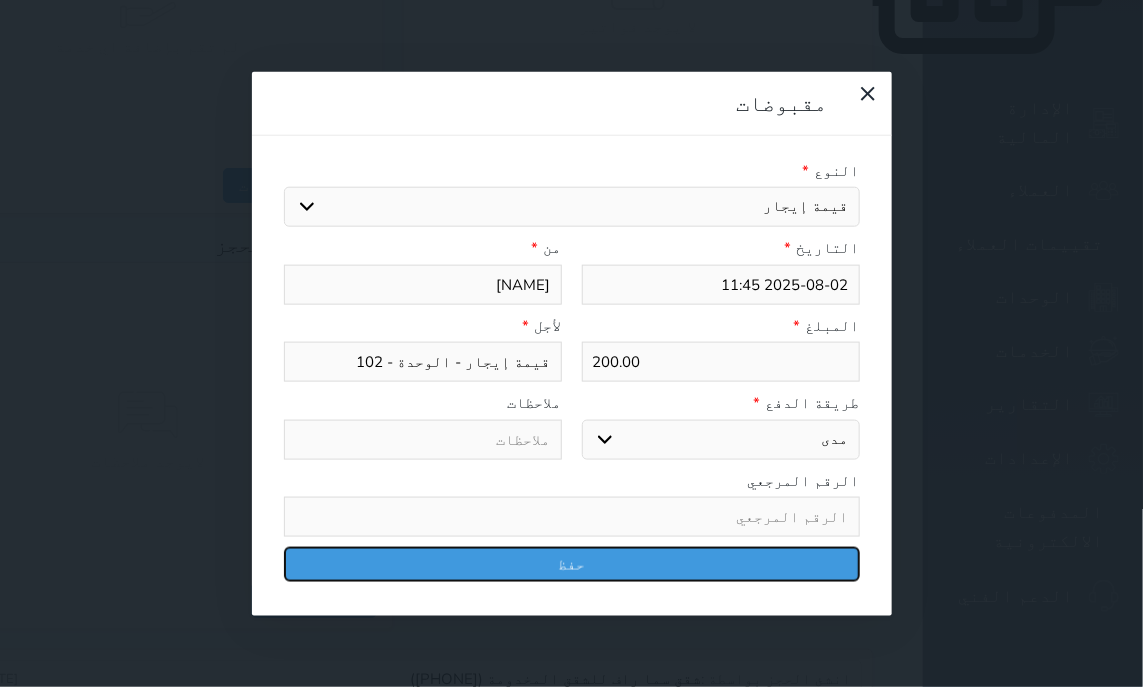 click on "حفظ" at bounding box center (572, 564) 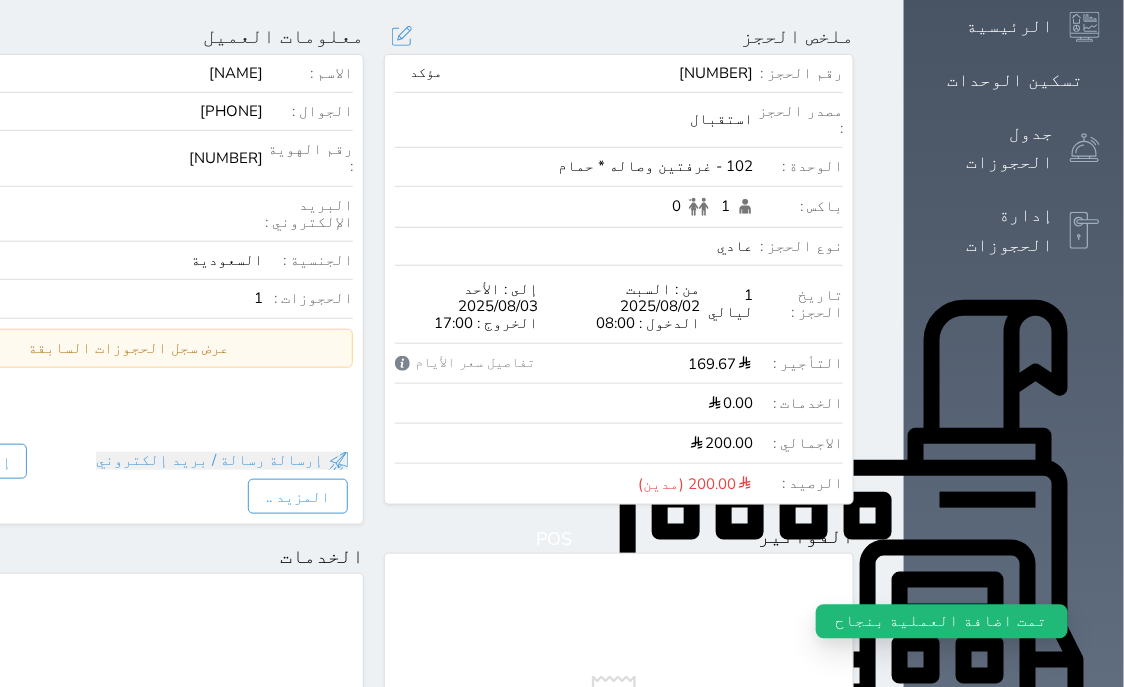 scroll, scrollTop: 0, scrollLeft: 0, axis: both 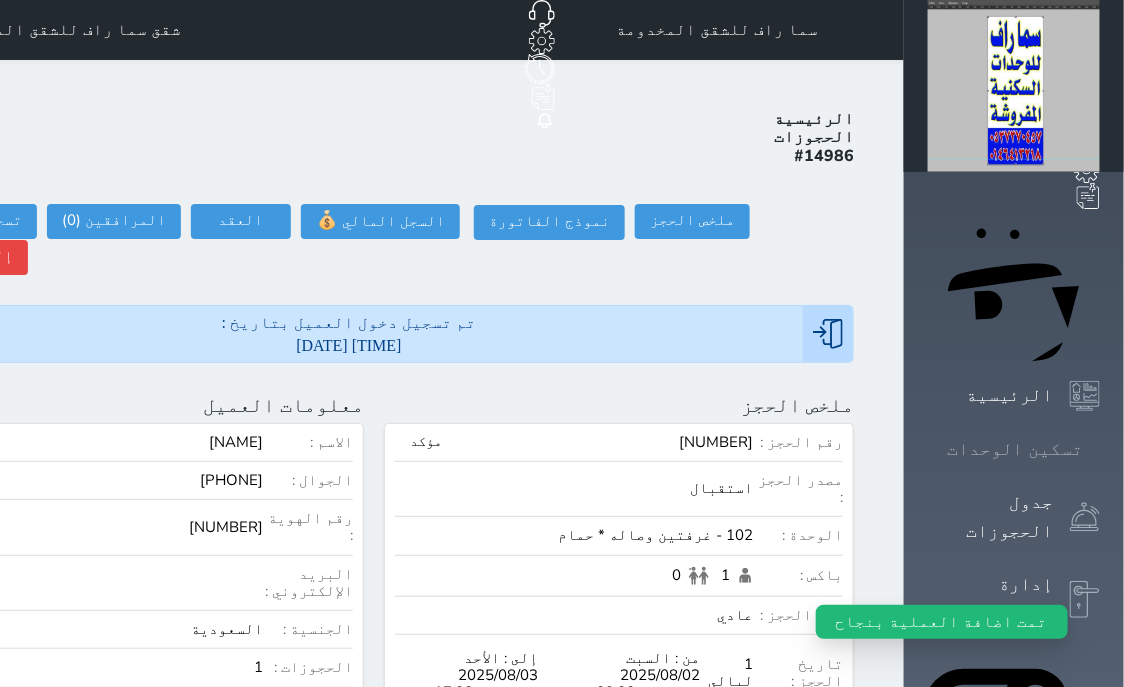 click 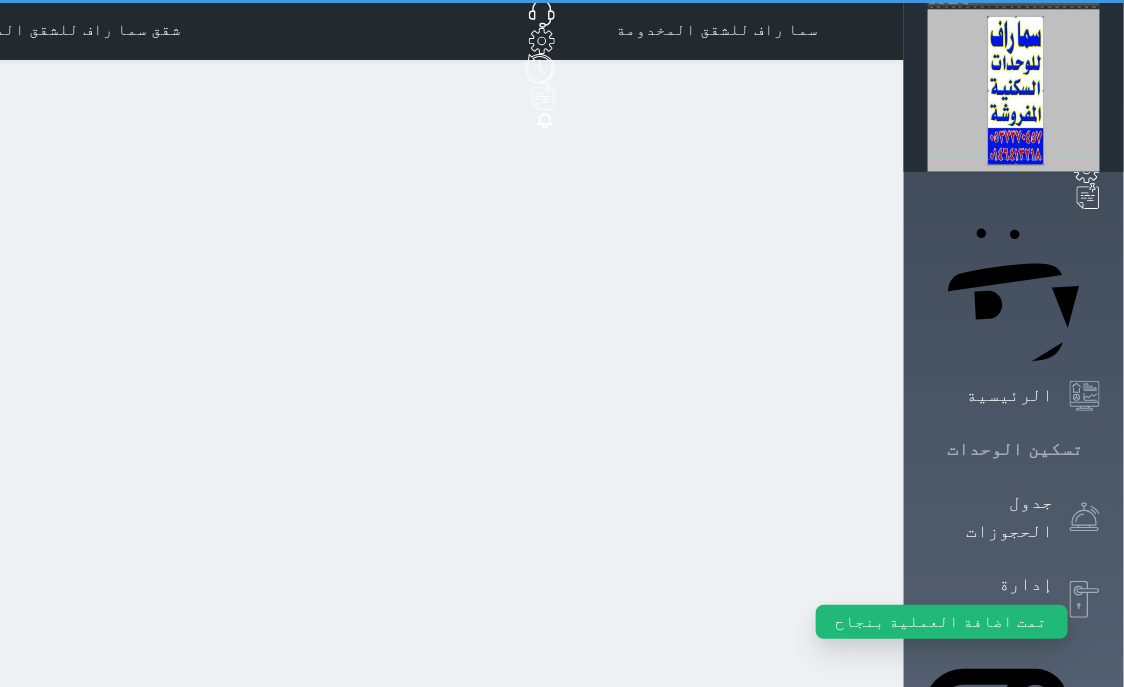 click 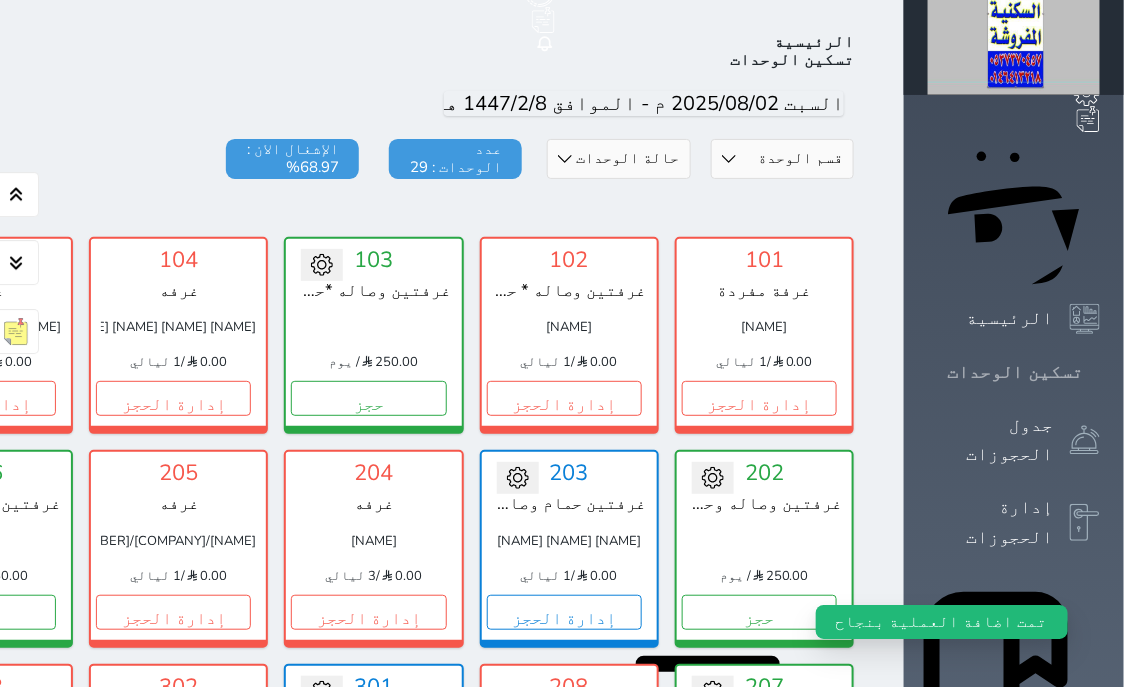 scroll, scrollTop: 78, scrollLeft: 0, axis: vertical 